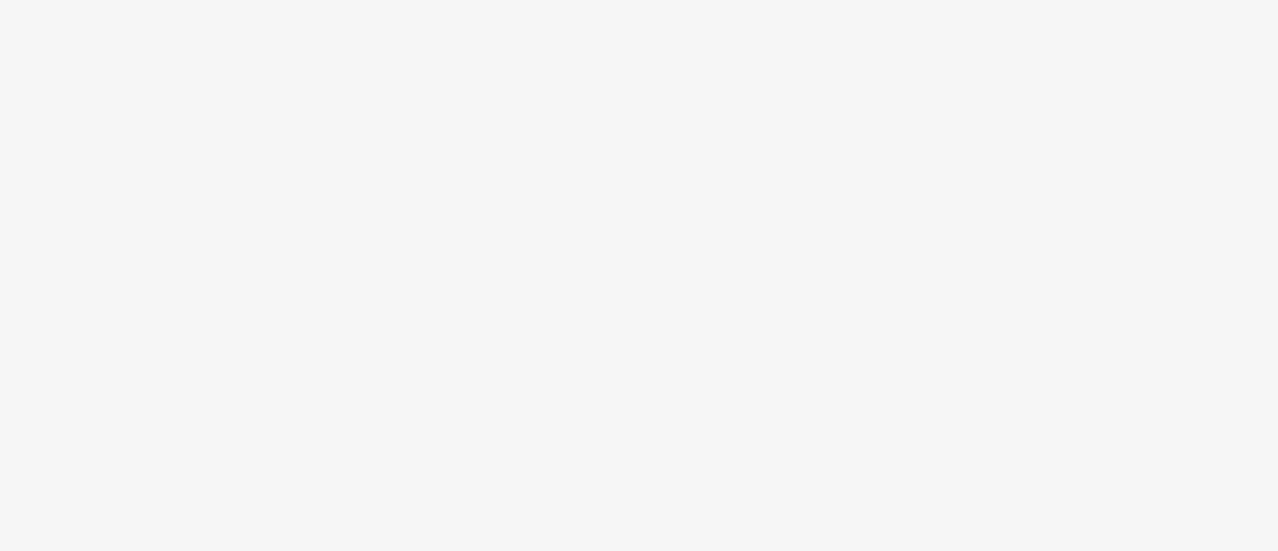 scroll, scrollTop: 0, scrollLeft: 0, axis: both 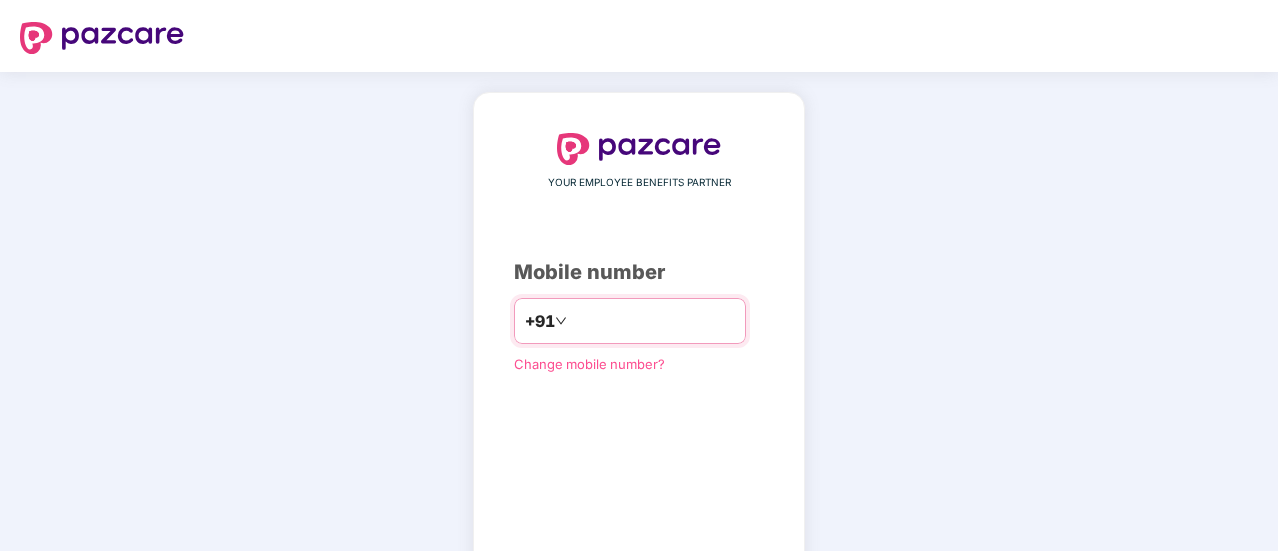click at bounding box center (653, 321) 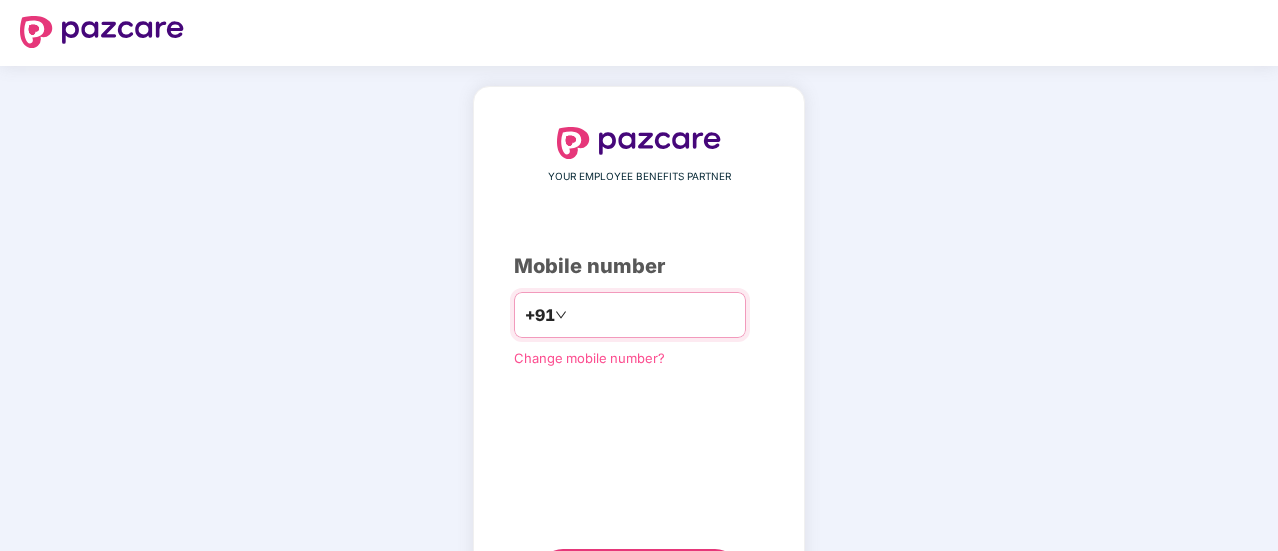 scroll, scrollTop: 4, scrollLeft: 0, axis: vertical 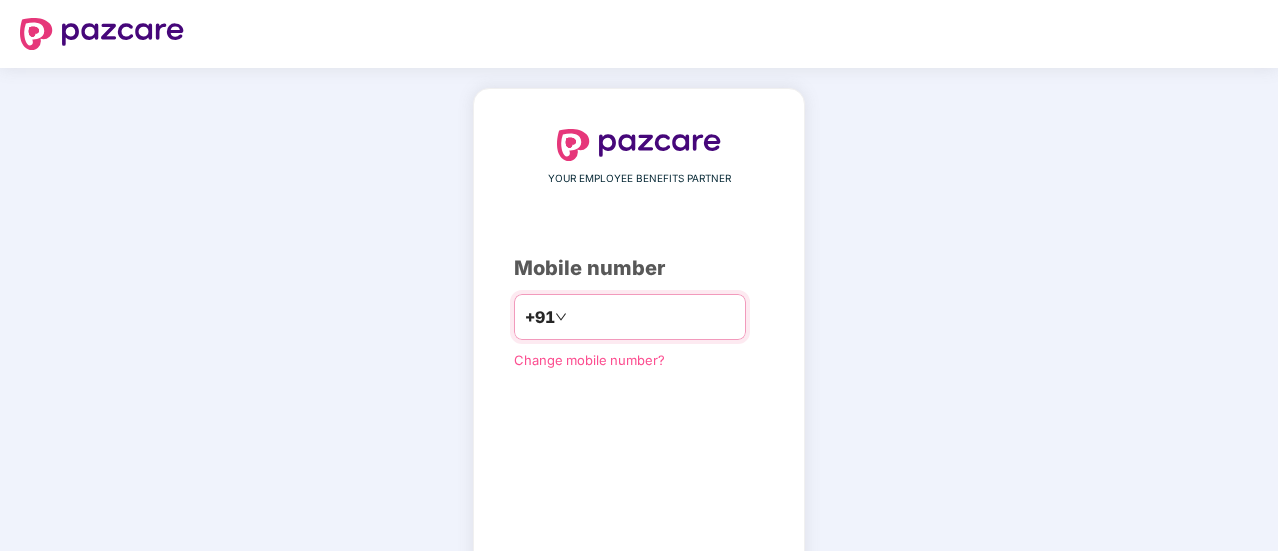 click at bounding box center [653, 317] 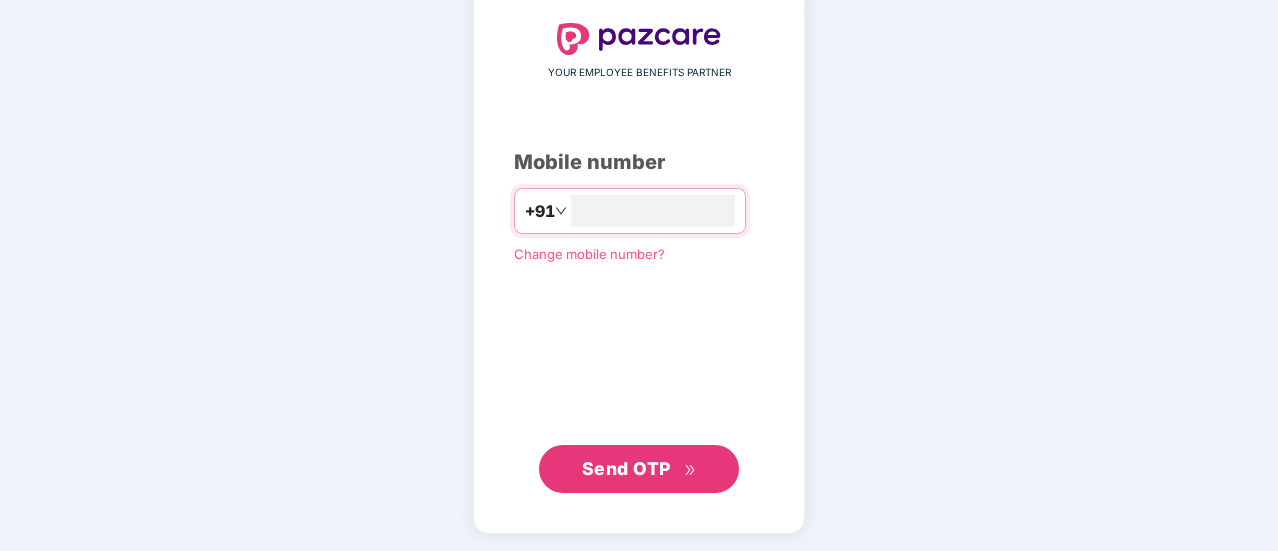 scroll, scrollTop: 109, scrollLeft: 0, axis: vertical 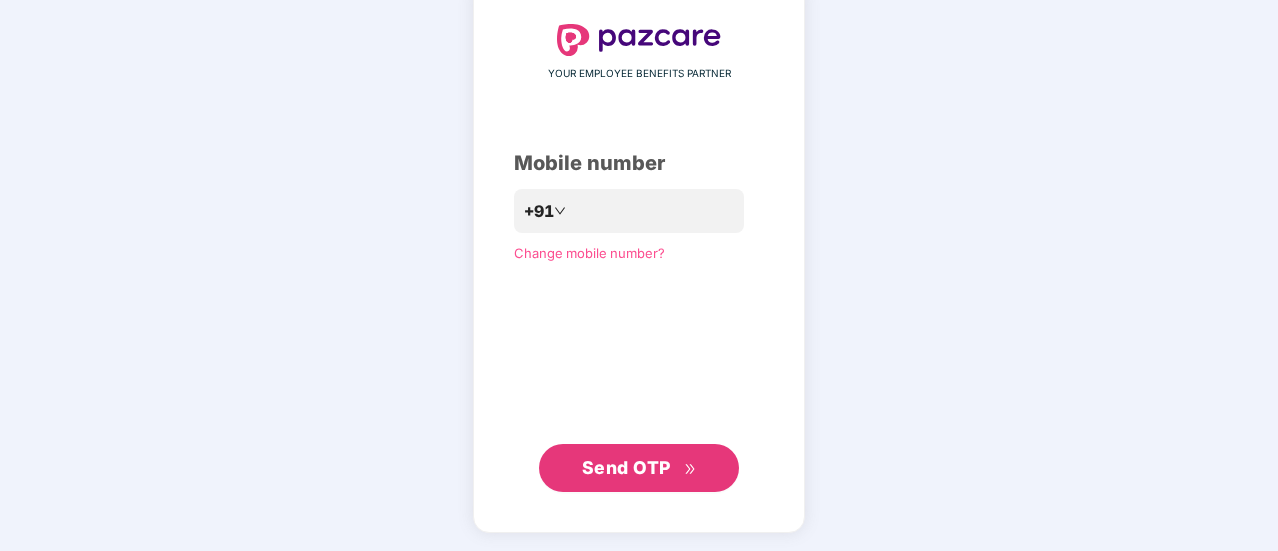 click on "Send OTP" at bounding box center (639, 468) 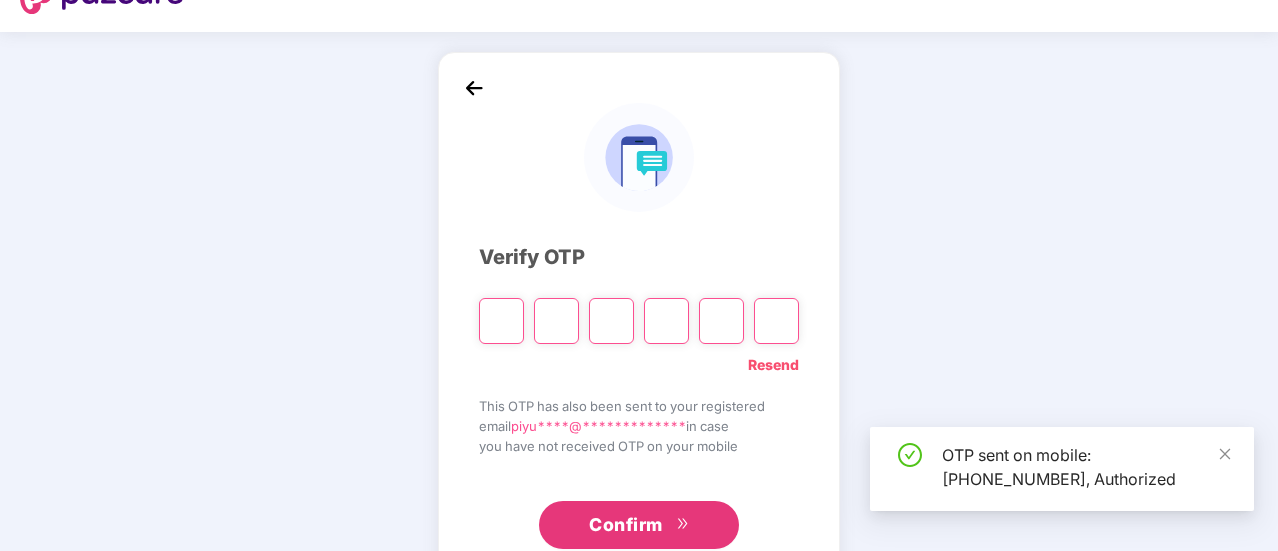scroll, scrollTop: 38, scrollLeft: 0, axis: vertical 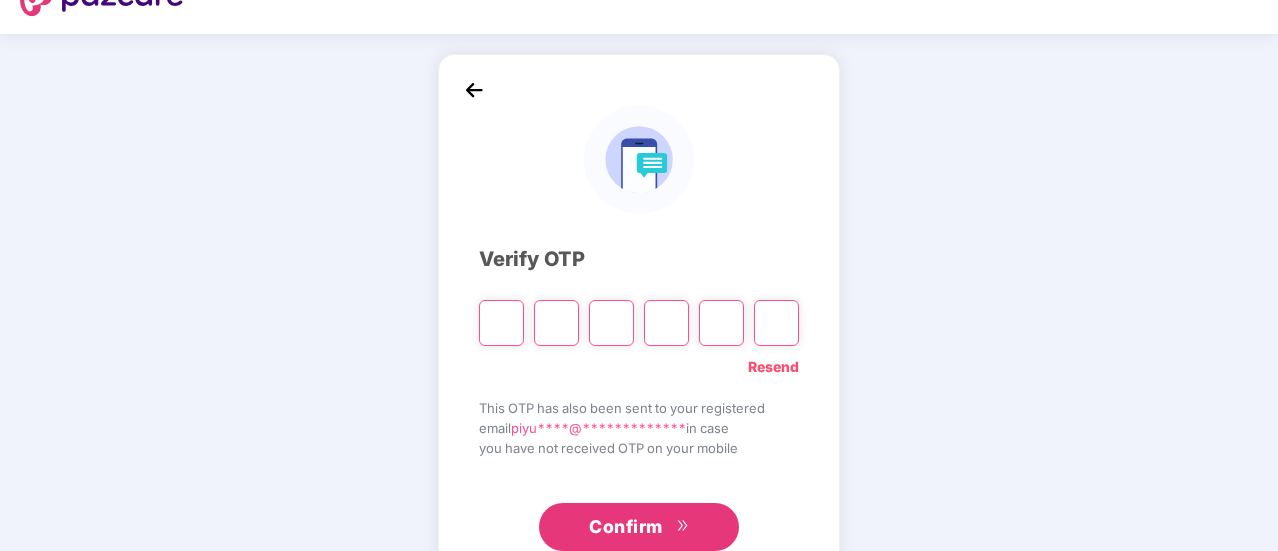 paste on "*" 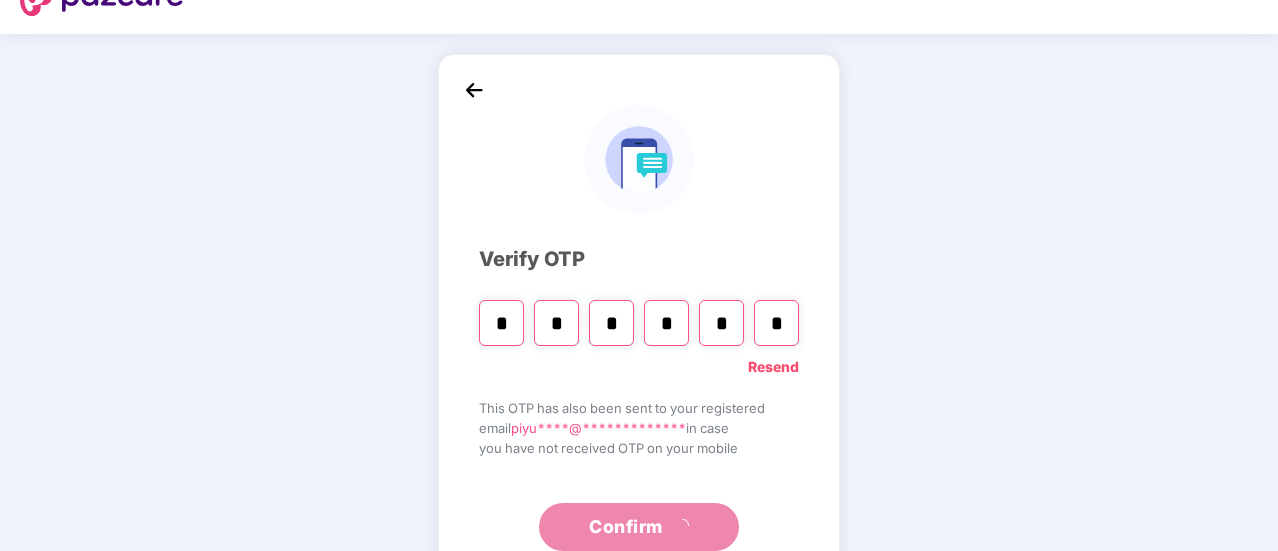 scroll, scrollTop: 0, scrollLeft: 0, axis: both 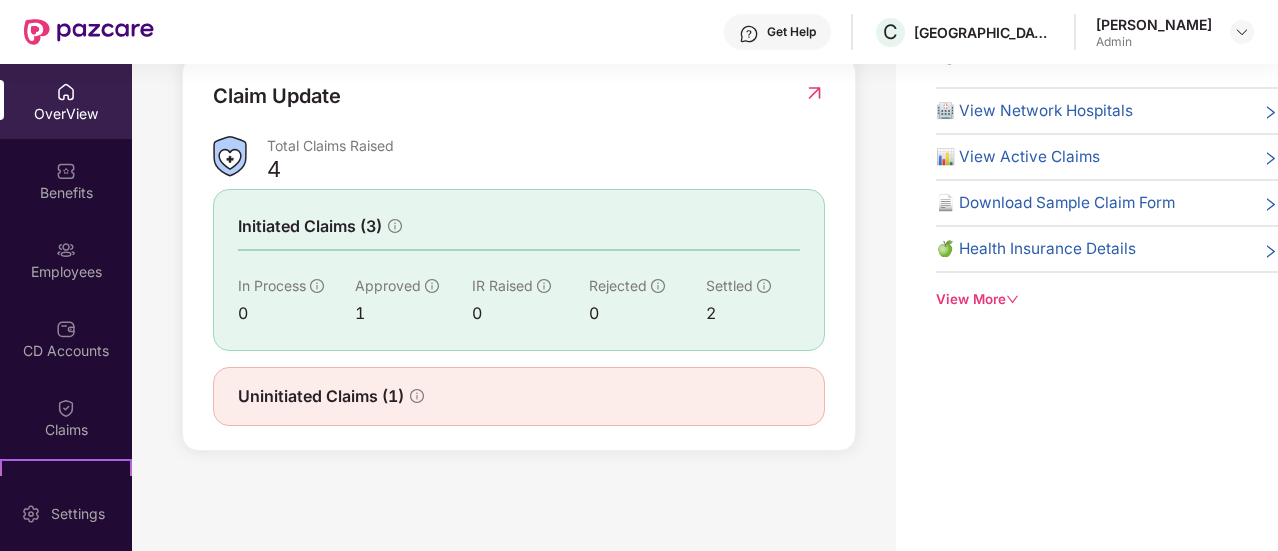 click on "0" at bounding box center (530, 313) 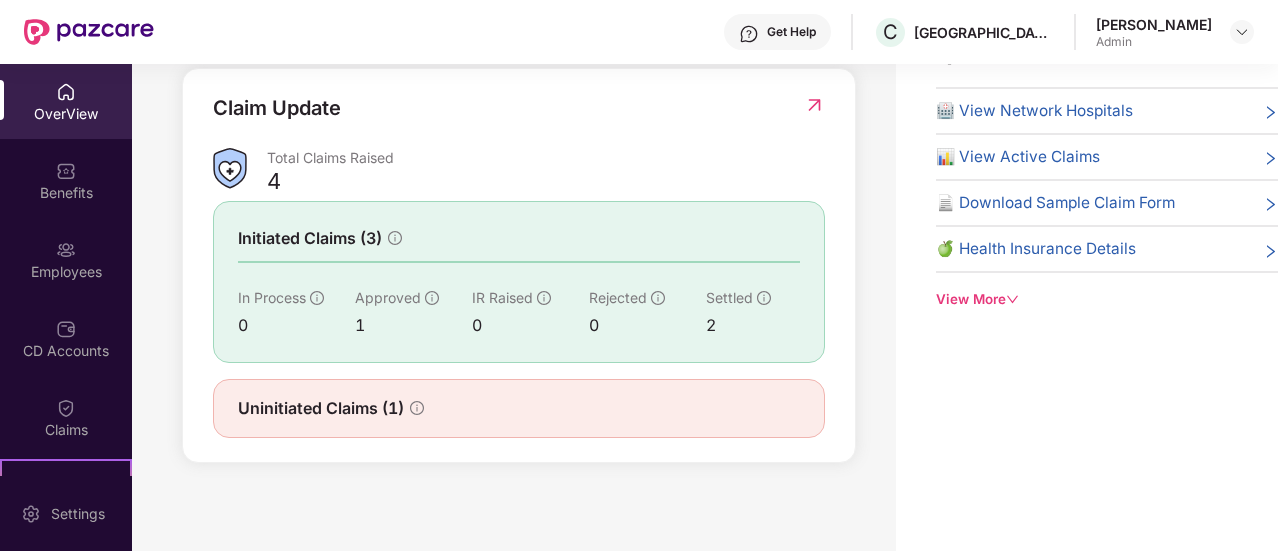 scroll, scrollTop: 657, scrollLeft: 0, axis: vertical 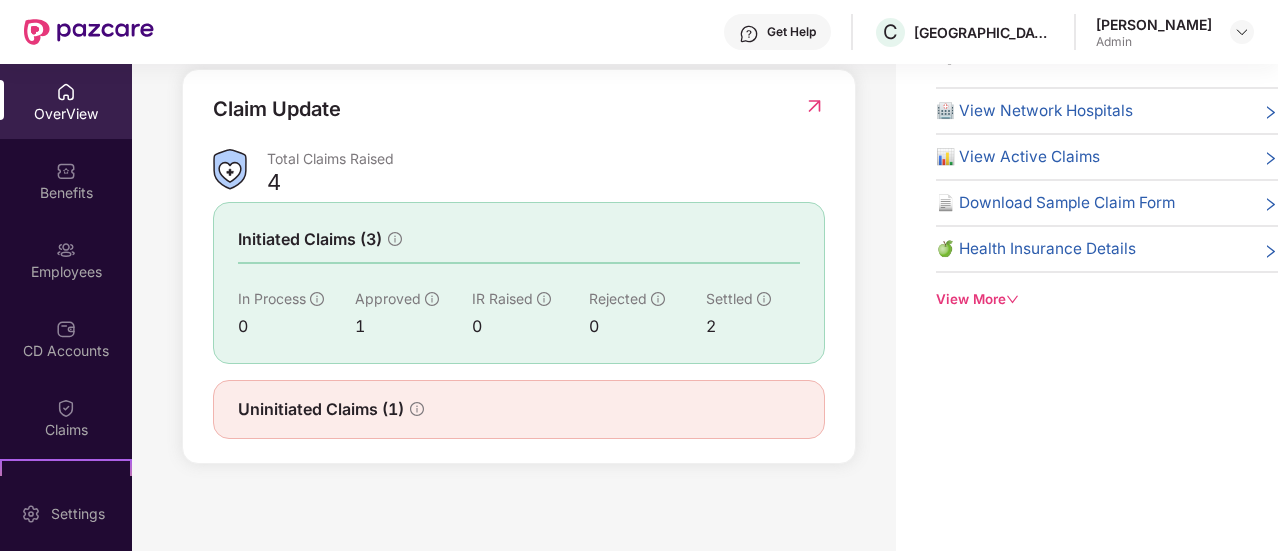 click on "Uninitiated Claims (1)" at bounding box center (519, 409) 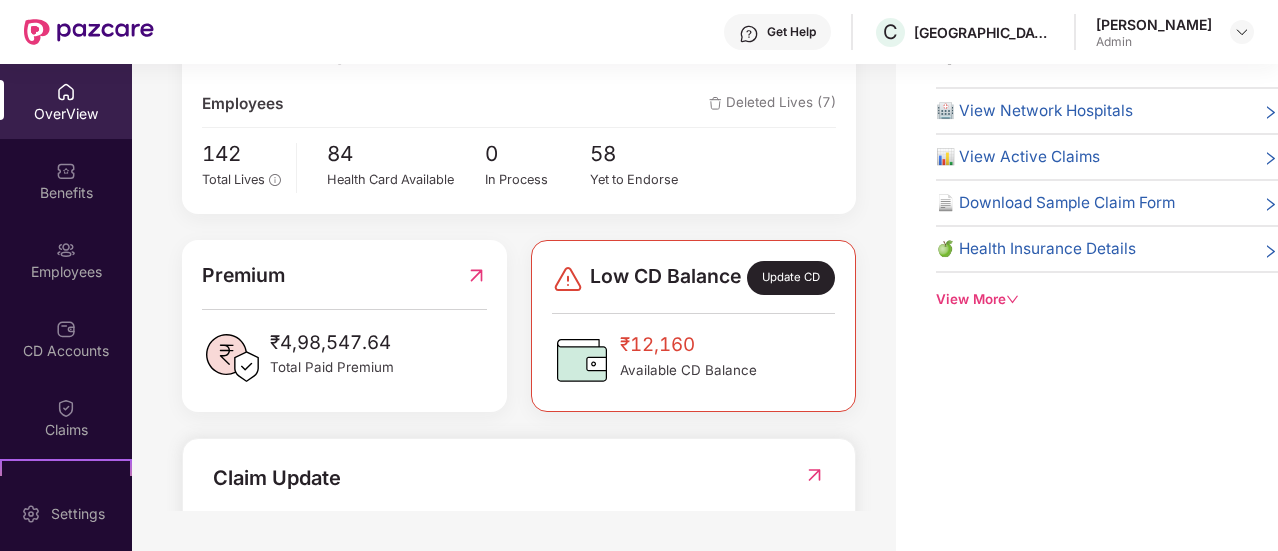 scroll, scrollTop: 0, scrollLeft: 0, axis: both 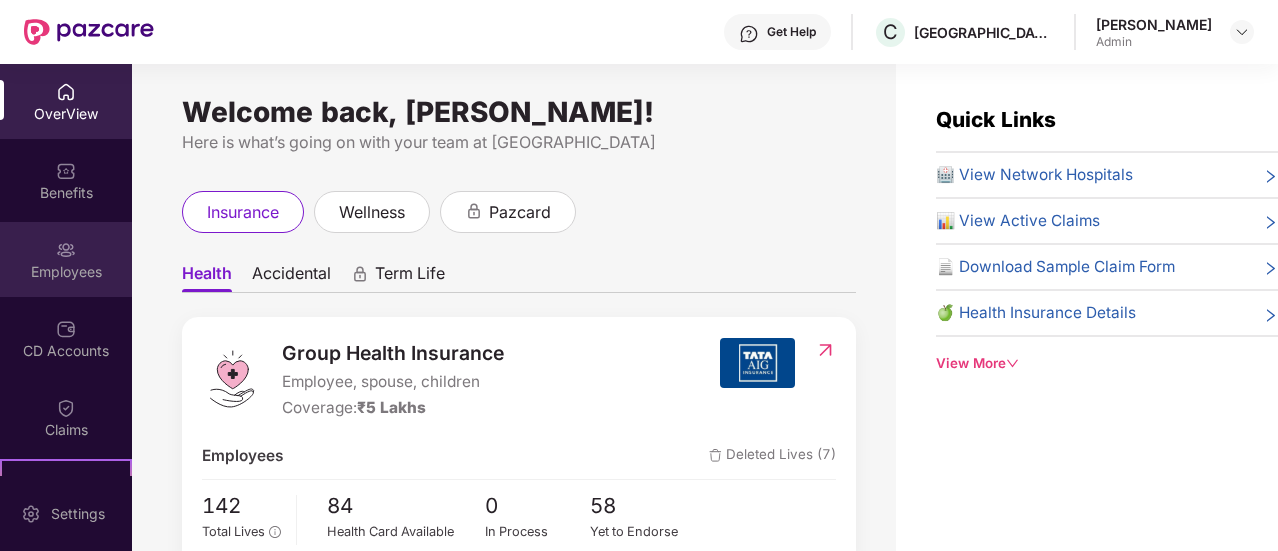 click on "Employees" at bounding box center (66, 272) 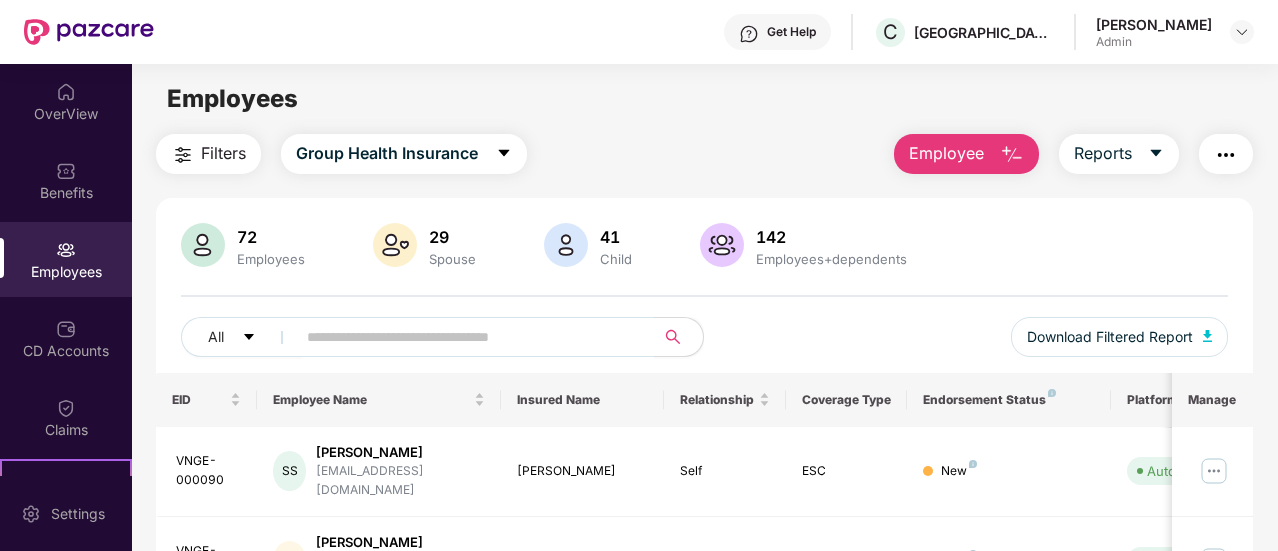 click on "Employee" at bounding box center (966, 154) 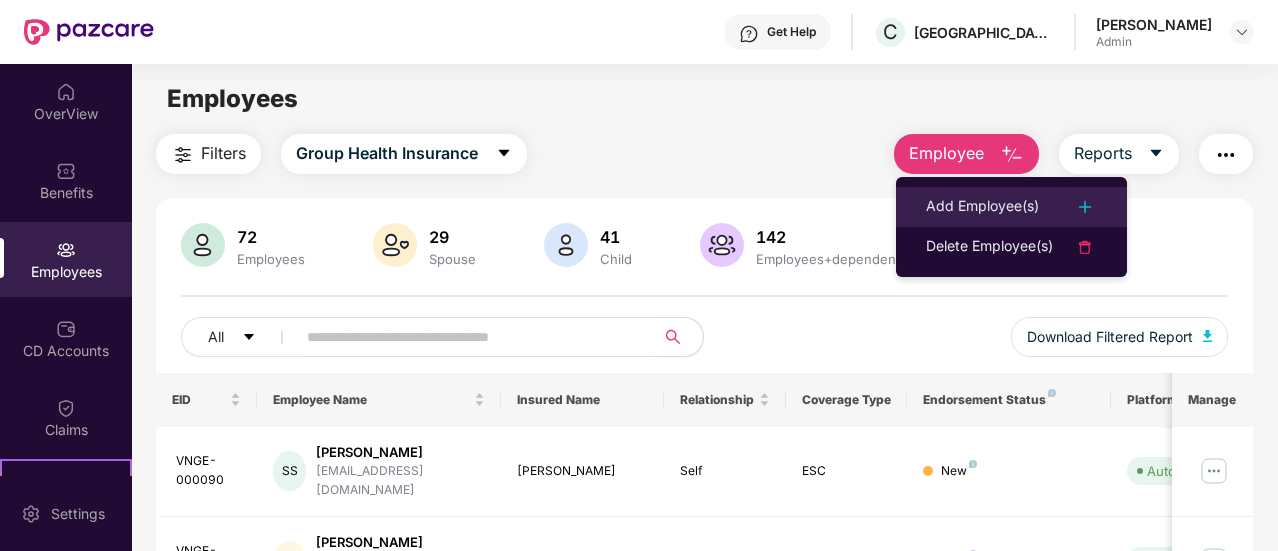 click on "Add Employee(s)" at bounding box center [982, 207] 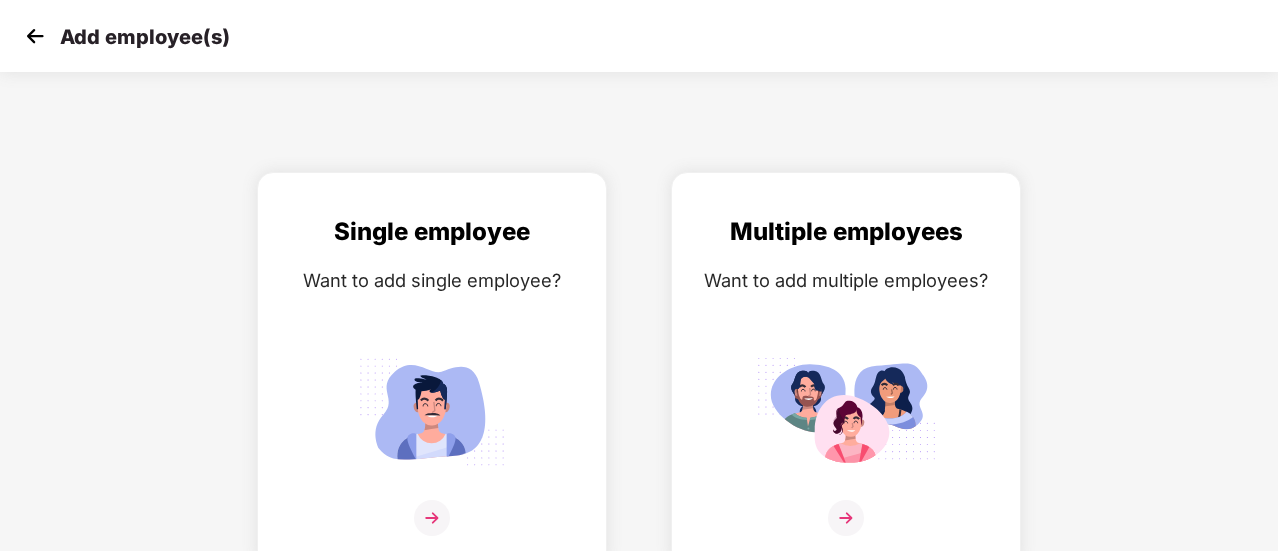 click at bounding box center [35, 36] 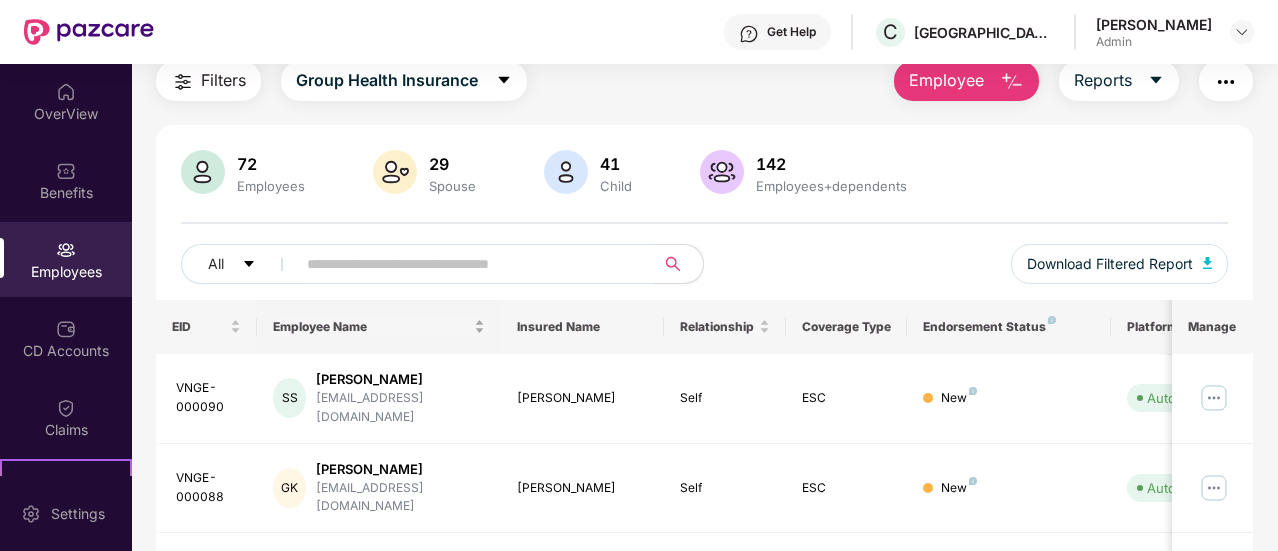 scroll, scrollTop: 0, scrollLeft: 0, axis: both 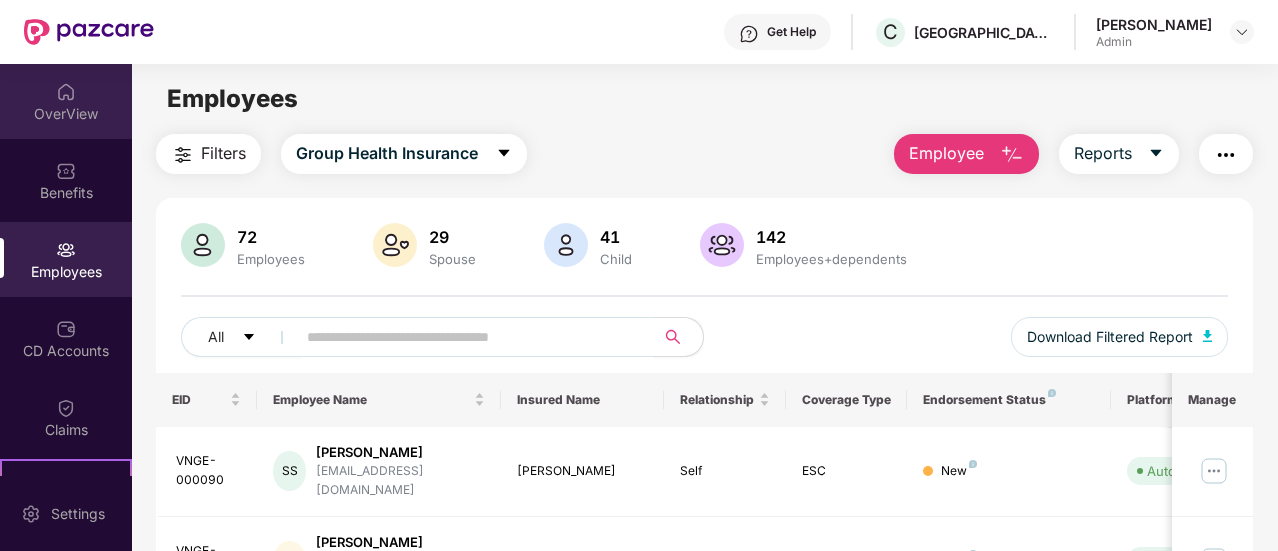 click on "OverView" at bounding box center (66, 101) 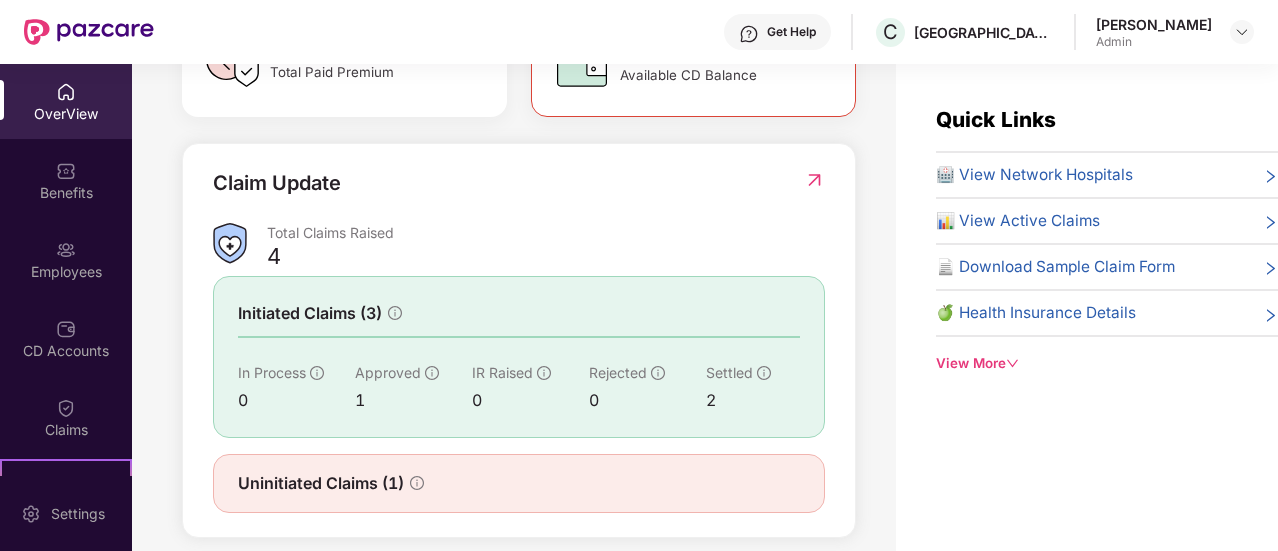 scroll, scrollTop: 0, scrollLeft: 0, axis: both 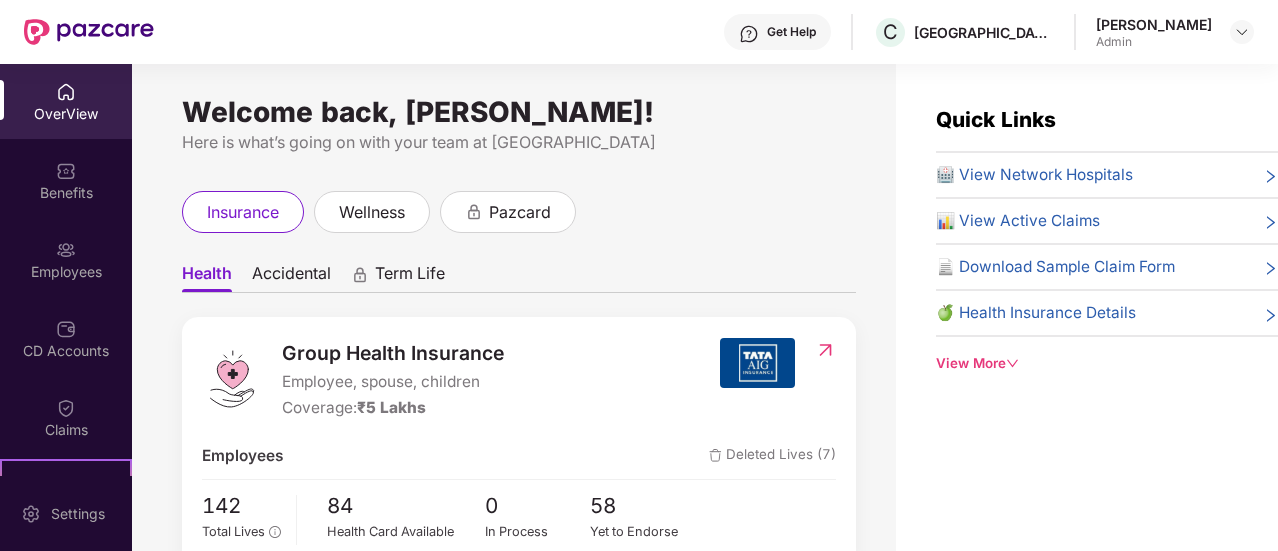 click at bounding box center [66, 92] 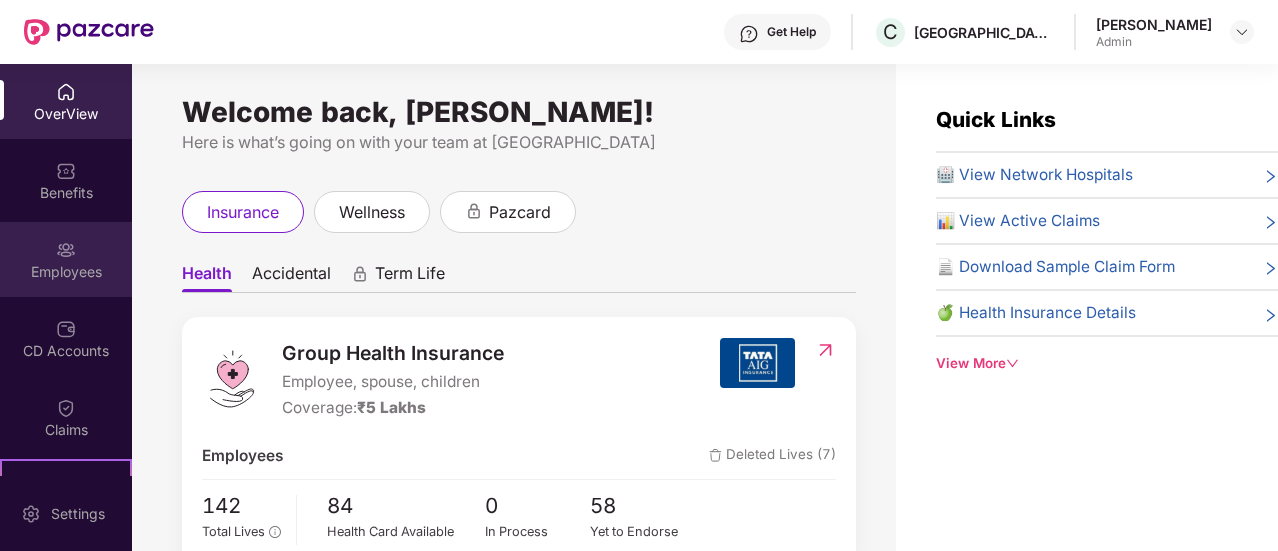 click at bounding box center (66, 248) 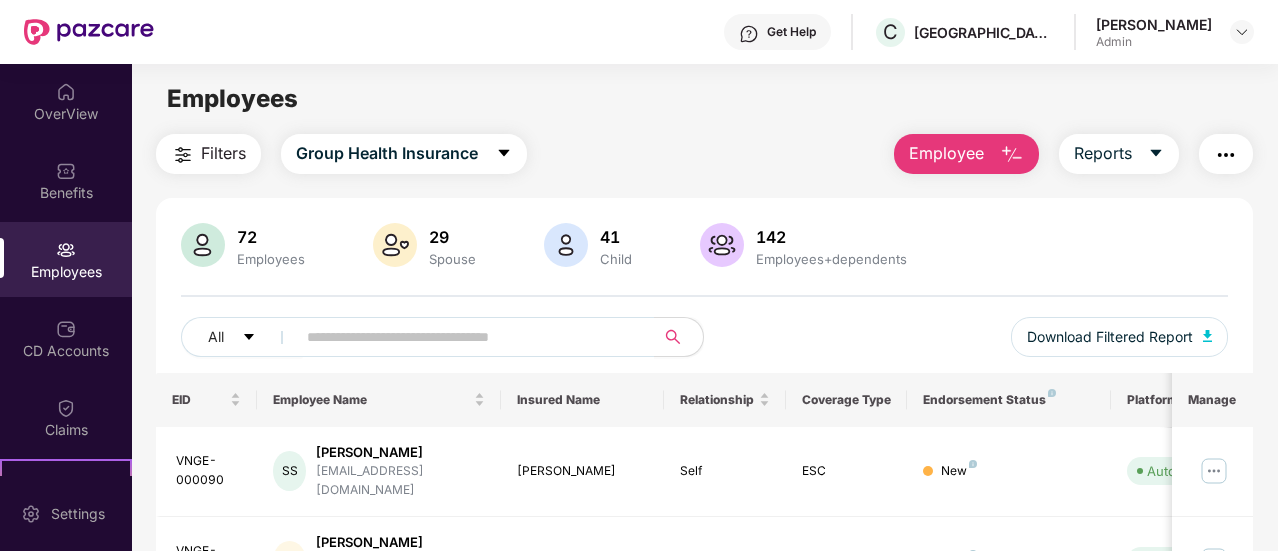 click on "Employee" at bounding box center (946, 153) 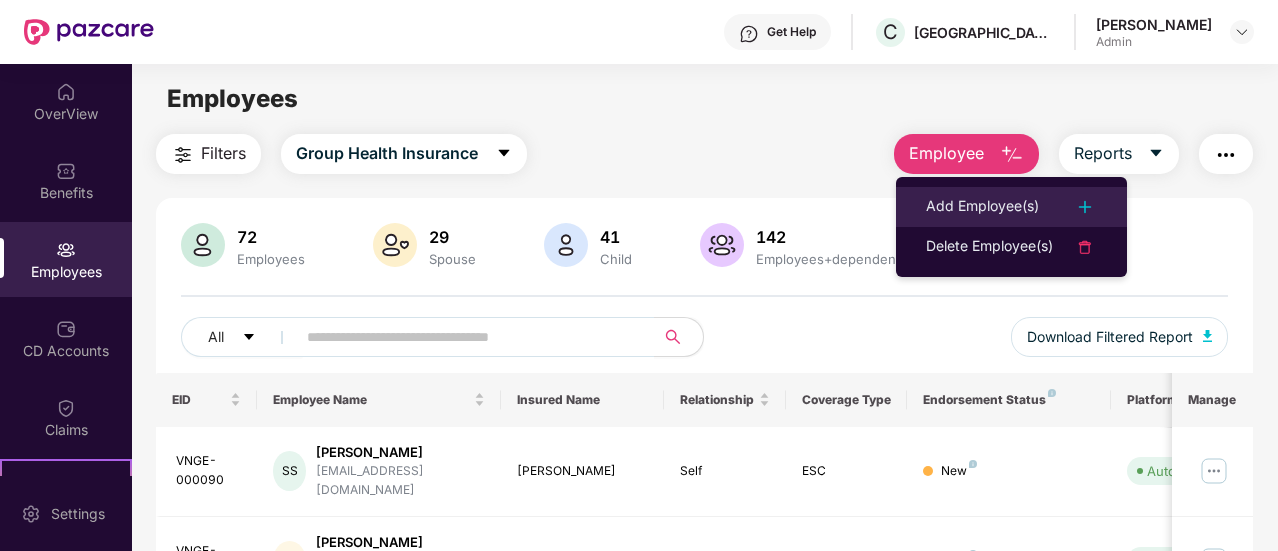 click on "Add Employee(s)" at bounding box center (982, 207) 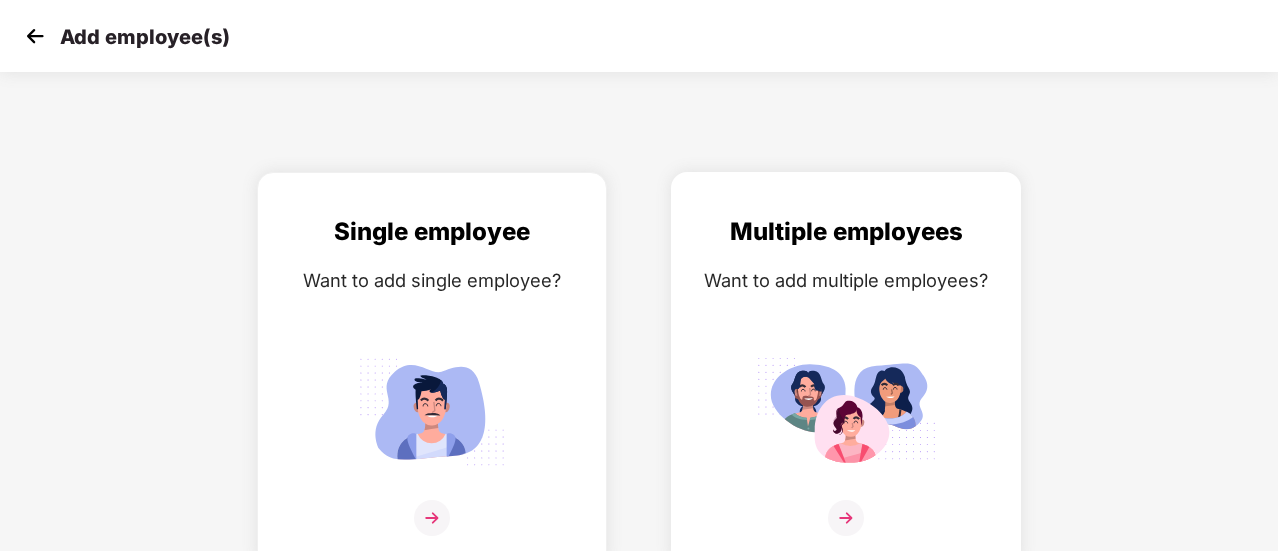 scroll, scrollTop: 14, scrollLeft: 0, axis: vertical 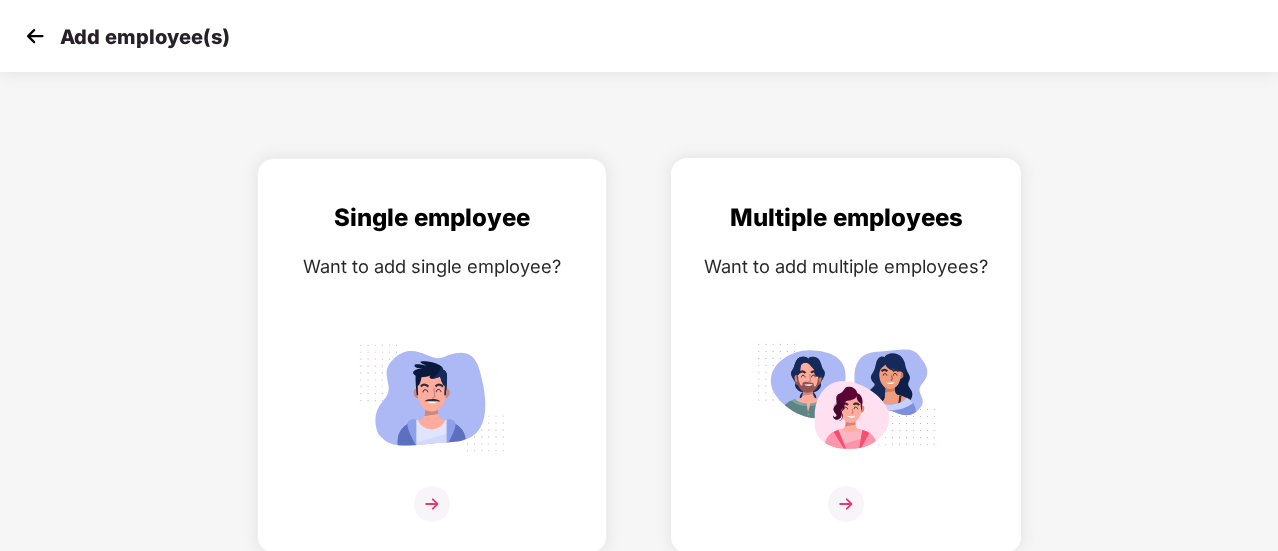 click at bounding box center (846, 397) 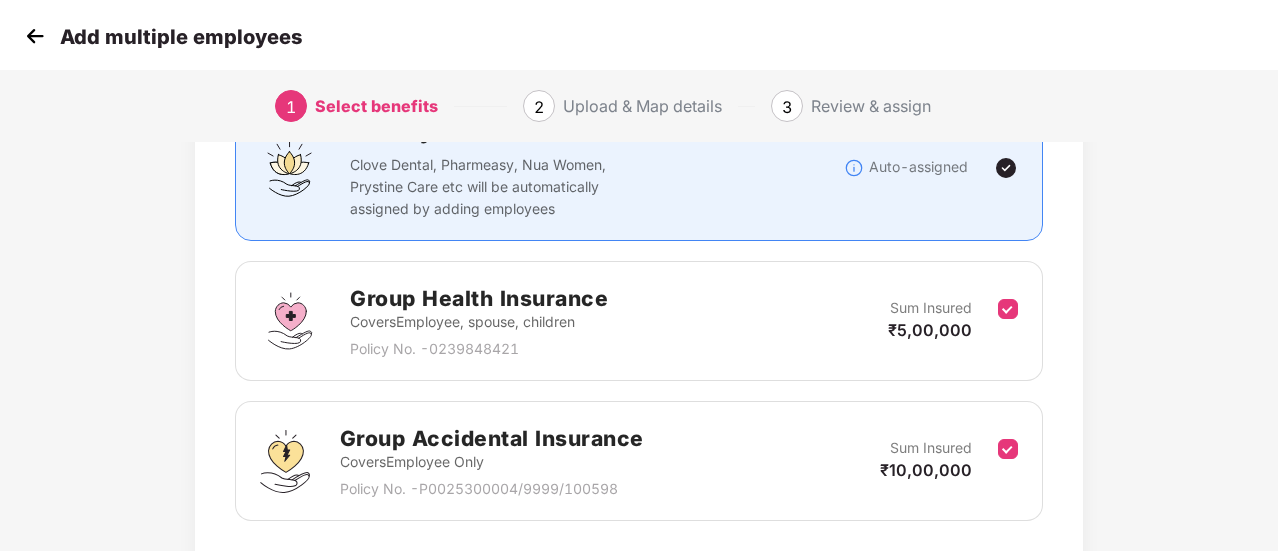 scroll, scrollTop: 326, scrollLeft: 0, axis: vertical 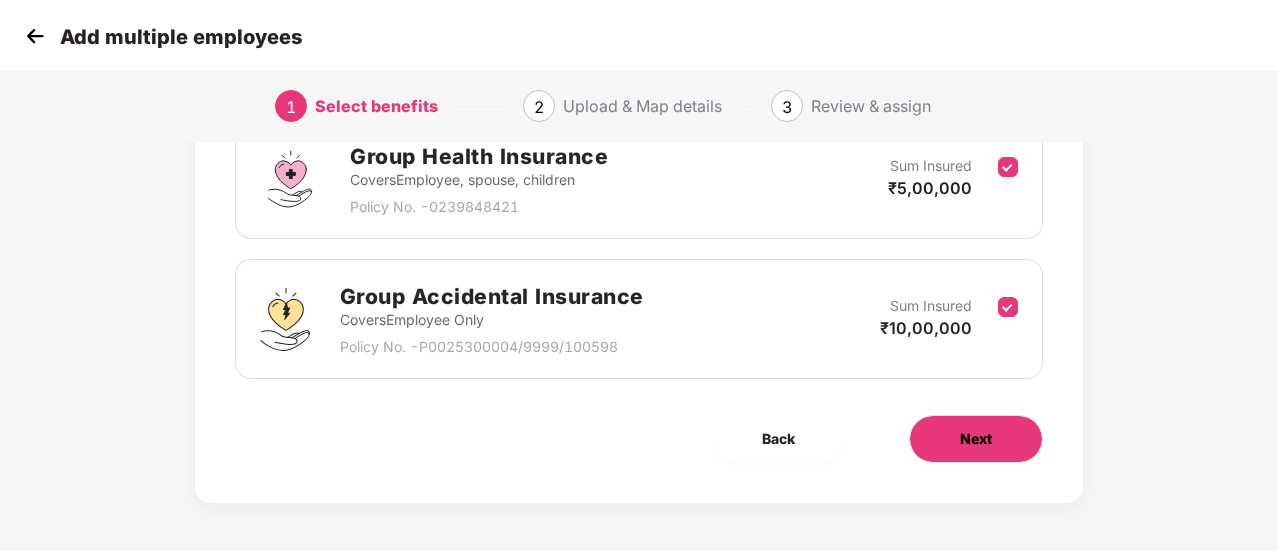 click on "Next" at bounding box center [976, 439] 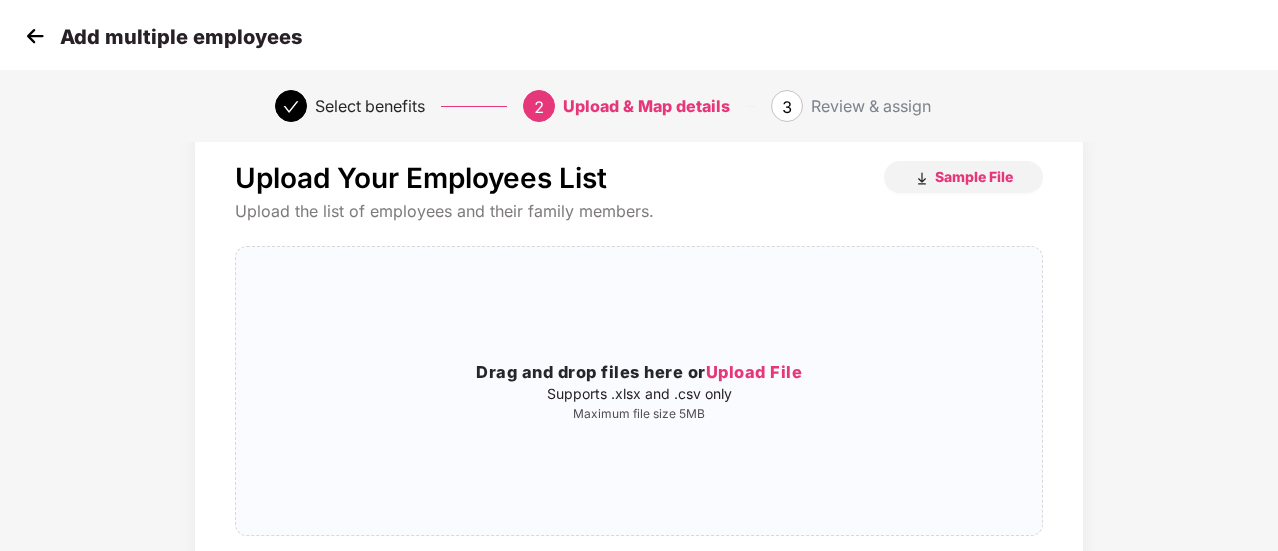 scroll, scrollTop: 36, scrollLeft: 0, axis: vertical 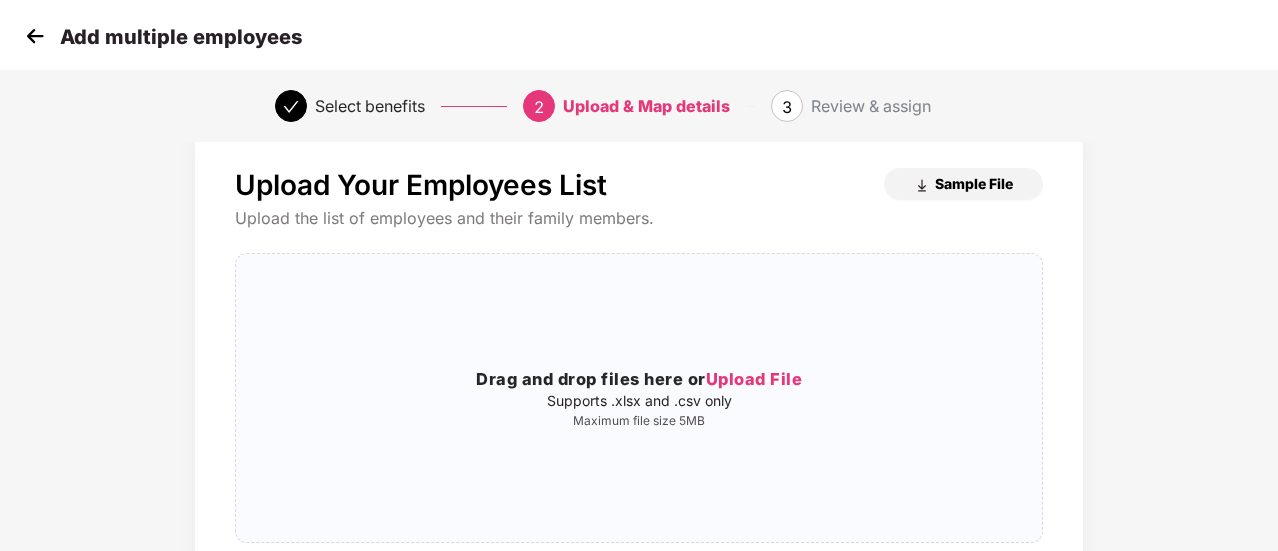 click on "Sample File" at bounding box center (974, 183) 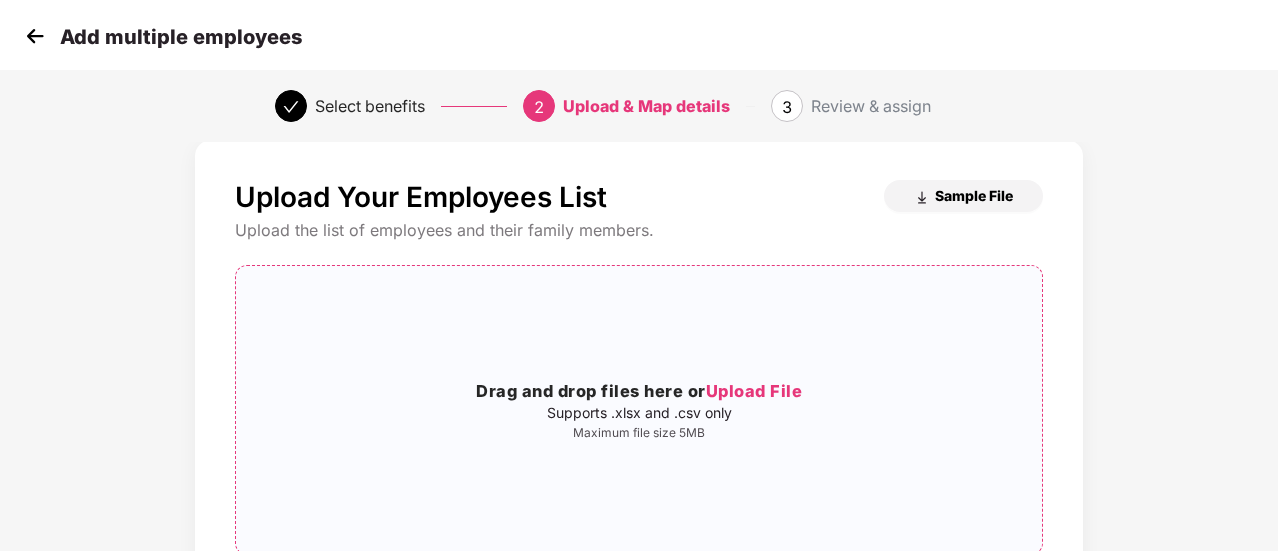 scroll, scrollTop: 23, scrollLeft: 0, axis: vertical 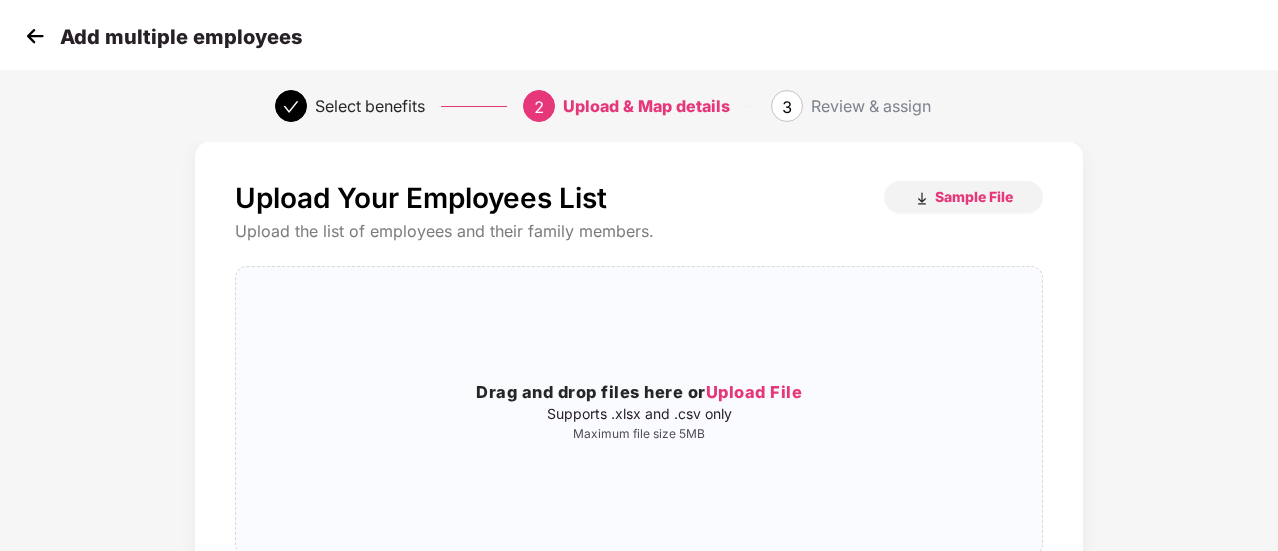 click at bounding box center (35, 36) 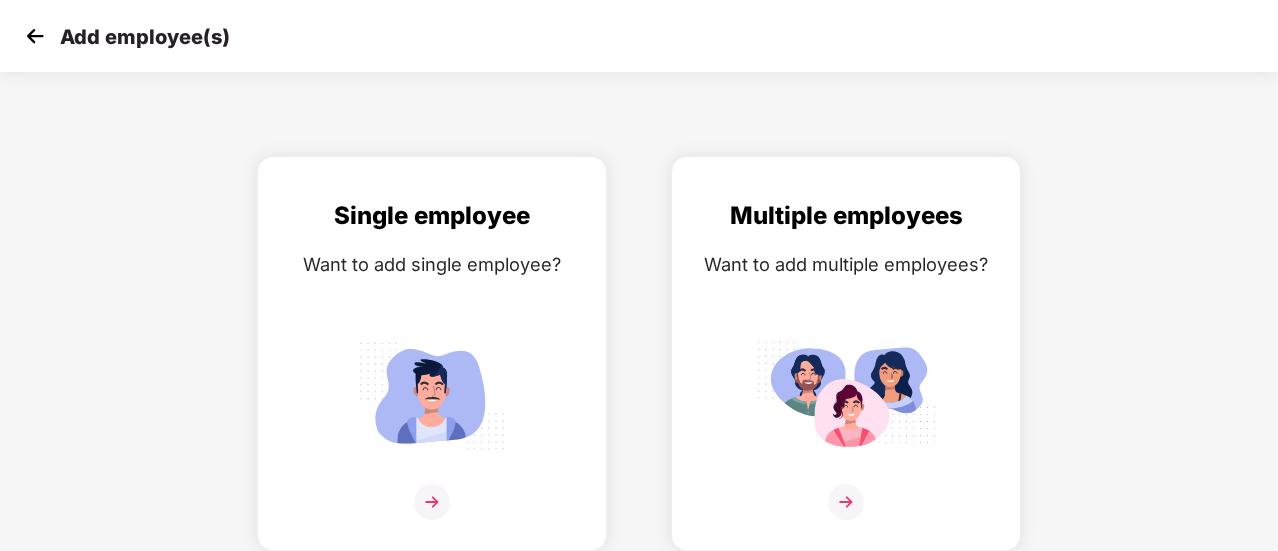 scroll, scrollTop: 0, scrollLeft: 0, axis: both 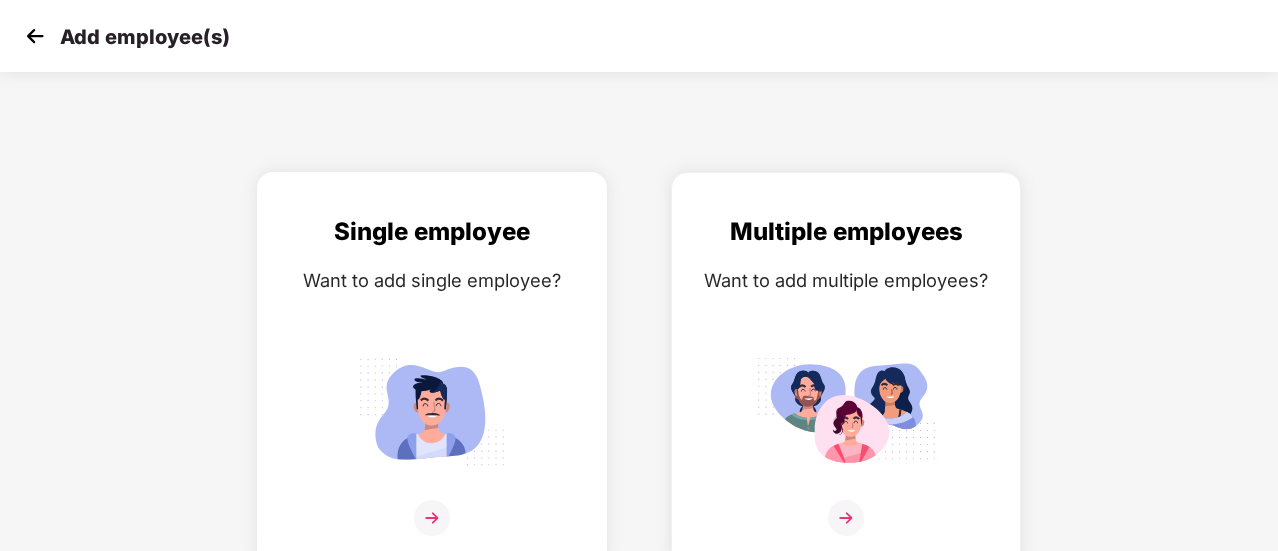 click on "Single employee Want to add single employee?" at bounding box center [432, 387] 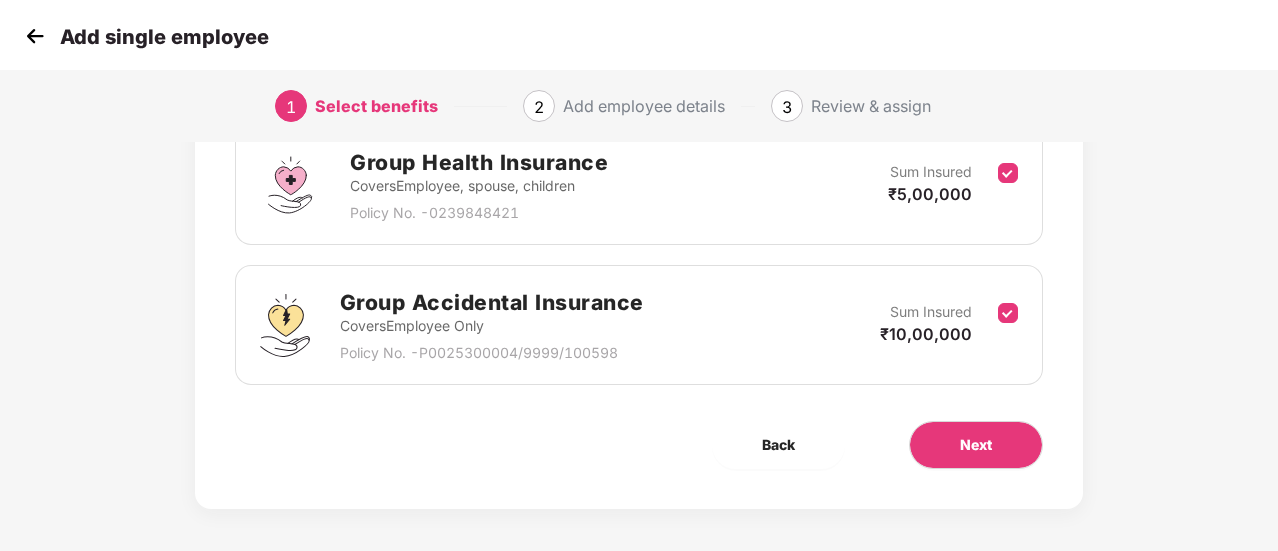 scroll, scrollTop: 321, scrollLeft: 0, axis: vertical 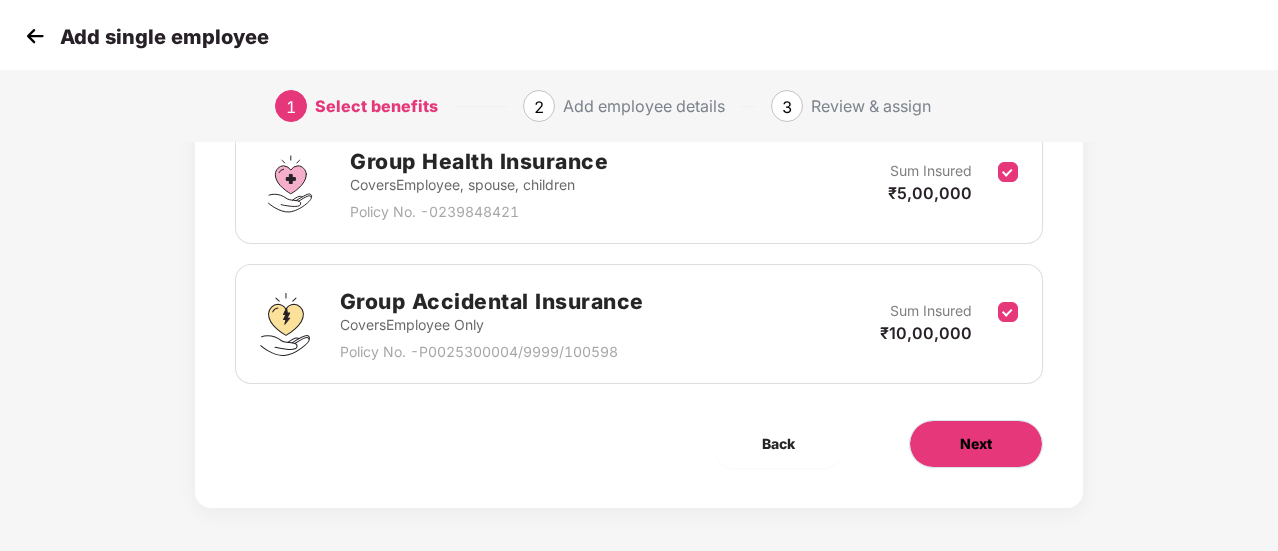 click on "Next" at bounding box center (976, 444) 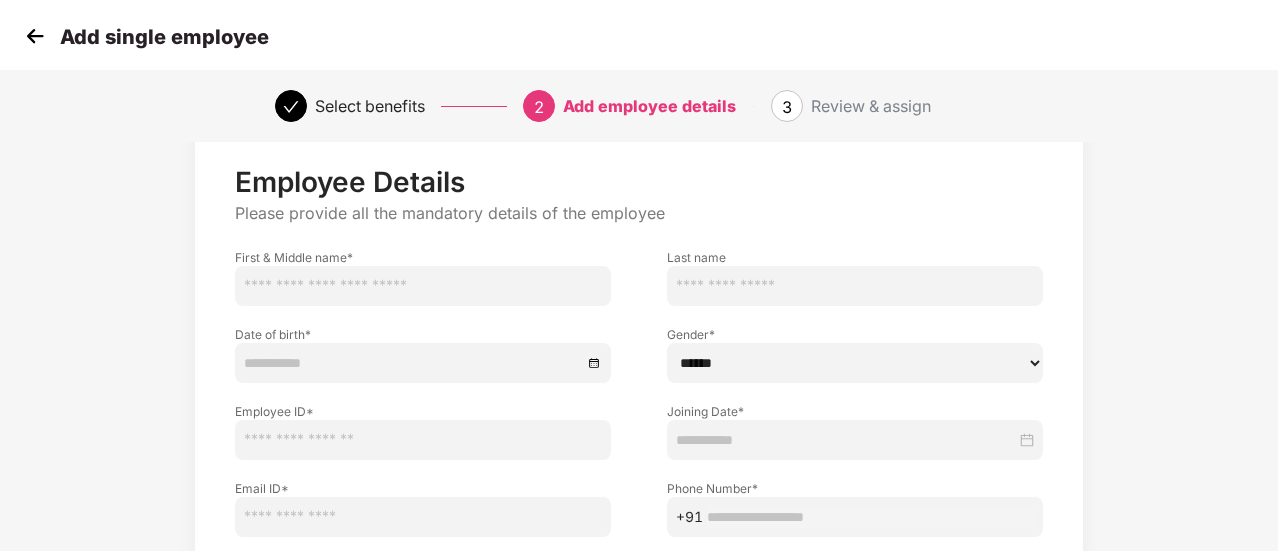 scroll, scrollTop: 10, scrollLeft: 1, axis: both 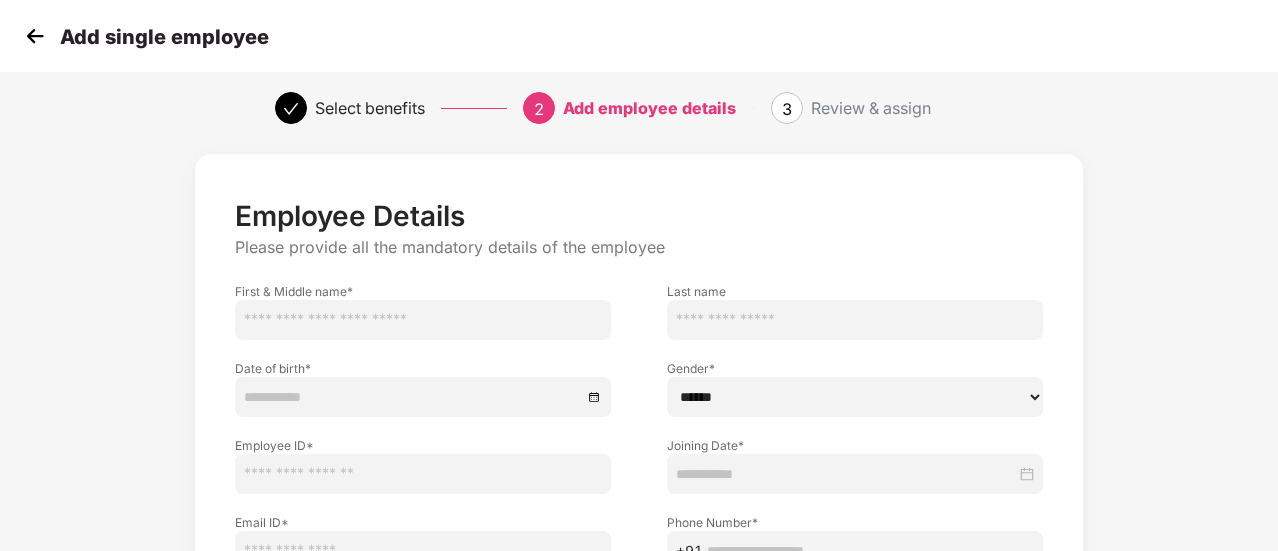 click at bounding box center [423, 320] 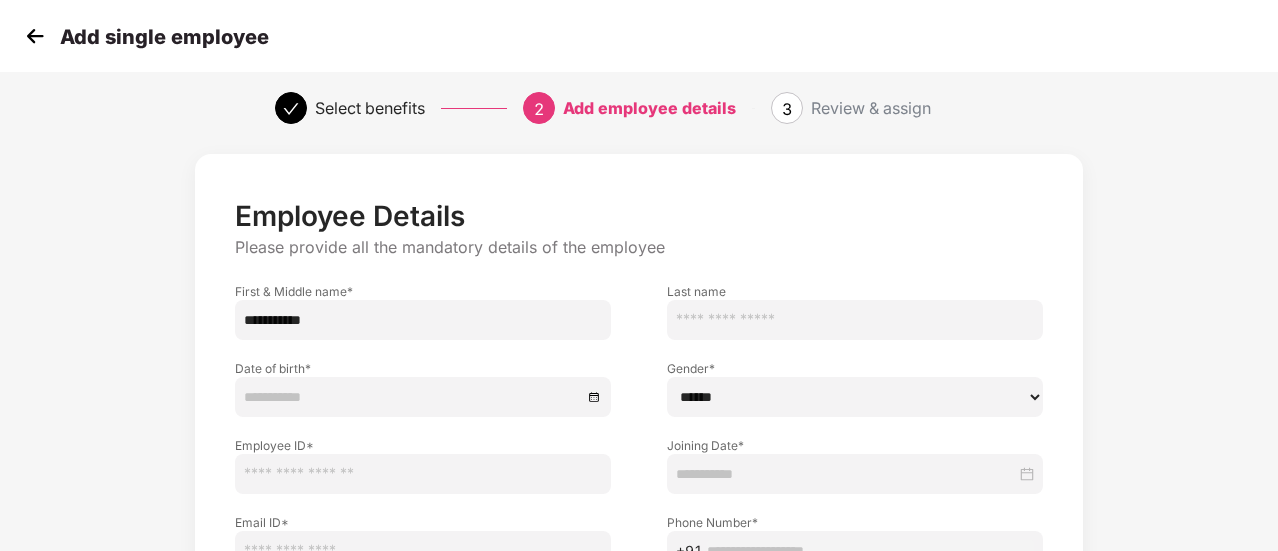 type on "**********" 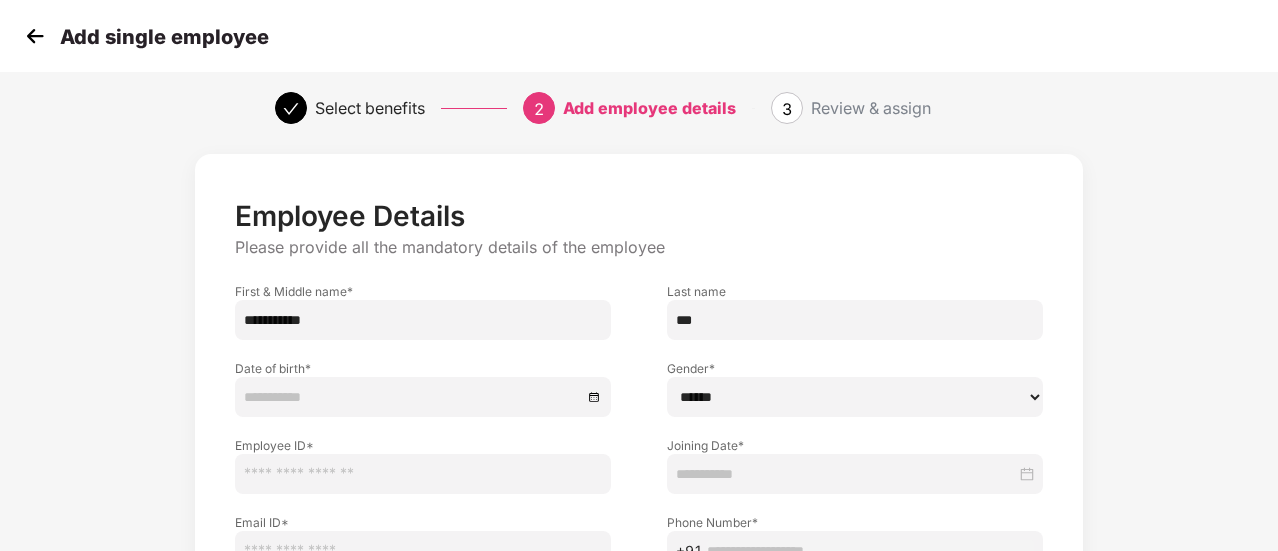 type on "***" 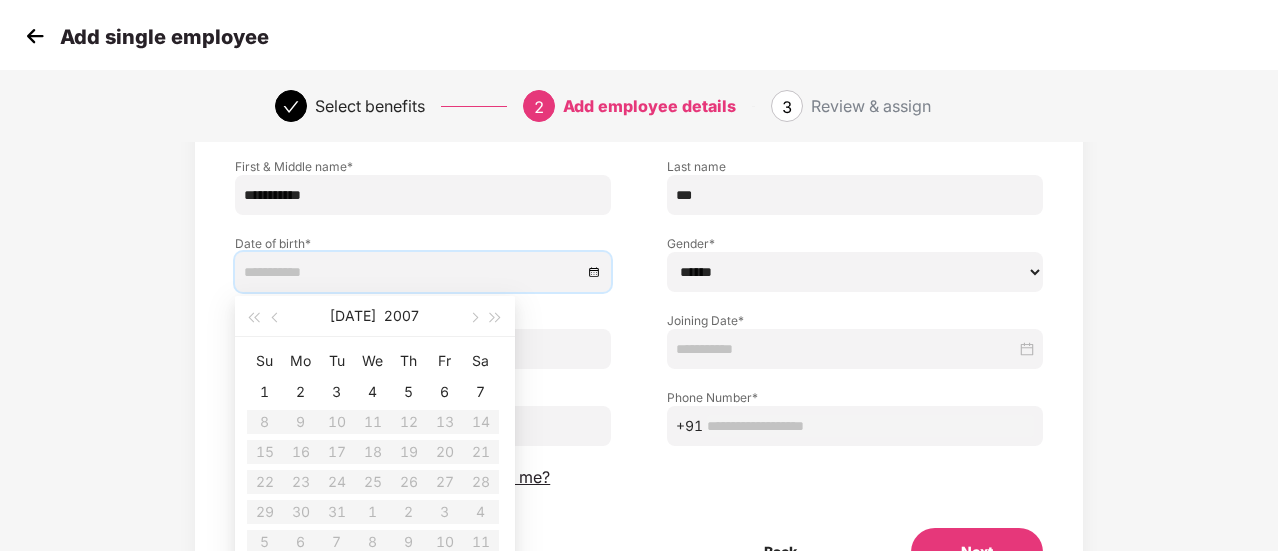 scroll, scrollTop: 146, scrollLeft: 1, axis: both 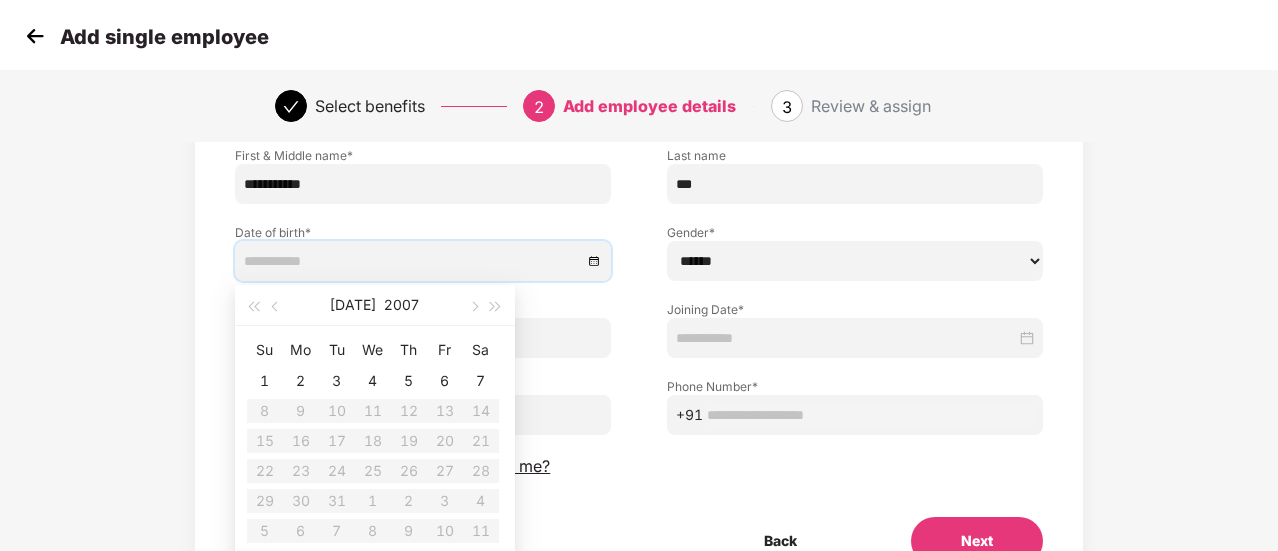 type on "**********" 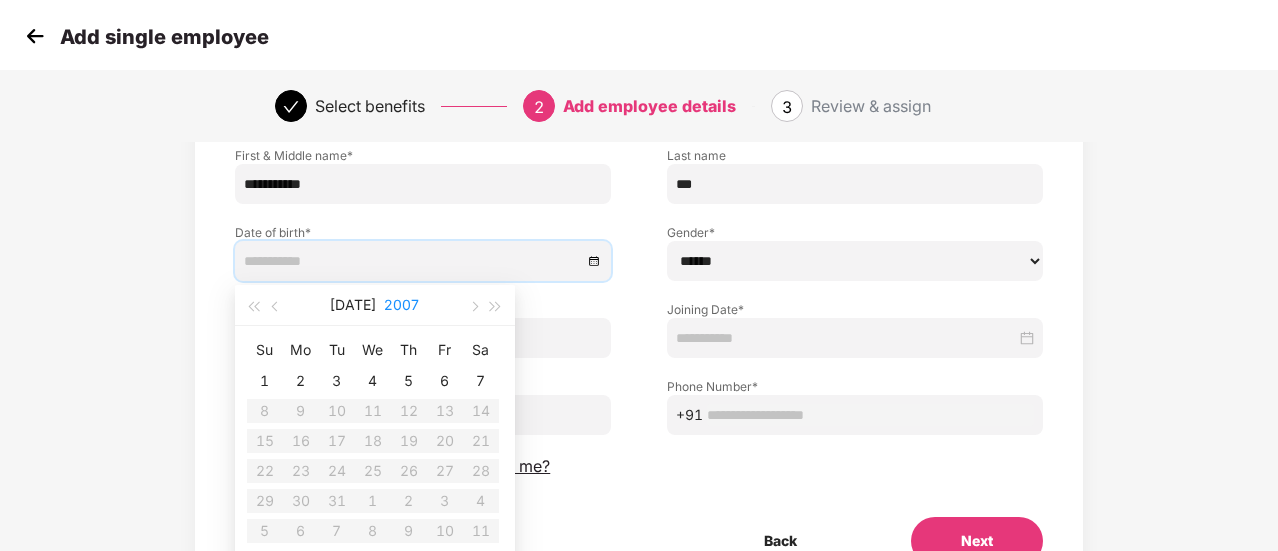 click on "2007" at bounding box center (401, 305) 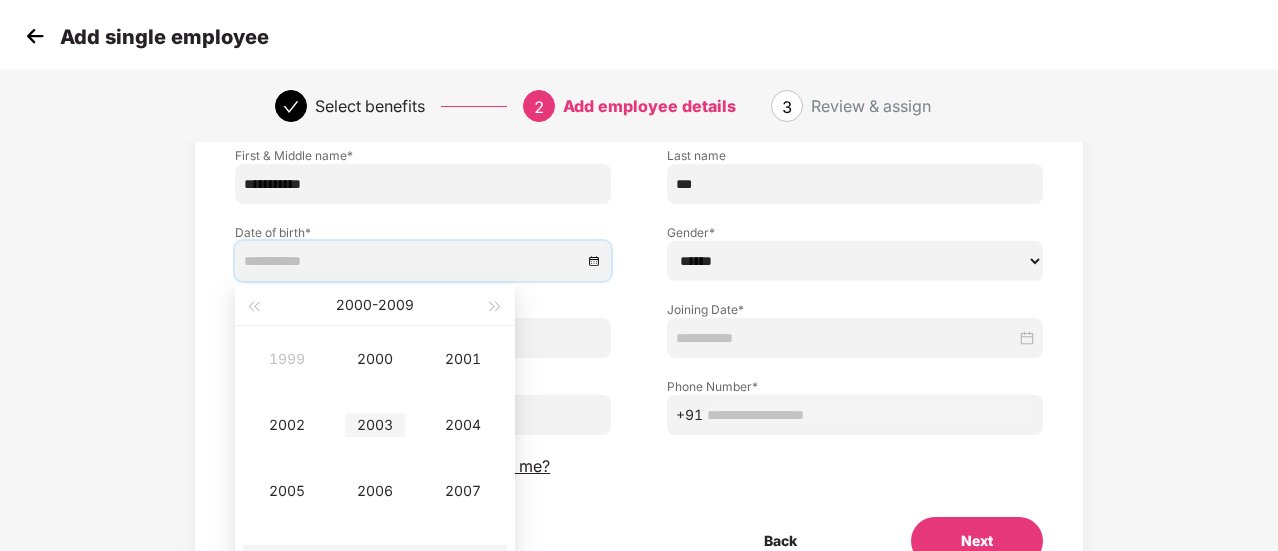 type on "**********" 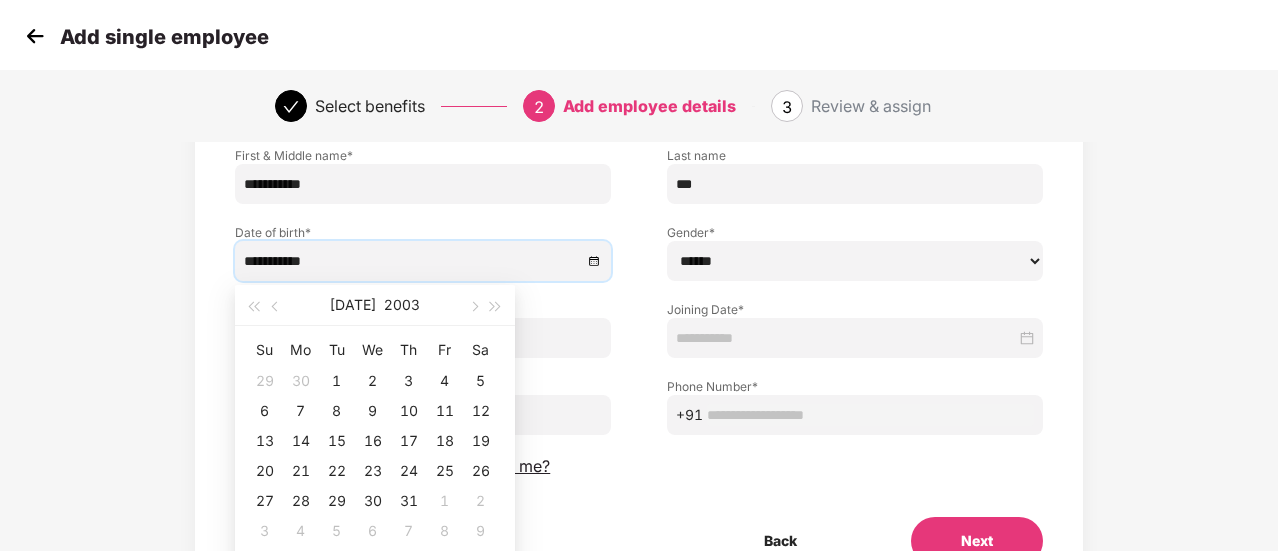 type on "**********" 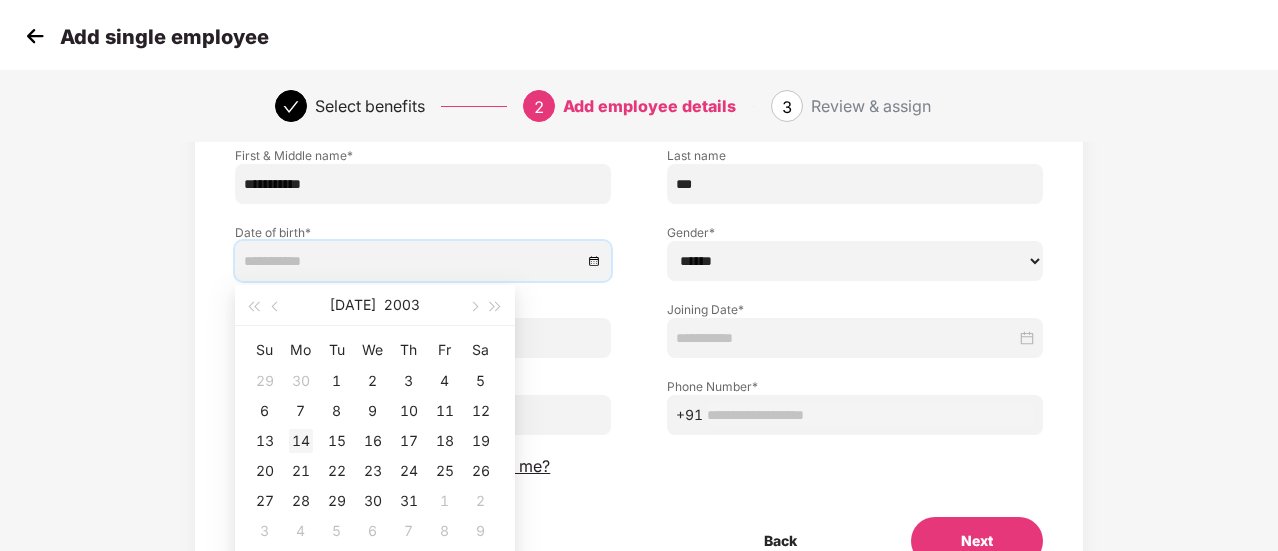 type on "**********" 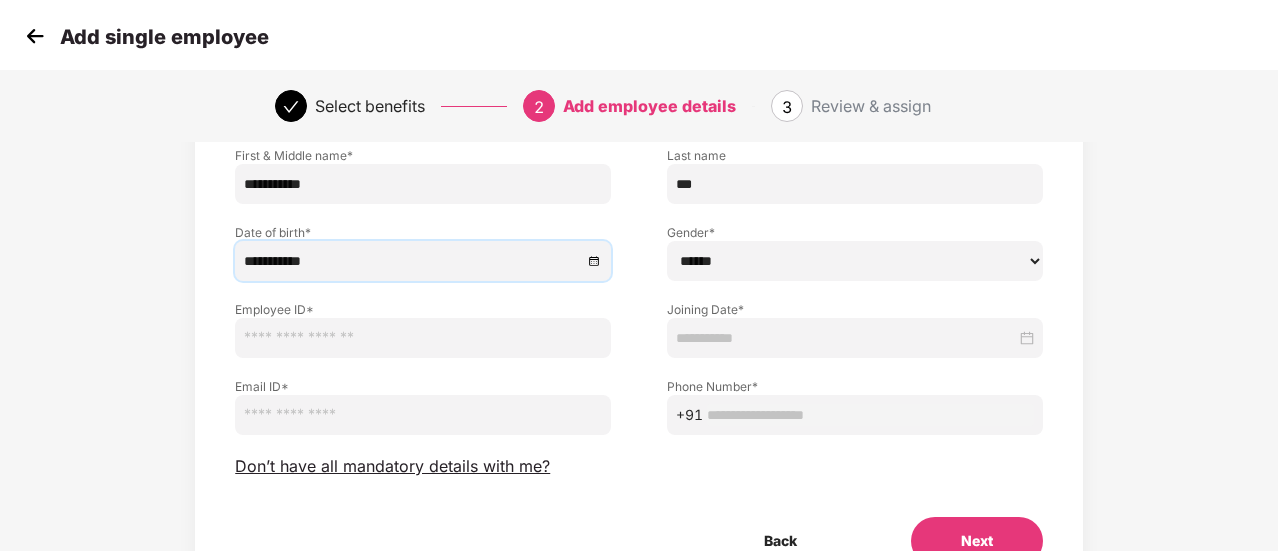 scroll, scrollTop: 178, scrollLeft: 0, axis: vertical 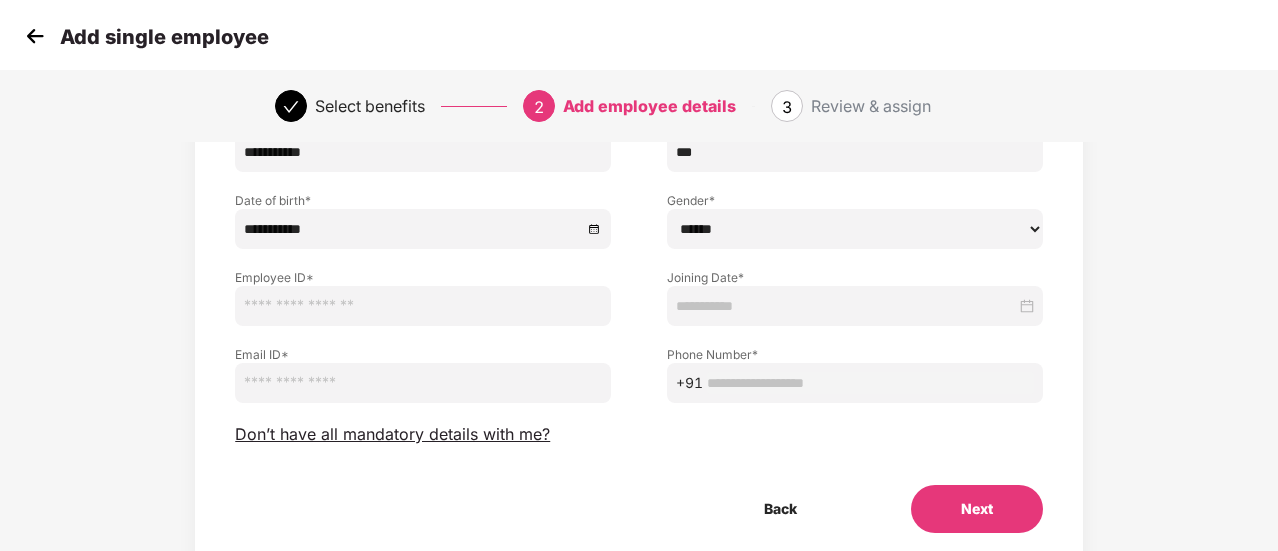 click on "****** **** ******" at bounding box center (855, 229) 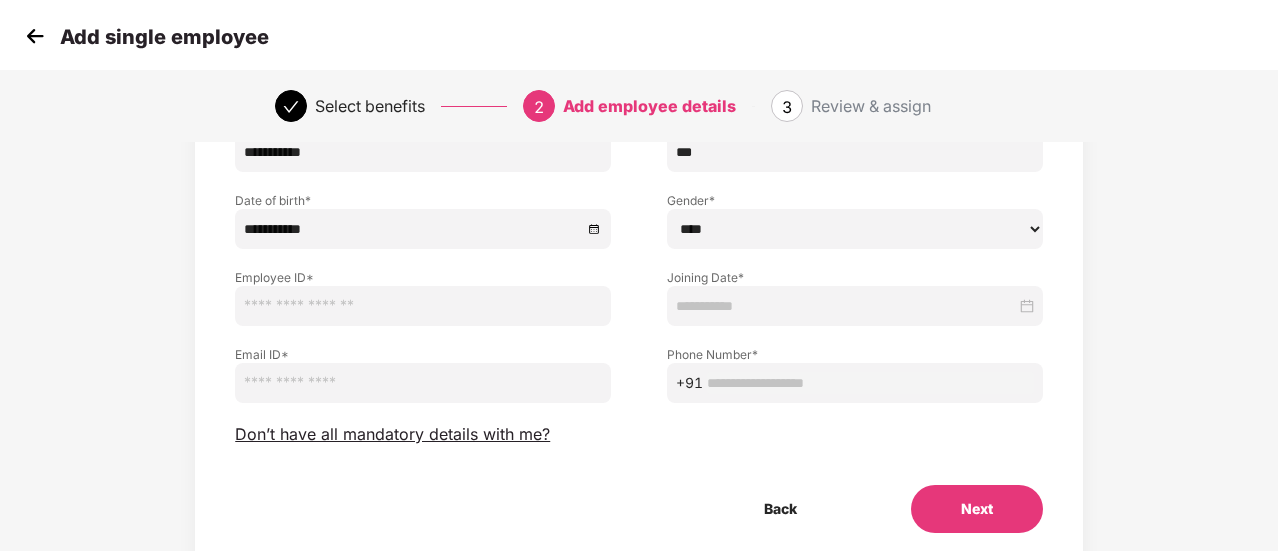 click on "****** **** ******" at bounding box center [855, 229] 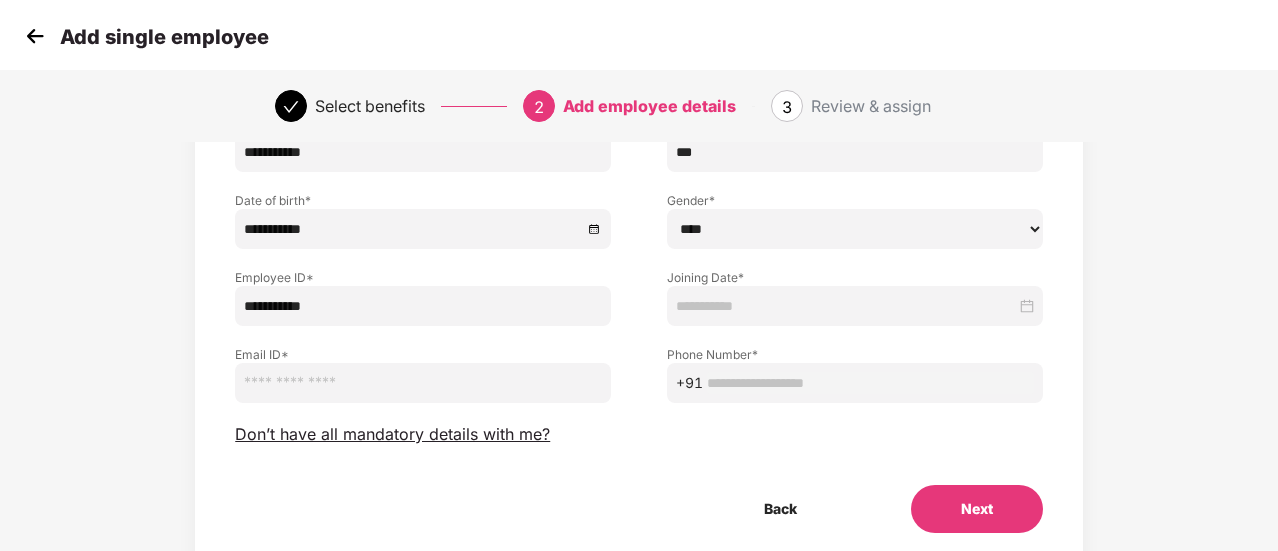 type on "**********" 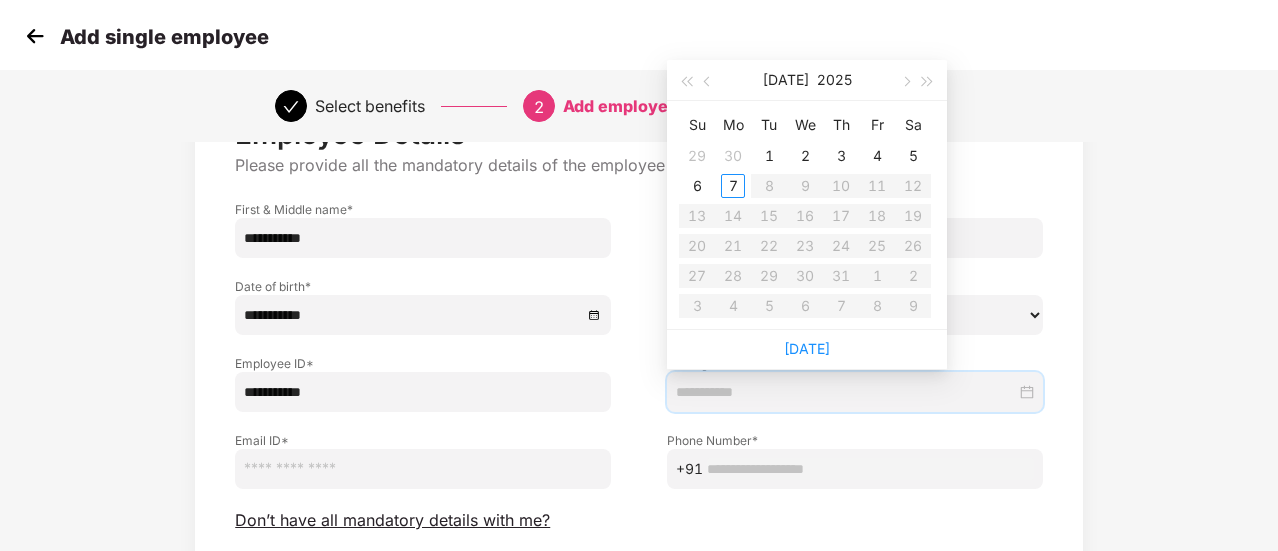scroll, scrollTop: 73, scrollLeft: 0, axis: vertical 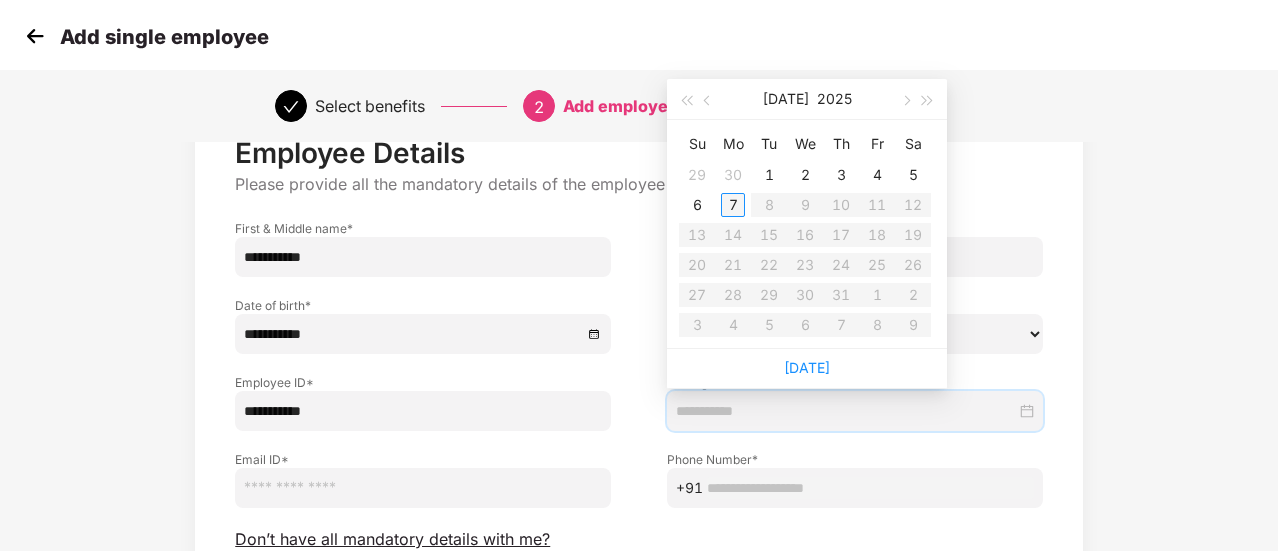 type on "**********" 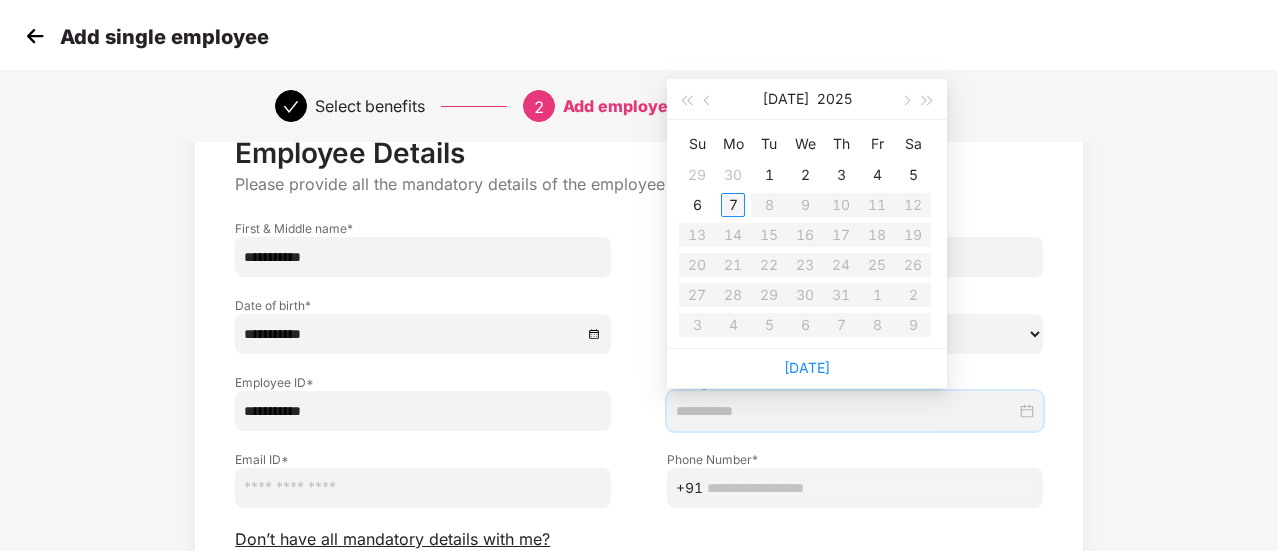 click on "7" at bounding box center (733, 205) 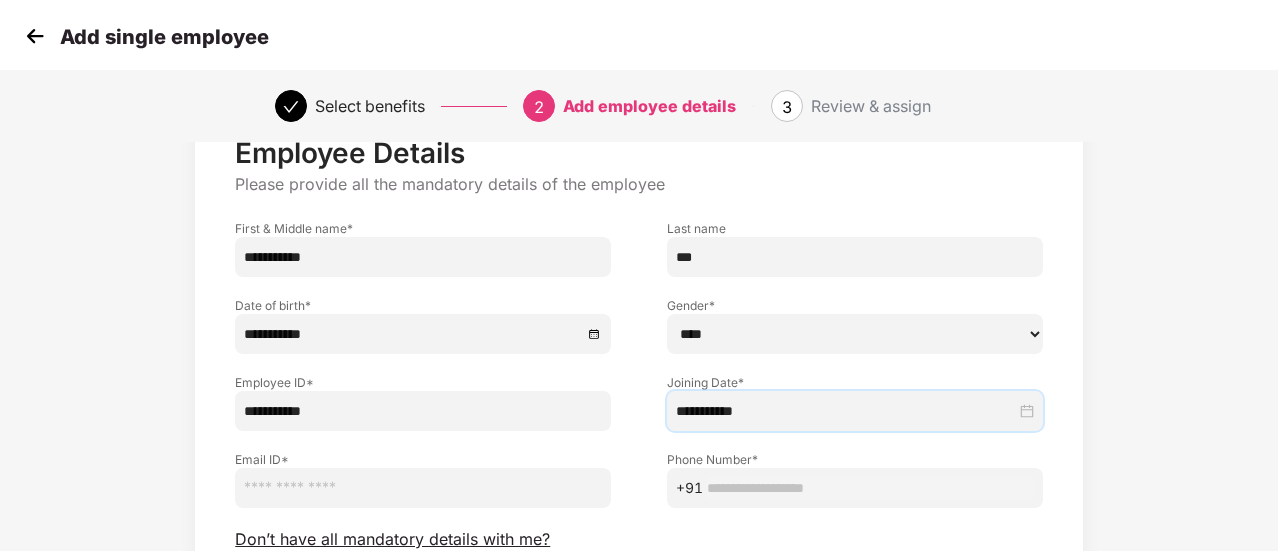 scroll, scrollTop: 223, scrollLeft: 0, axis: vertical 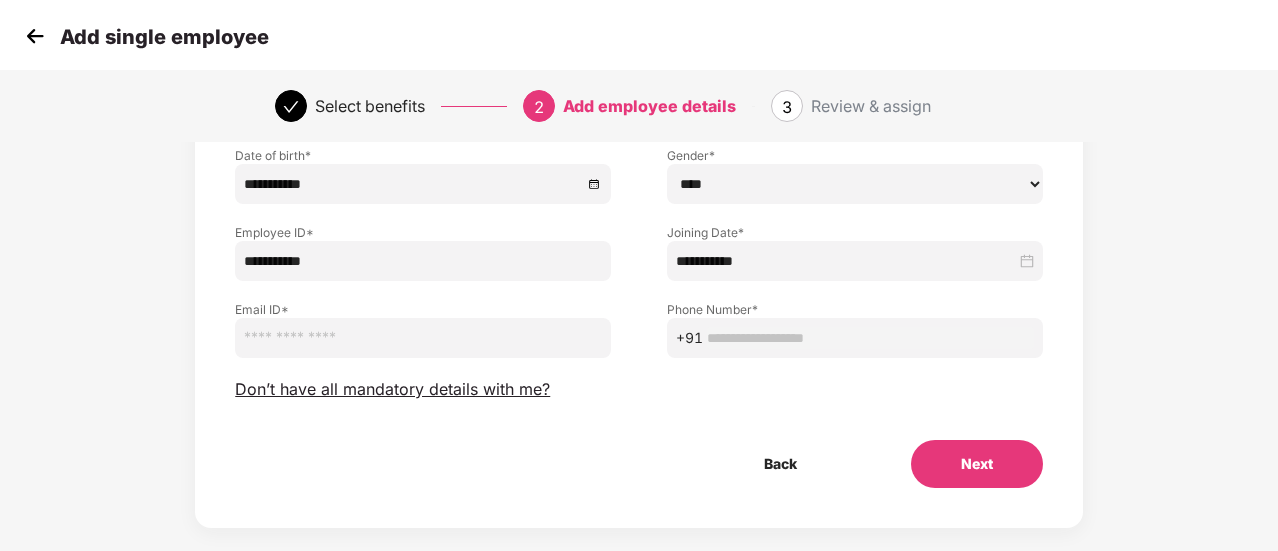 click at bounding box center [423, 338] 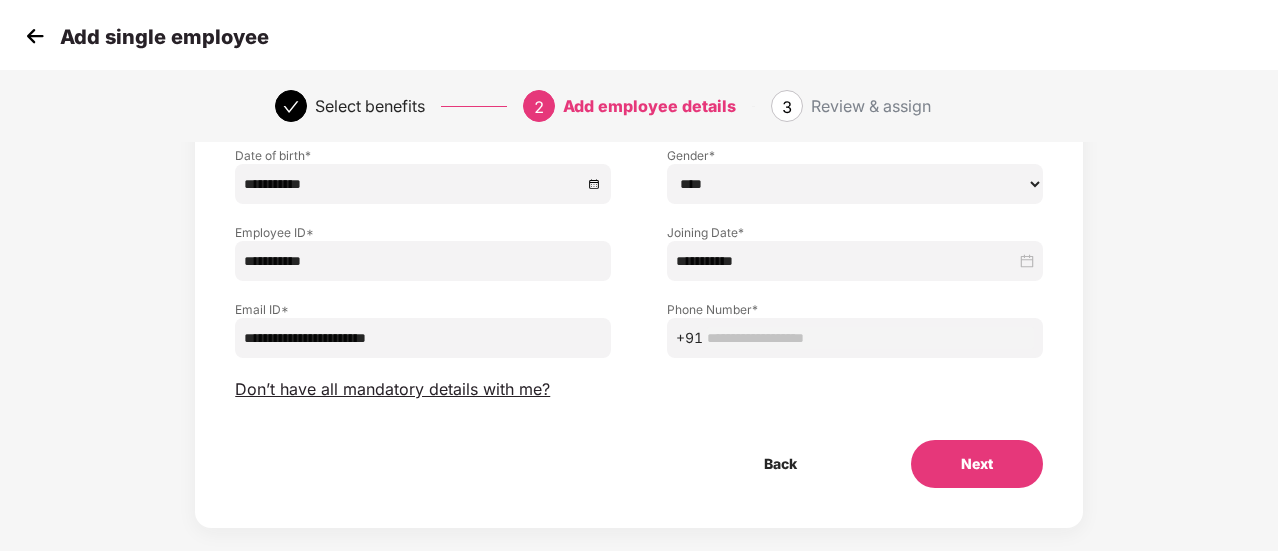 type on "**********" 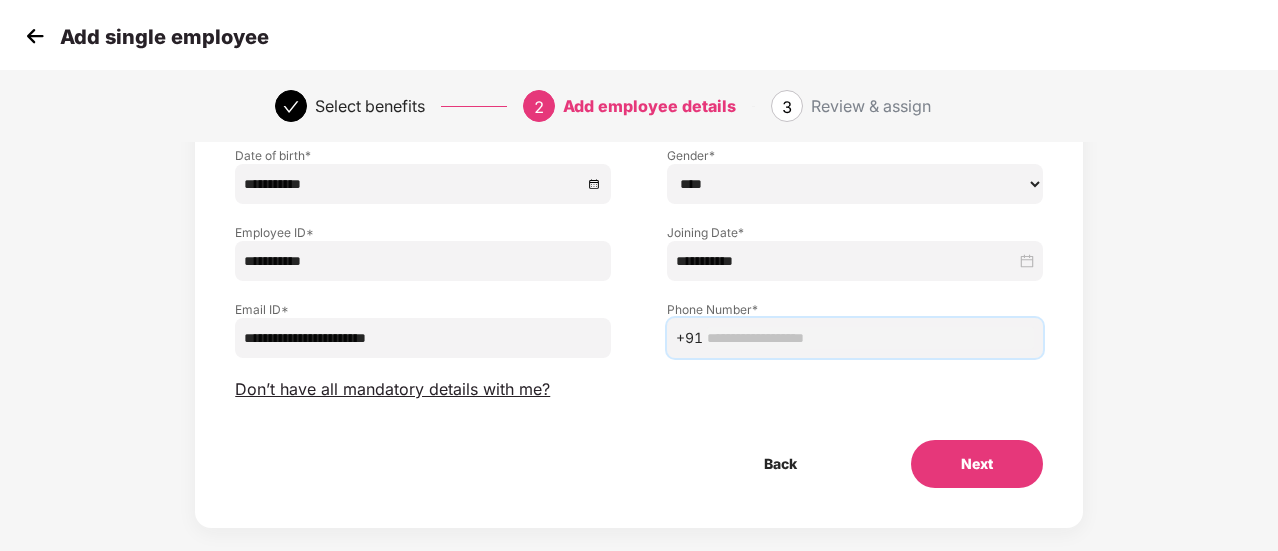 paste on "**********" 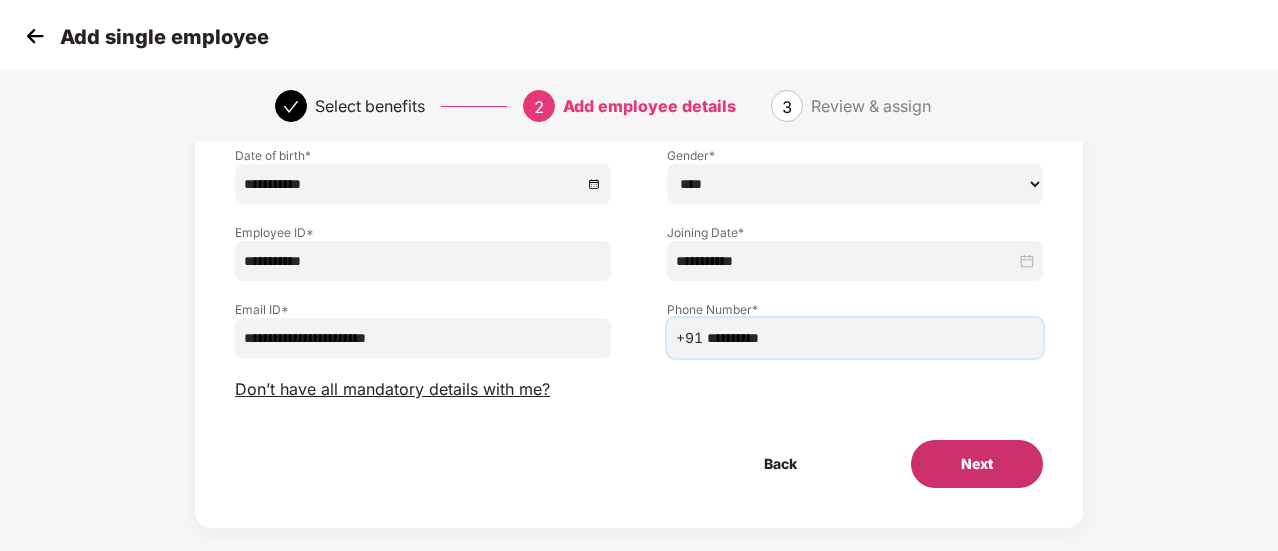 type on "**********" 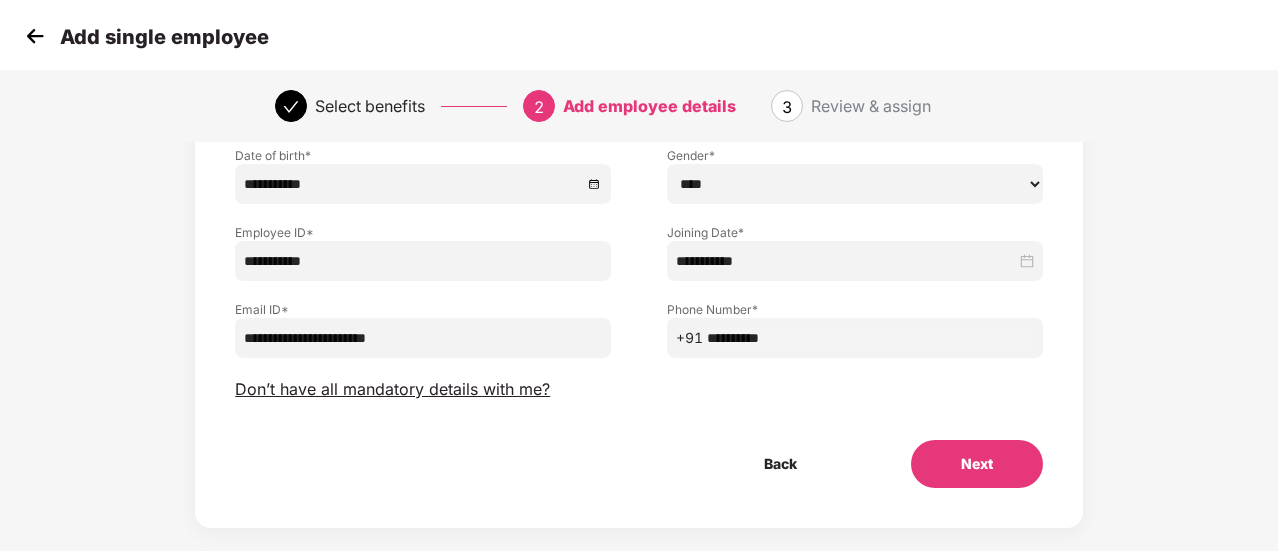 click on "Next" at bounding box center [977, 464] 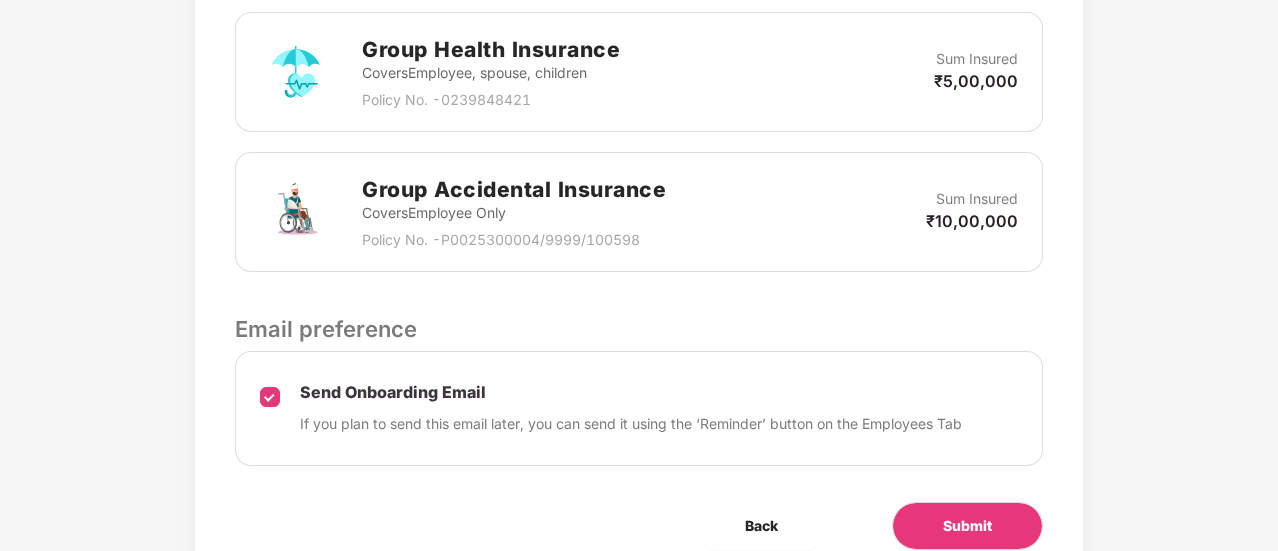 scroll, scrollTop: 832, scrollLeft: 0, axis: vertical 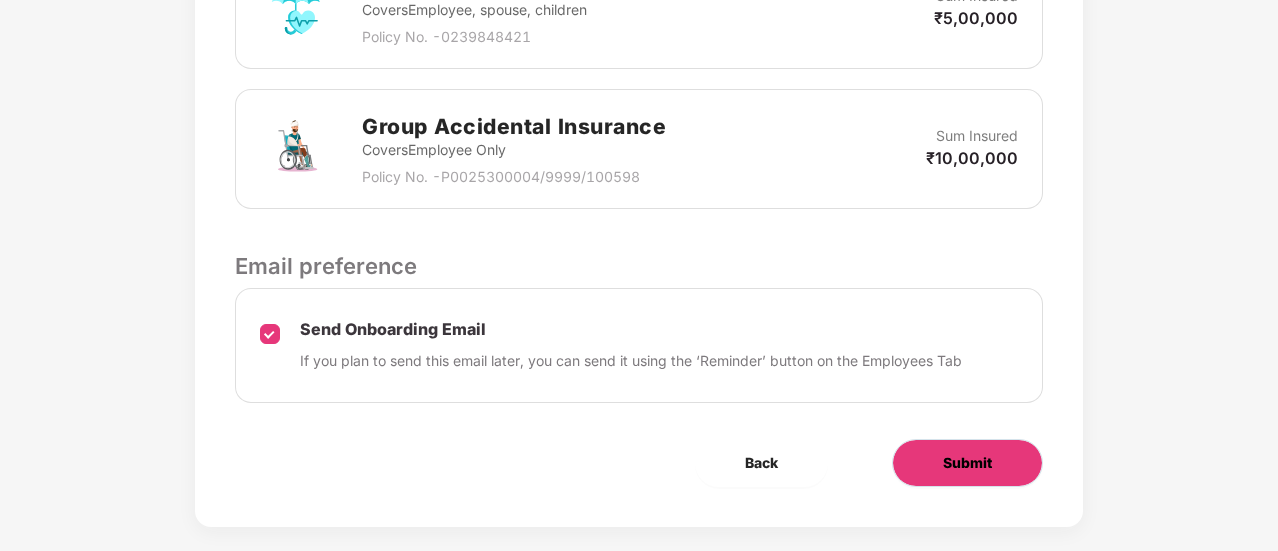 click on "Submit" at bounding box center [967, 463] 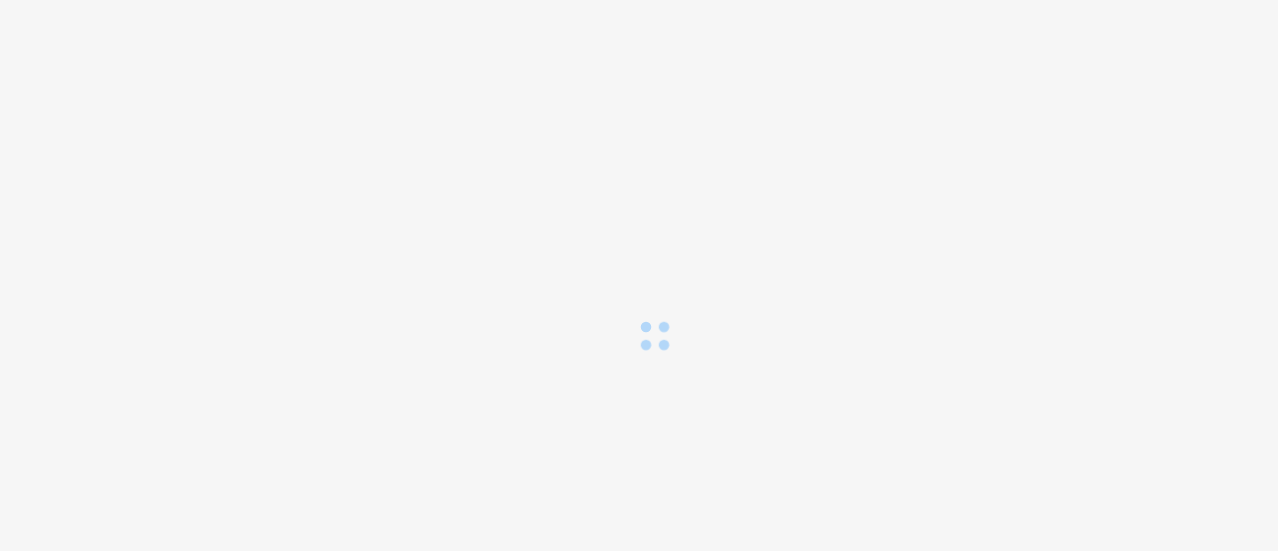 scroll, scrollTop: 0, scrollLeft: 0, axis: both 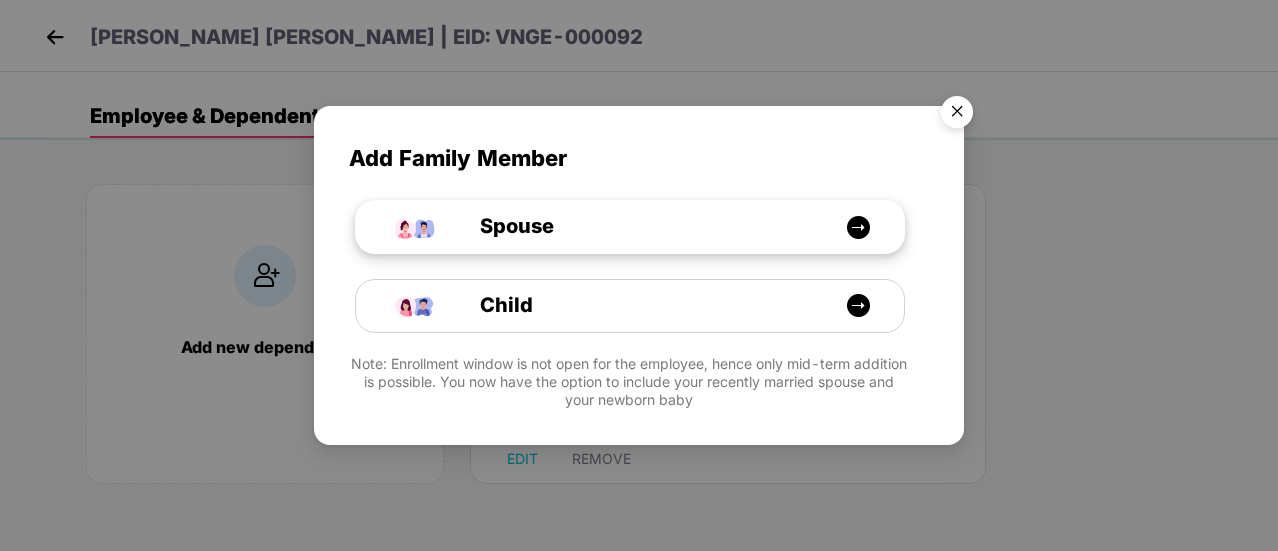 click on "Spouse" at bounding box center [640, 226] 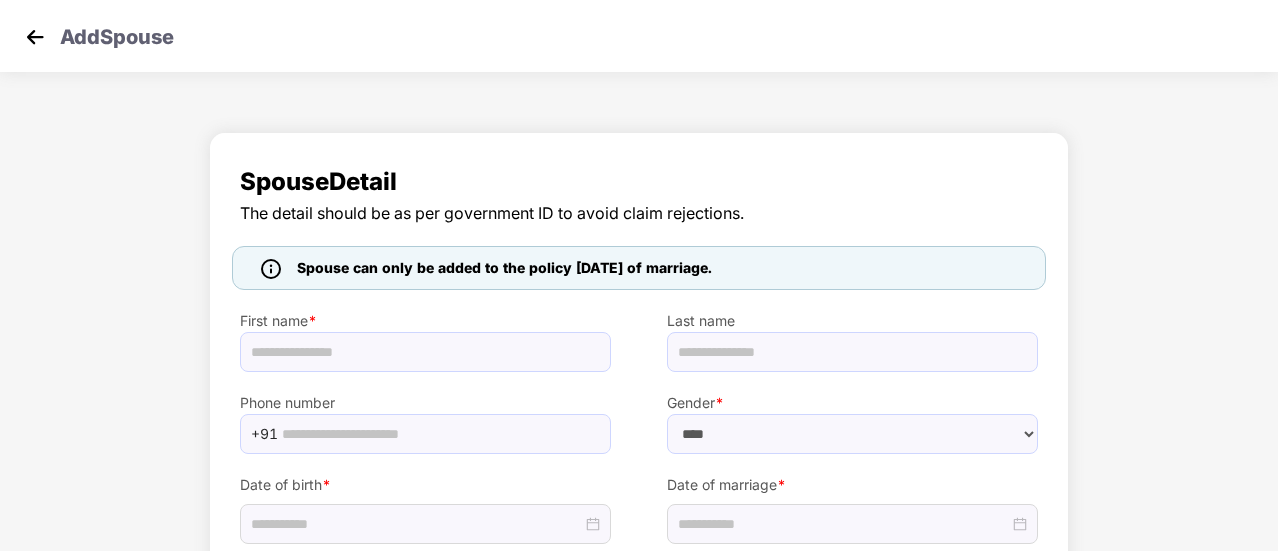 select on "******" 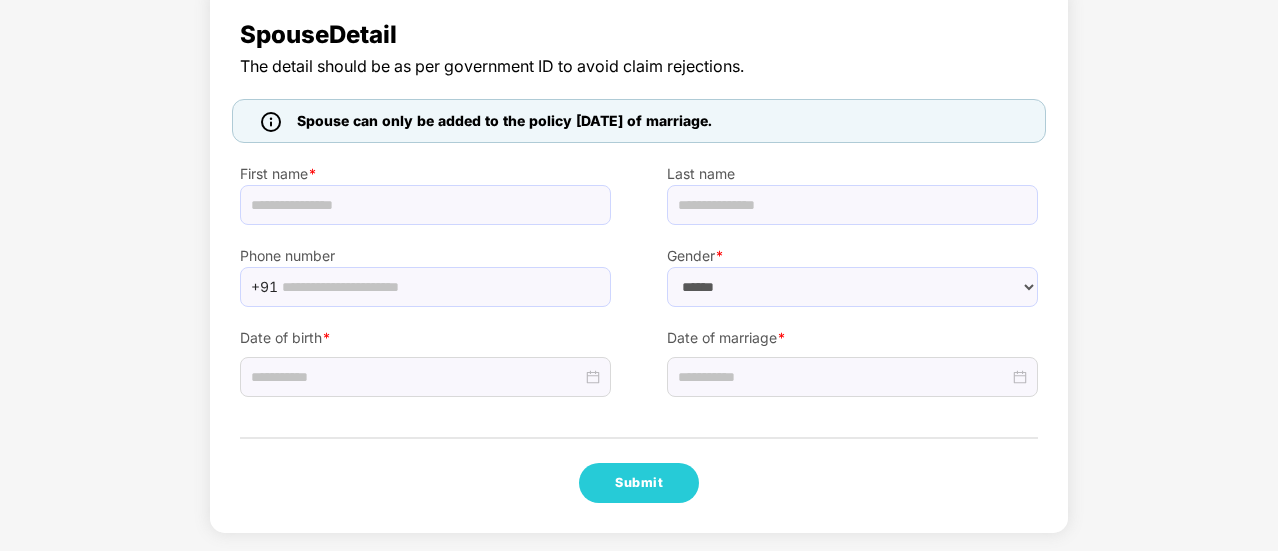 scroll, scrollTop: 0, scrollLeft: 0, axis: both 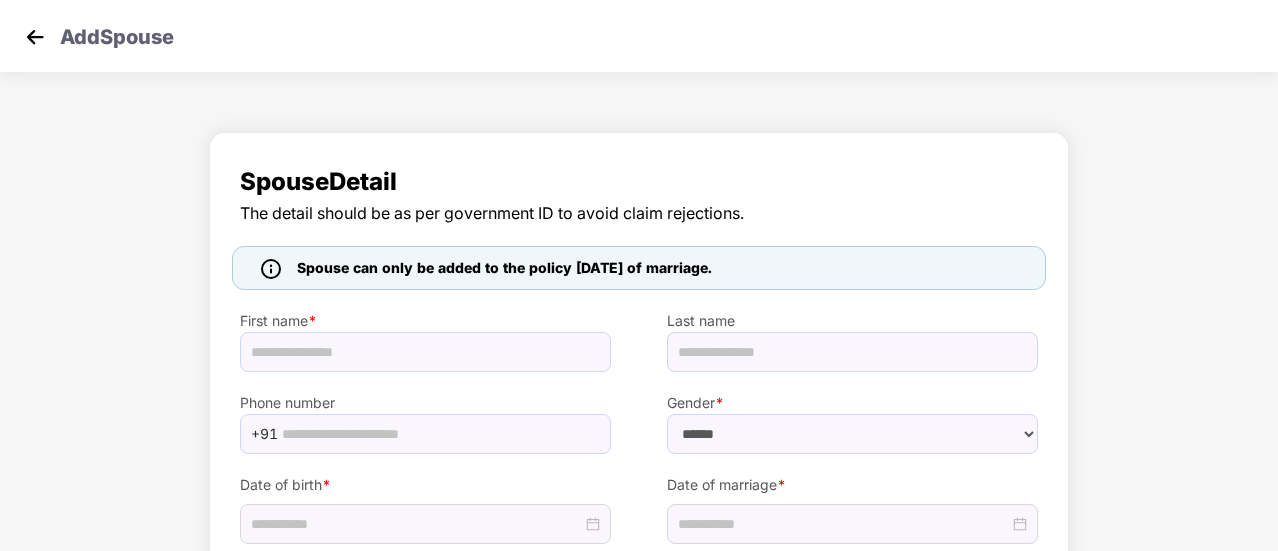 click at bounding box center [35, 37] 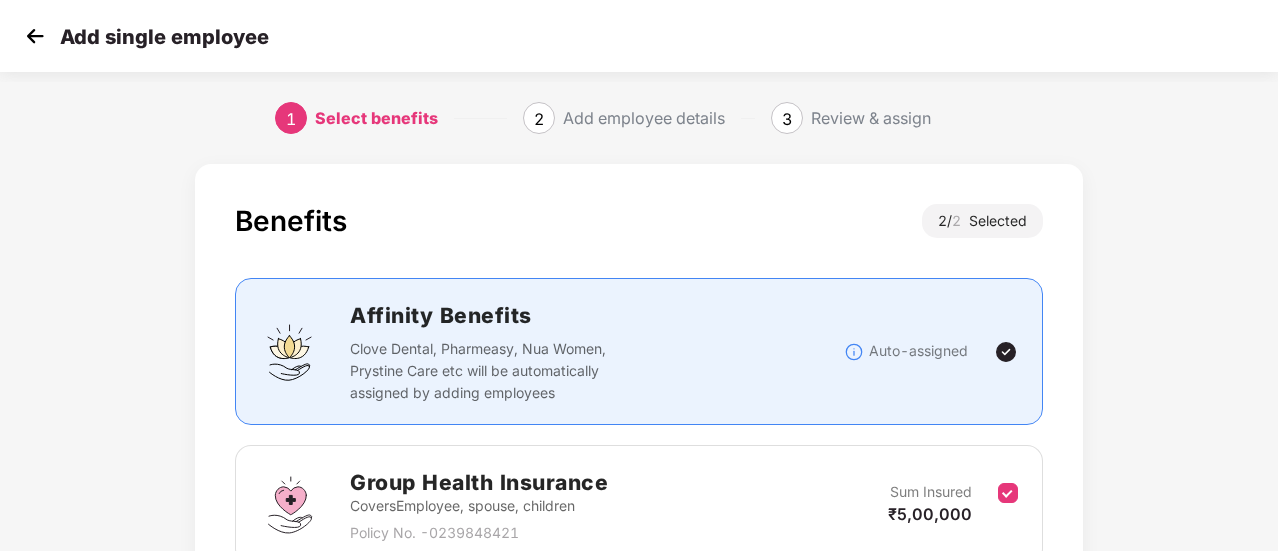 scroll, scrollTop: 326, scrollLeft: 0, axis: vertical 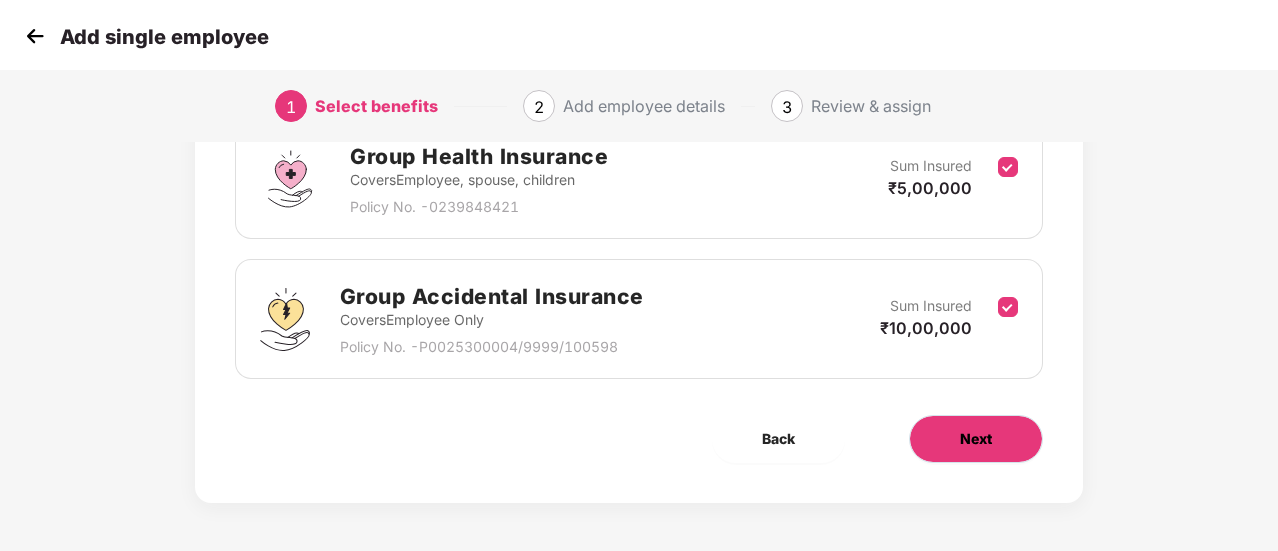 click on "Next" at bounding box center (976, 439) 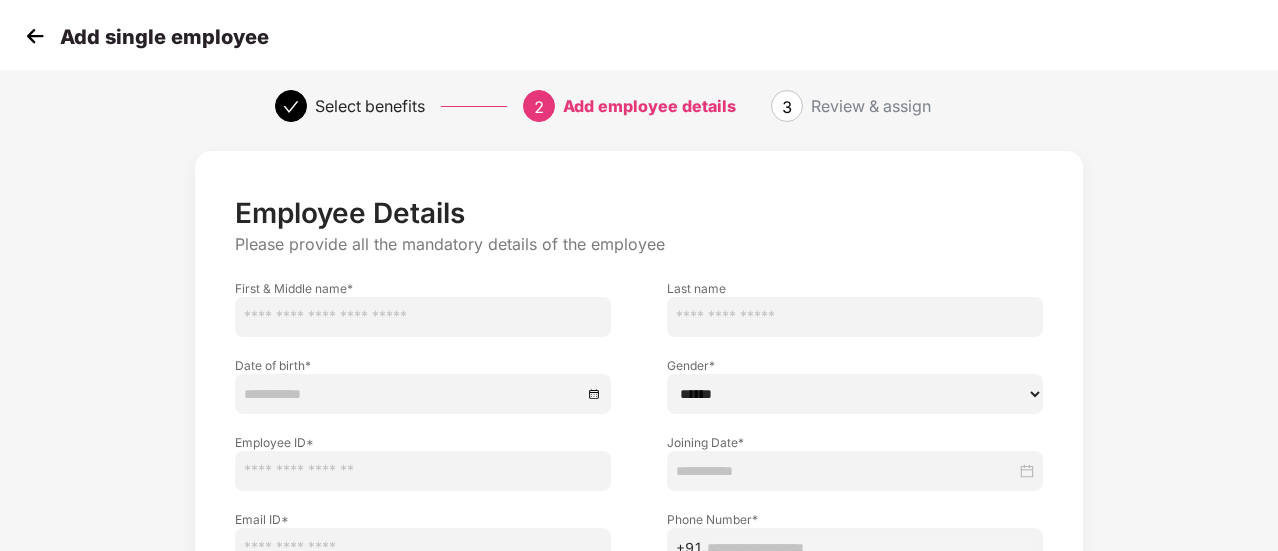 scroll, scrollTop: 0, scrollLeft: 0, axis: both 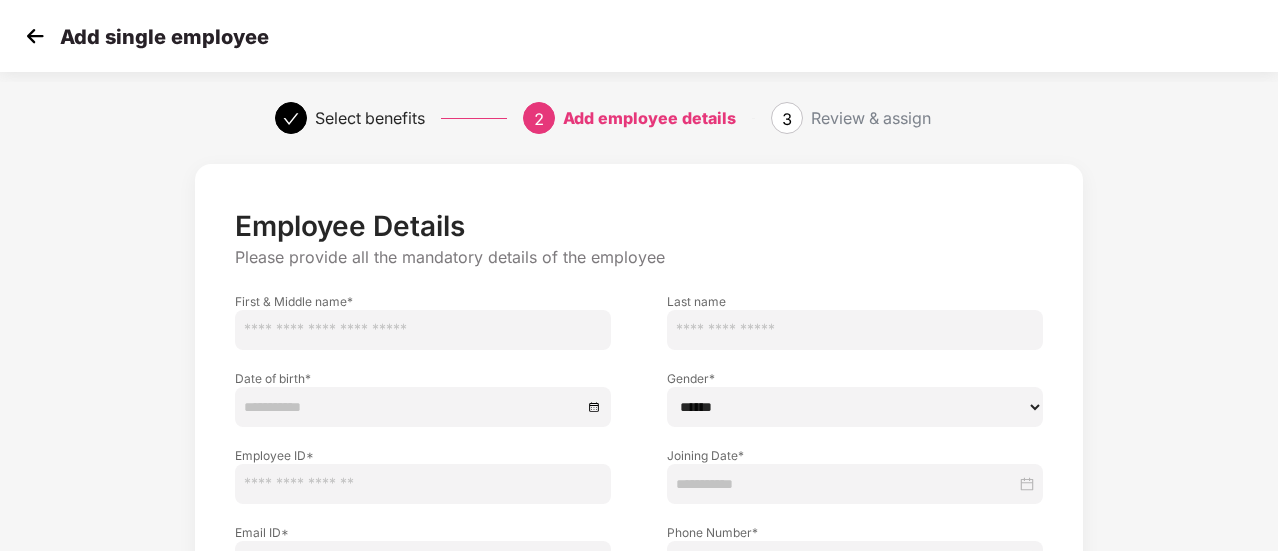 click at bounding box center [423, 330] 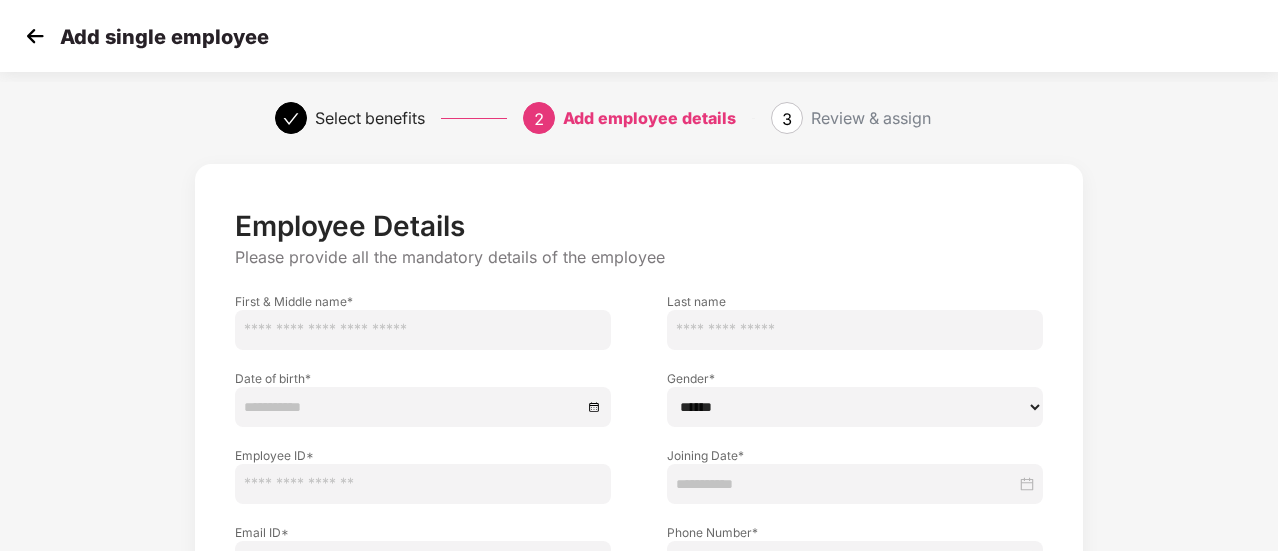 type on "**********" 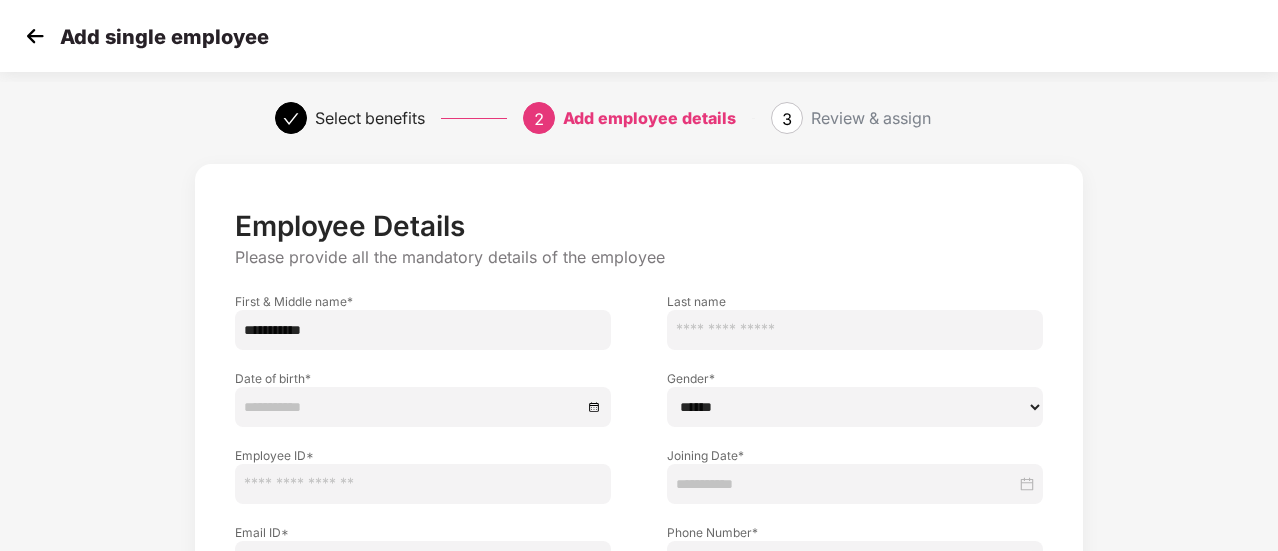 click at bounding box center [855, 330] 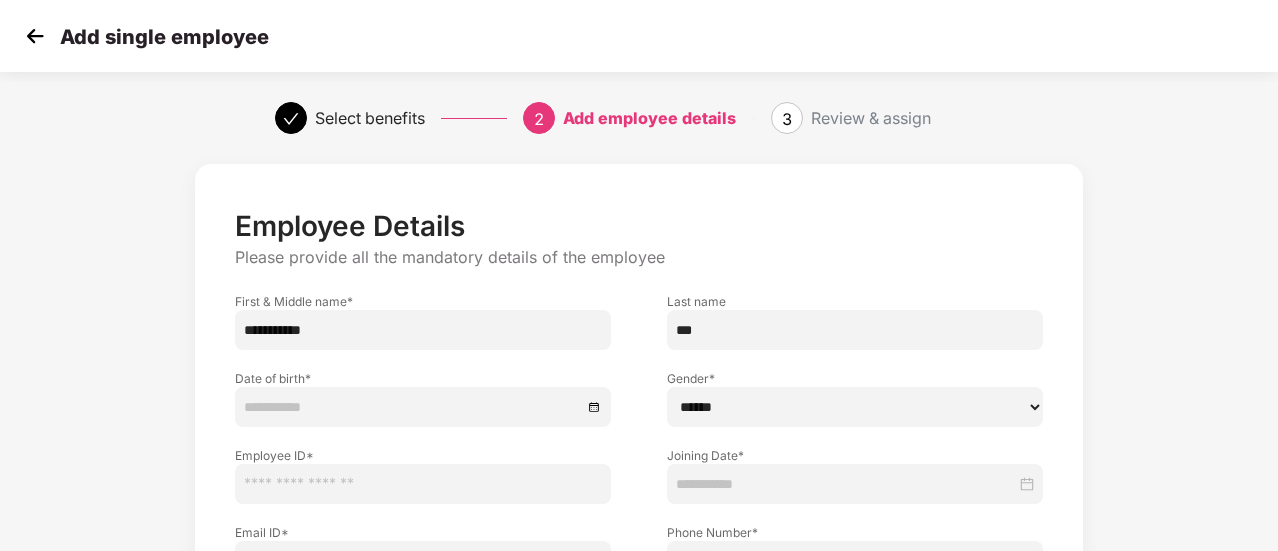 click at bounding box center (413, 407) 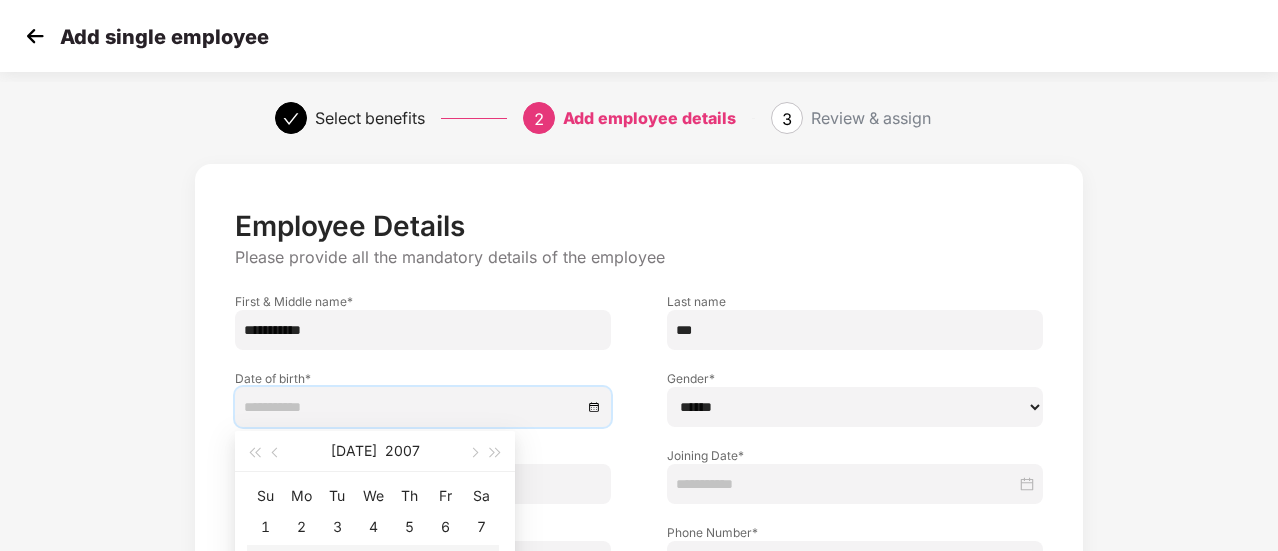 scroll, scrollTop: 250, scrollLeft: 0, axis: vertical 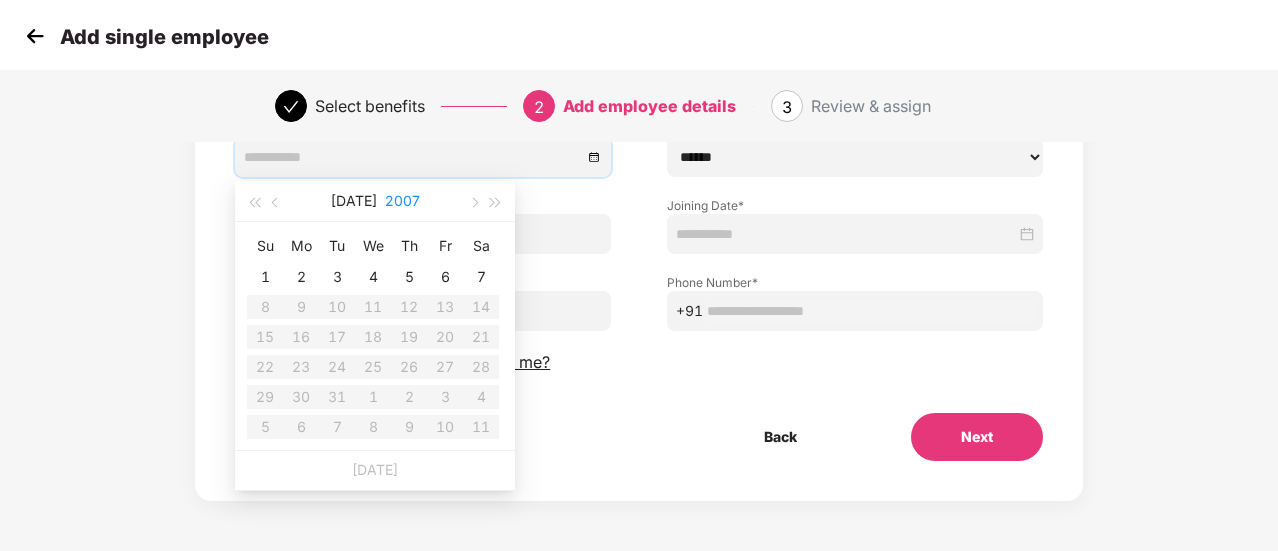 type on "**********" 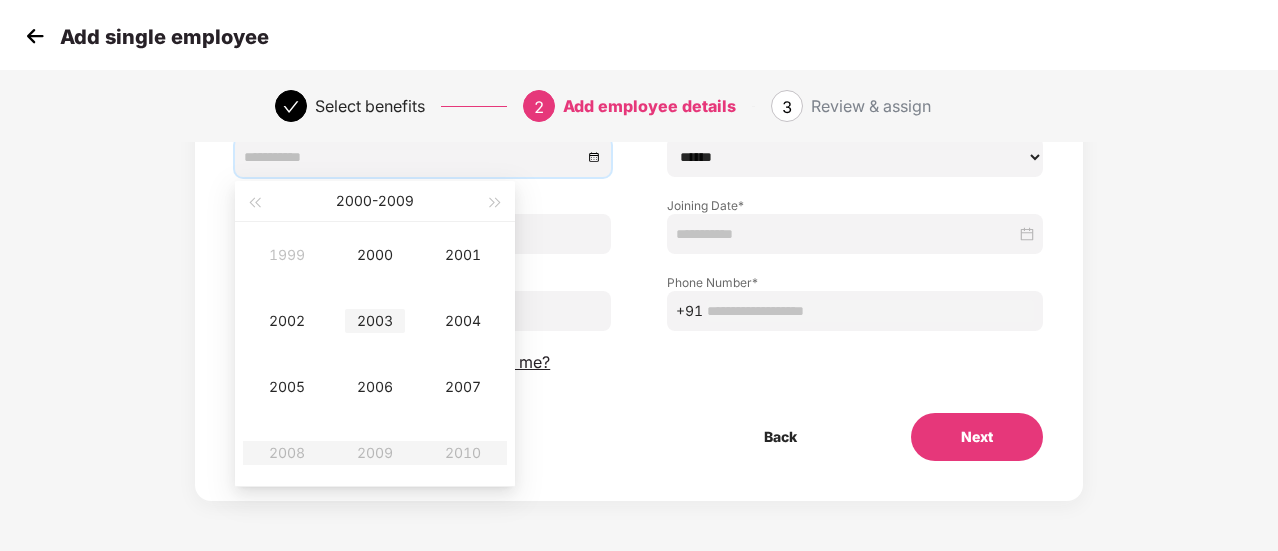 type on "**********" 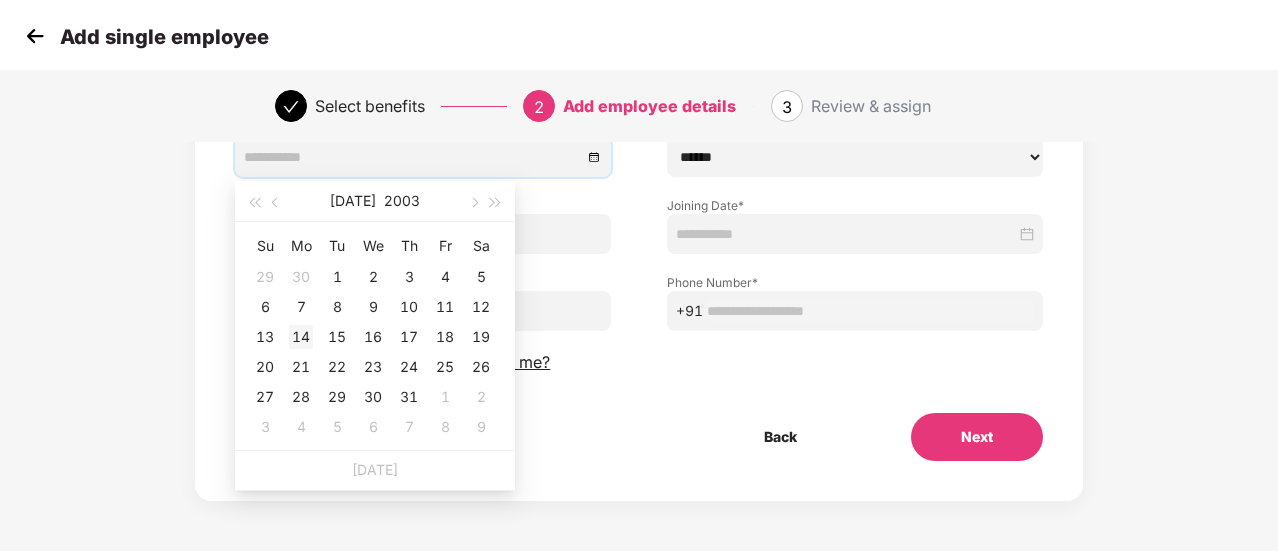 type on "**********" 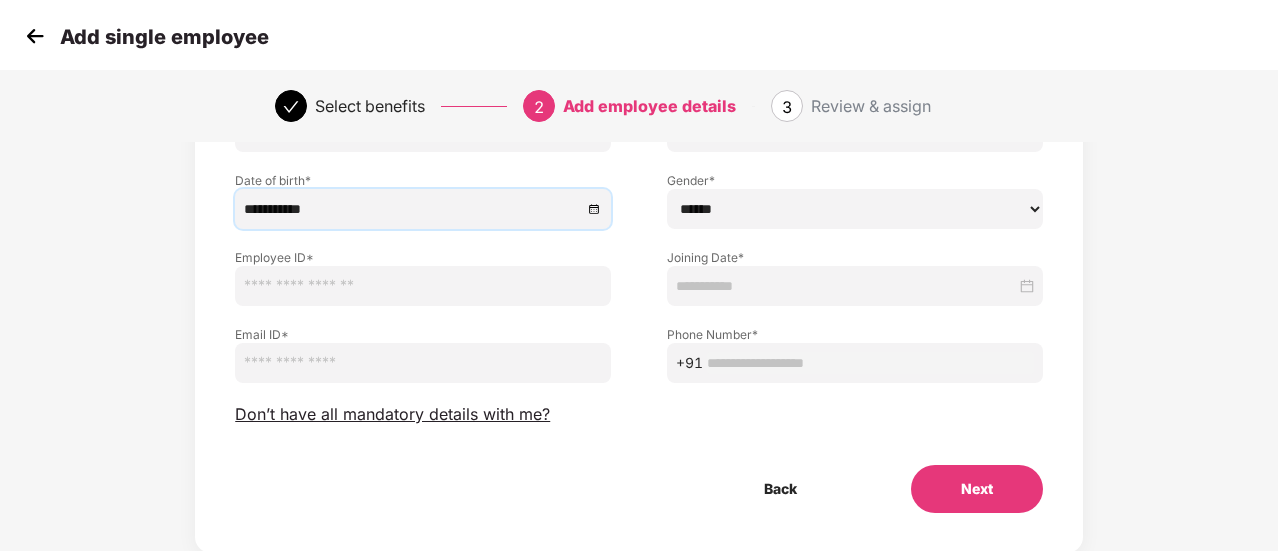 scroll, scrollTop: 183, scrollLeft: 0, axis: vertical 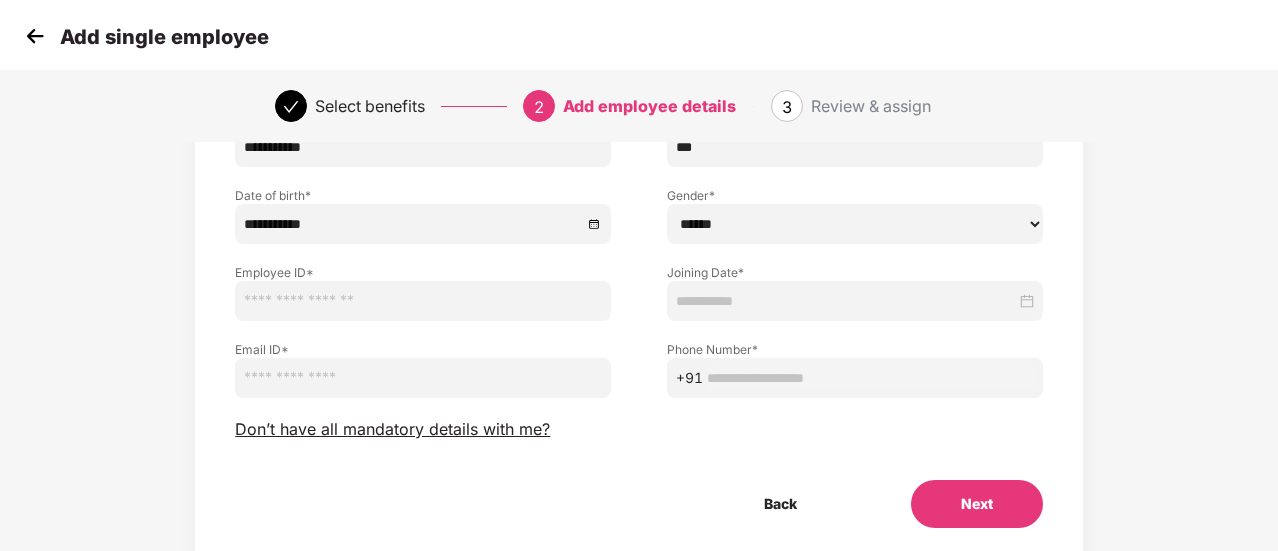 click on "****** **** ******" at bounding box center (855, 224) 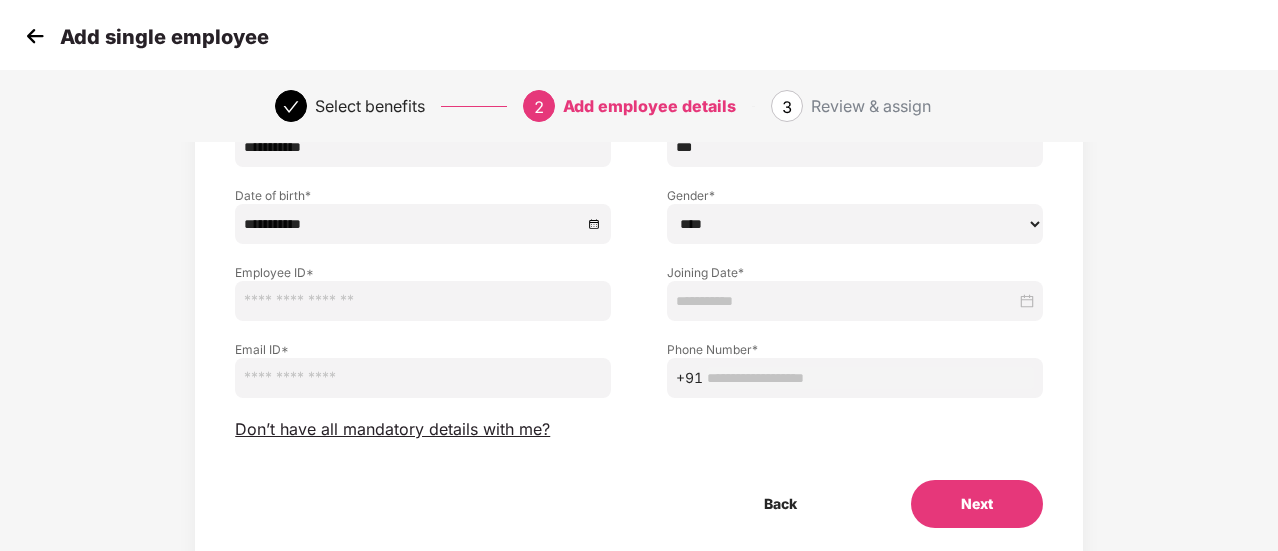 click on "****** **** ******" at bounding box center (855, 224) 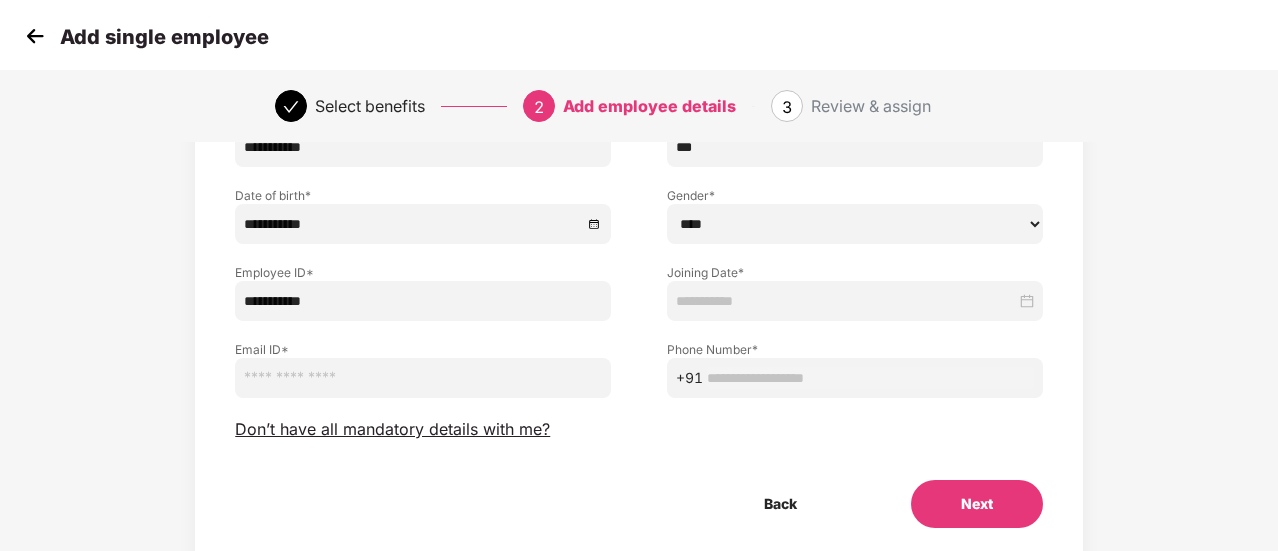 click at bounding box center (846, 301) 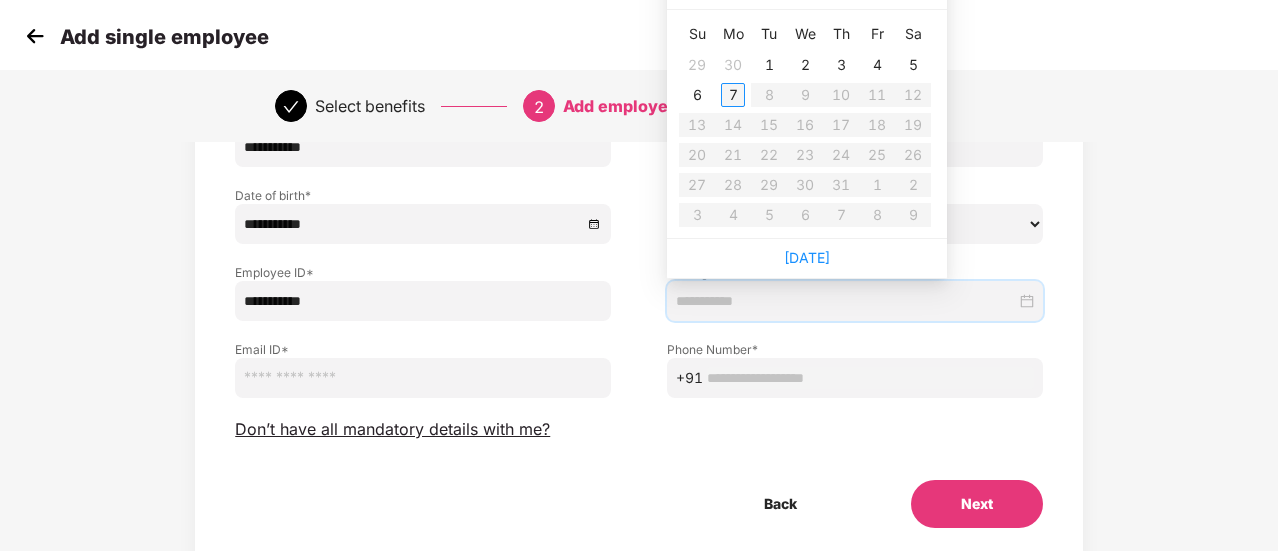 type on "**********" 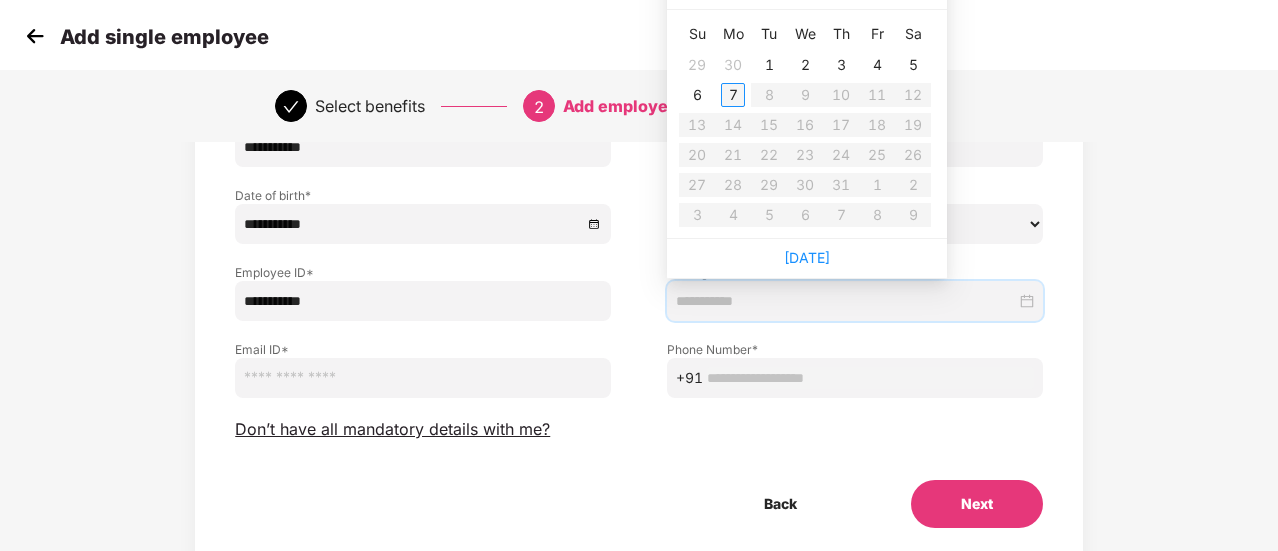 click on "7" at bounding box center (733, 95) 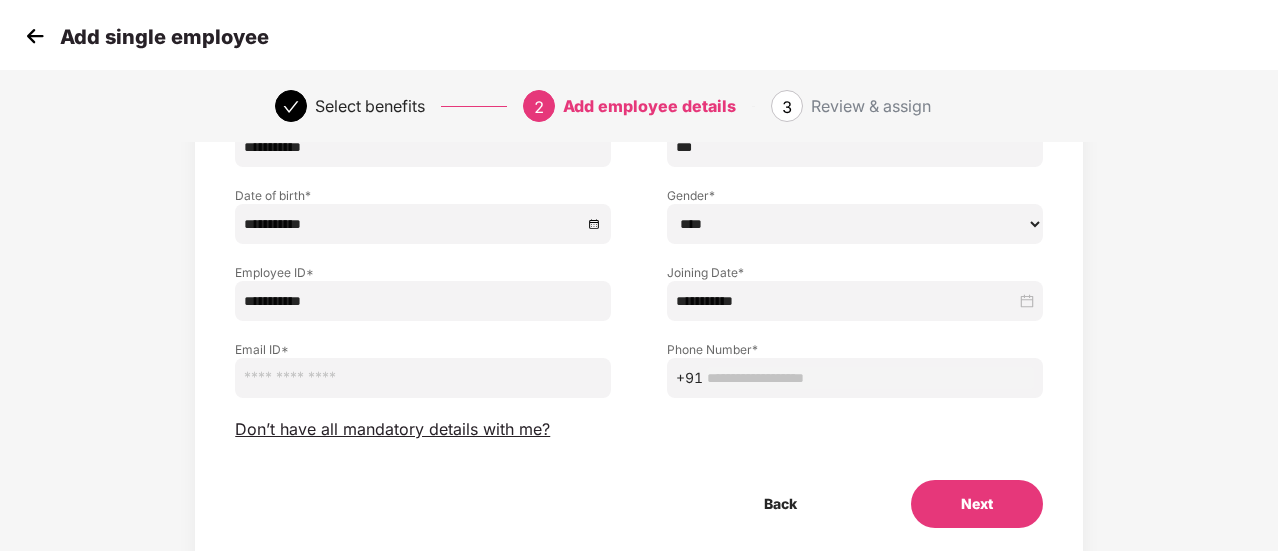 click at bounding box center (423, 378) 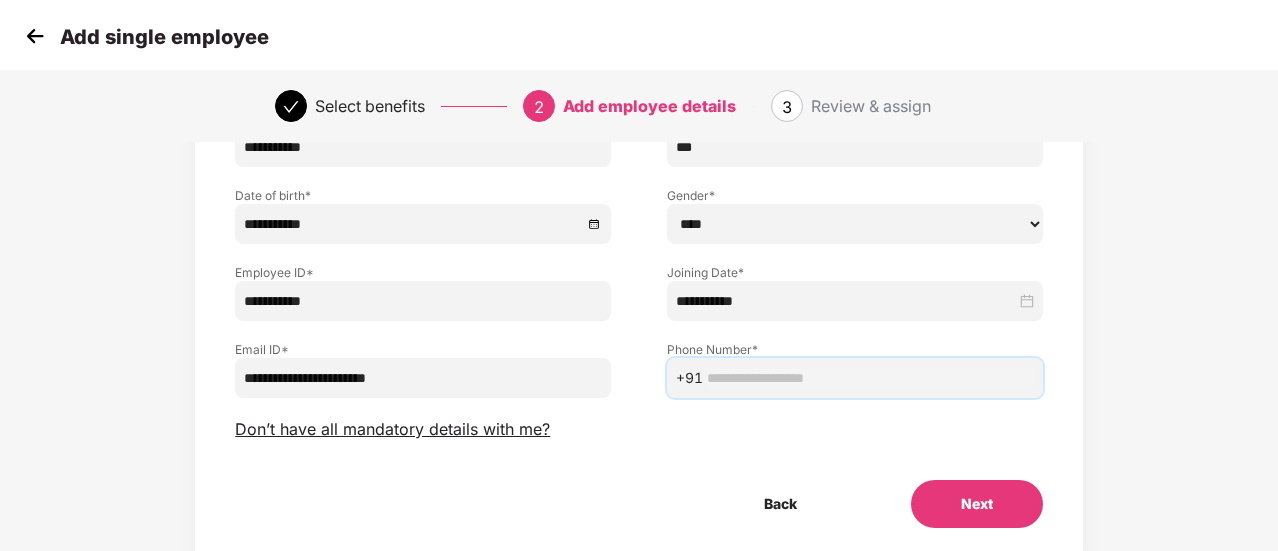 click at bounding box center [870, 378] 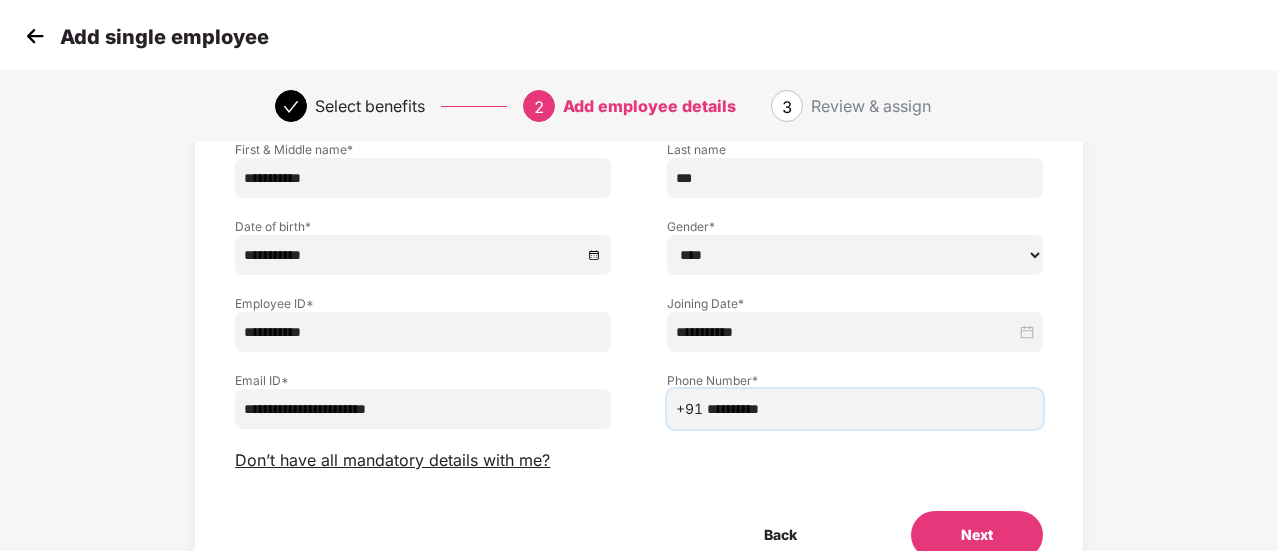 scroll, scrollTop: 157, scrollLeft: 0, axis: vertical 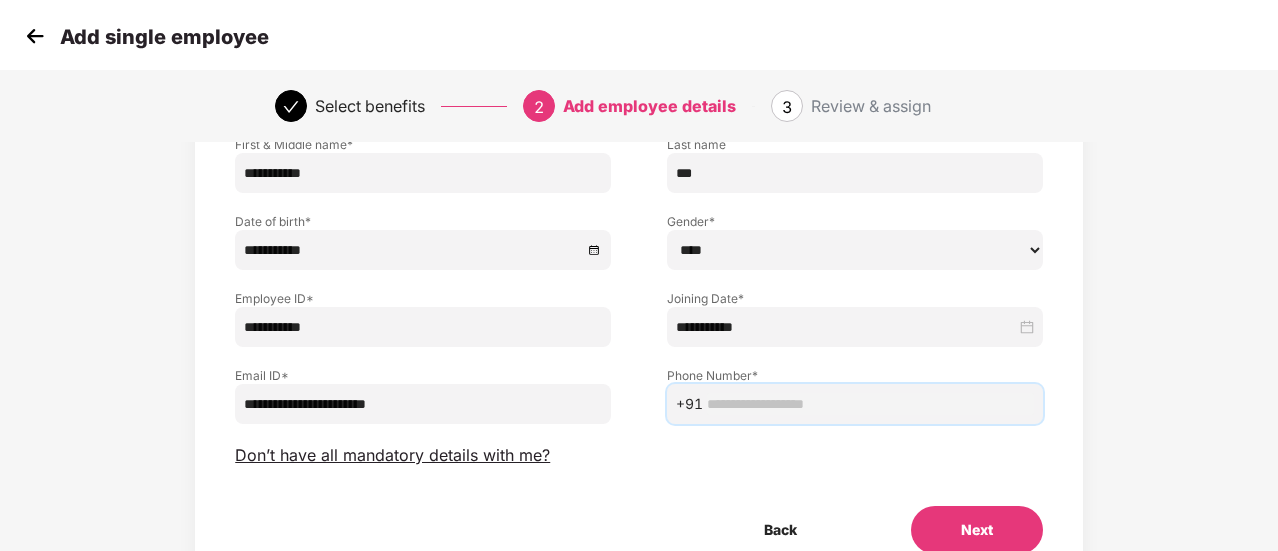 paste on "**********" 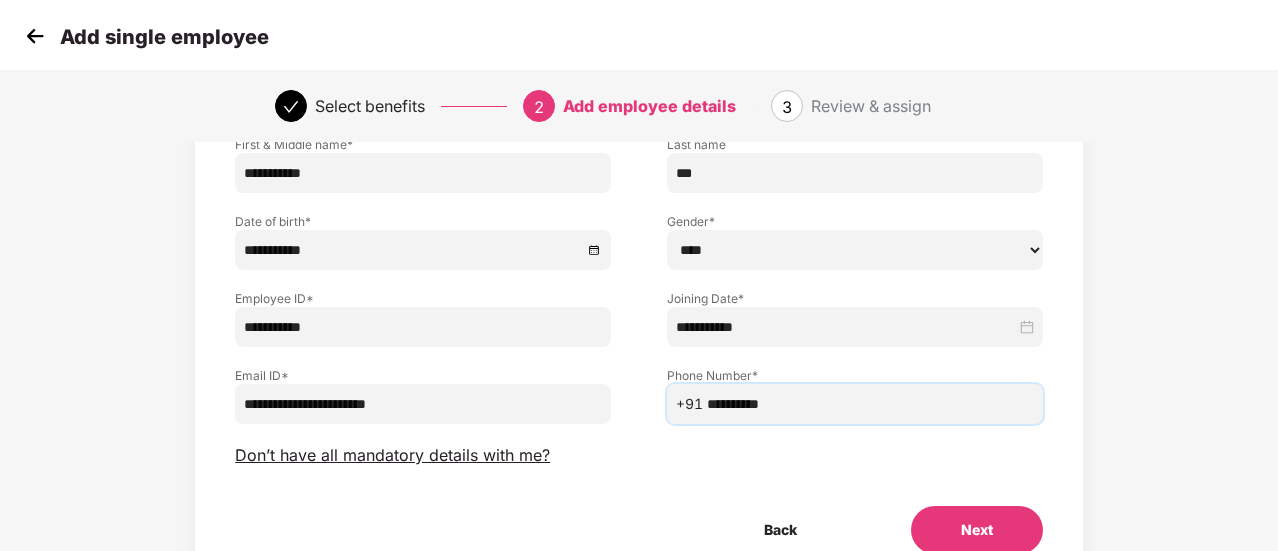 type on "**********" 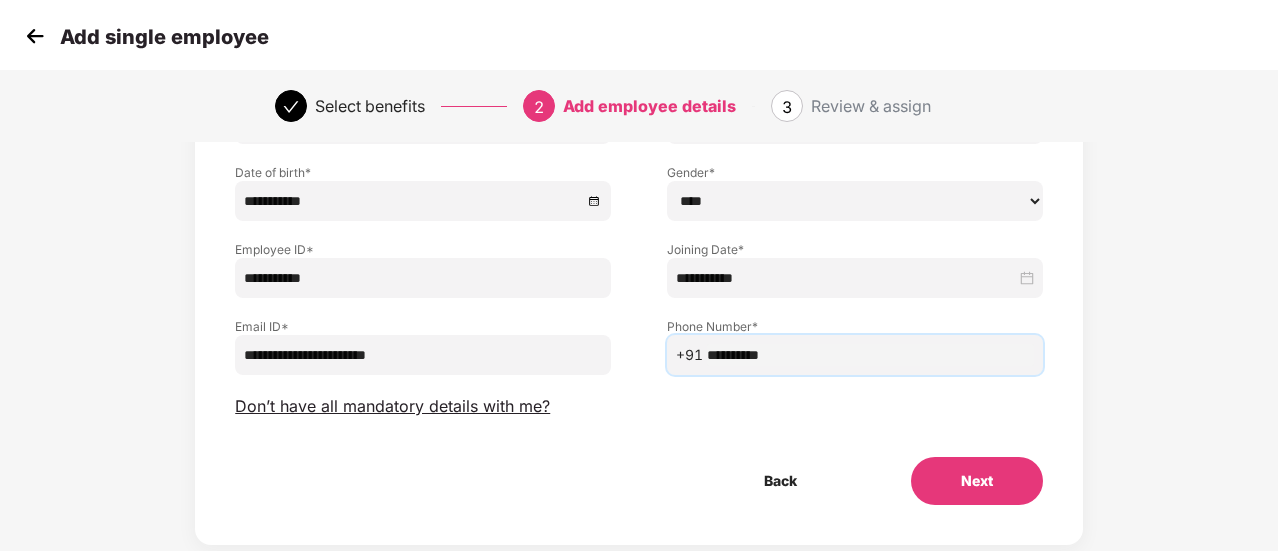 scroll, scrollTop: 218, scrollLeft: 0, axis: vertical 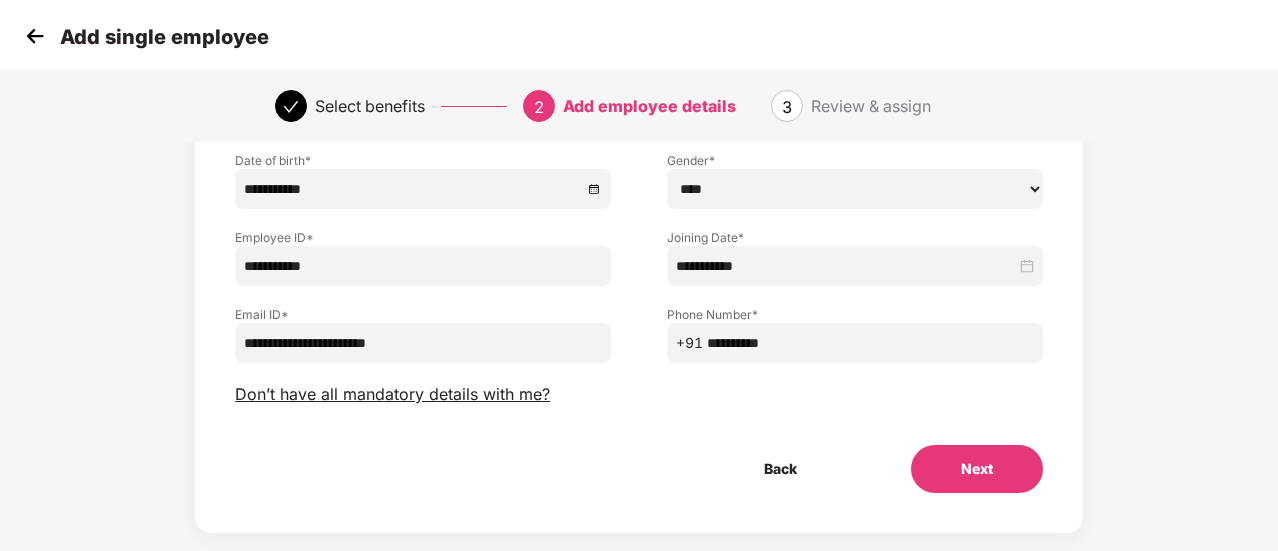click on "Next" at bounding box center (977, 469) 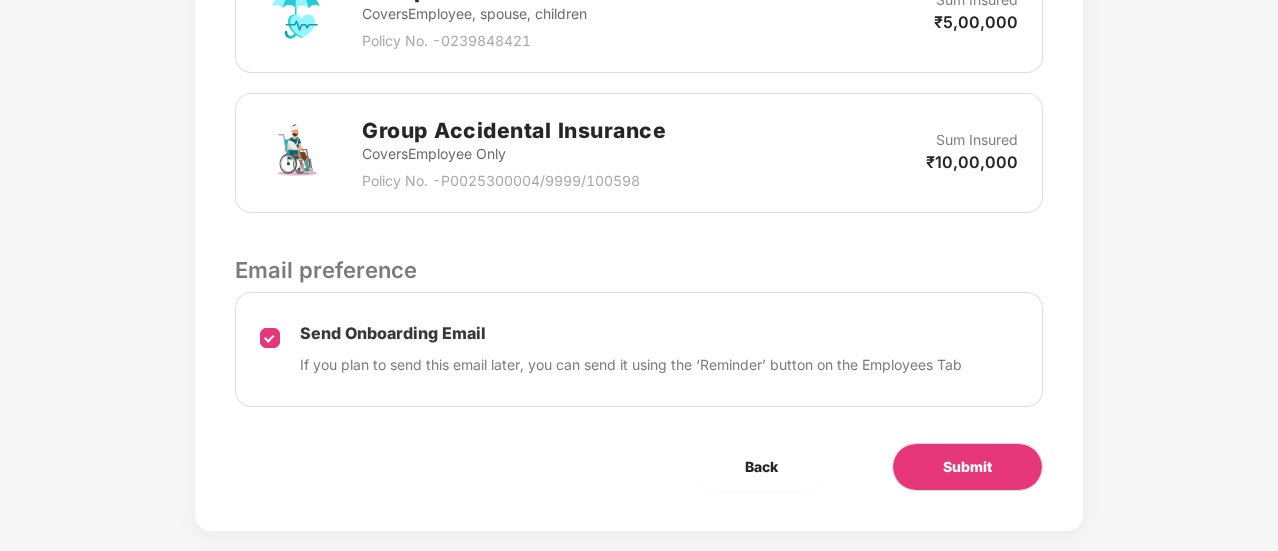scroll, scrollTop: 832, scrollLeft: 0, axis: vertical 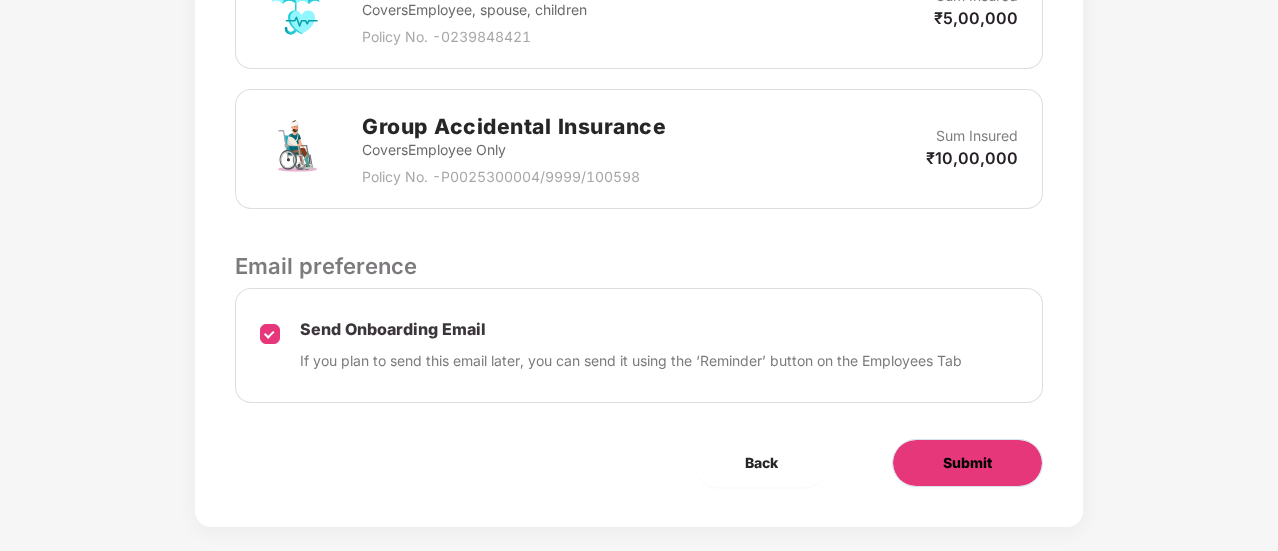 click on "Submit" at bounding box center [967, 463] 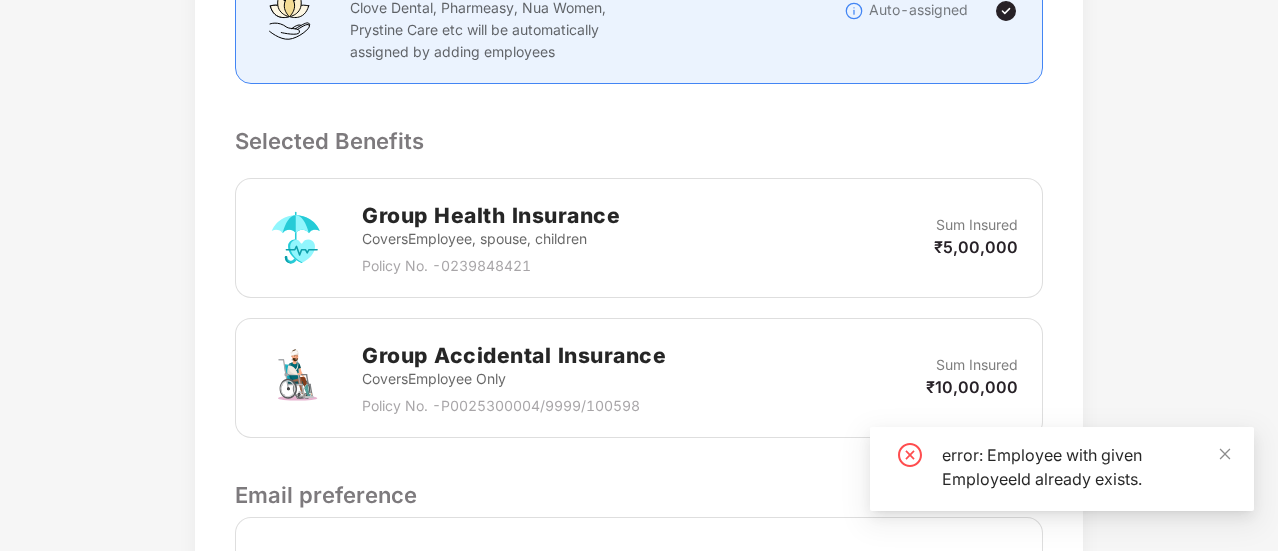 scroll, scrollTop: 832, scrollLeft: 0, axis: vertical 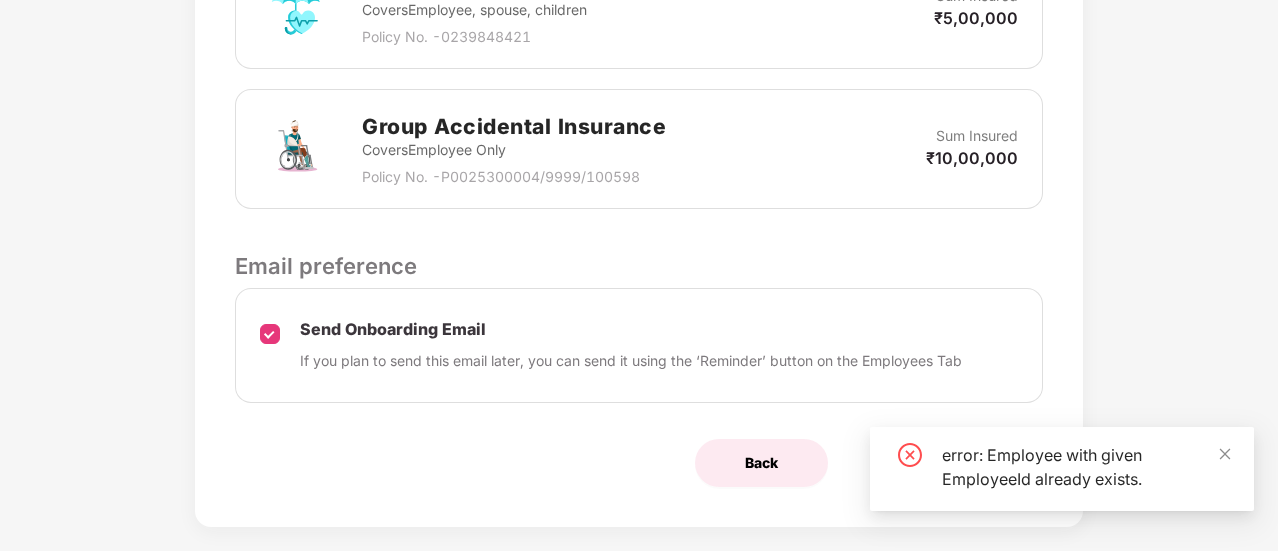 click on "Back" at bounding box center [761, 463] 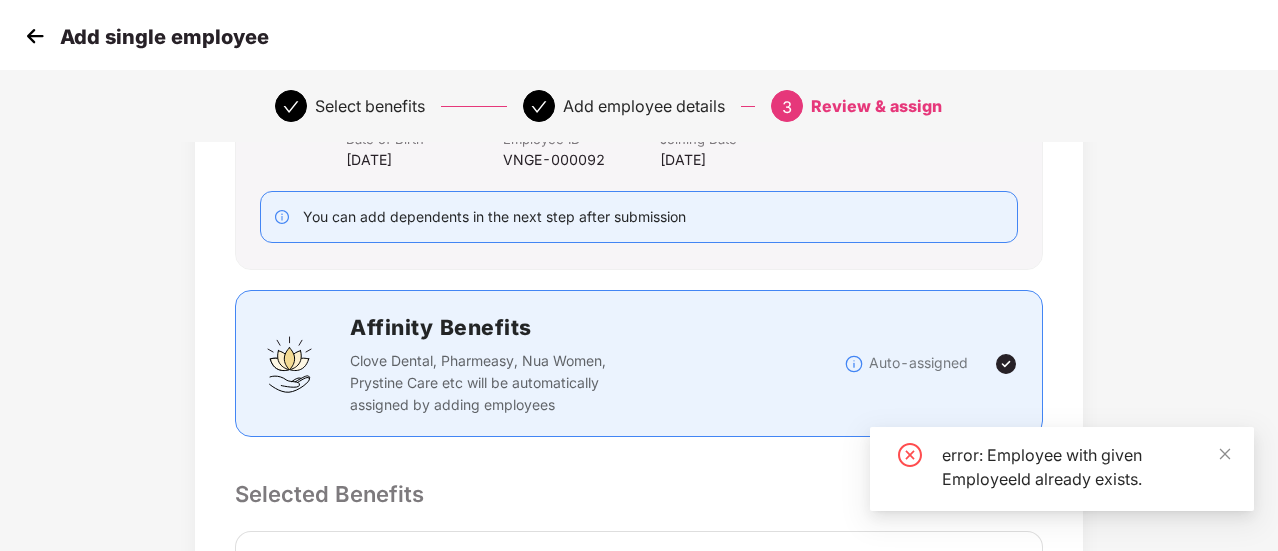 select on "****" 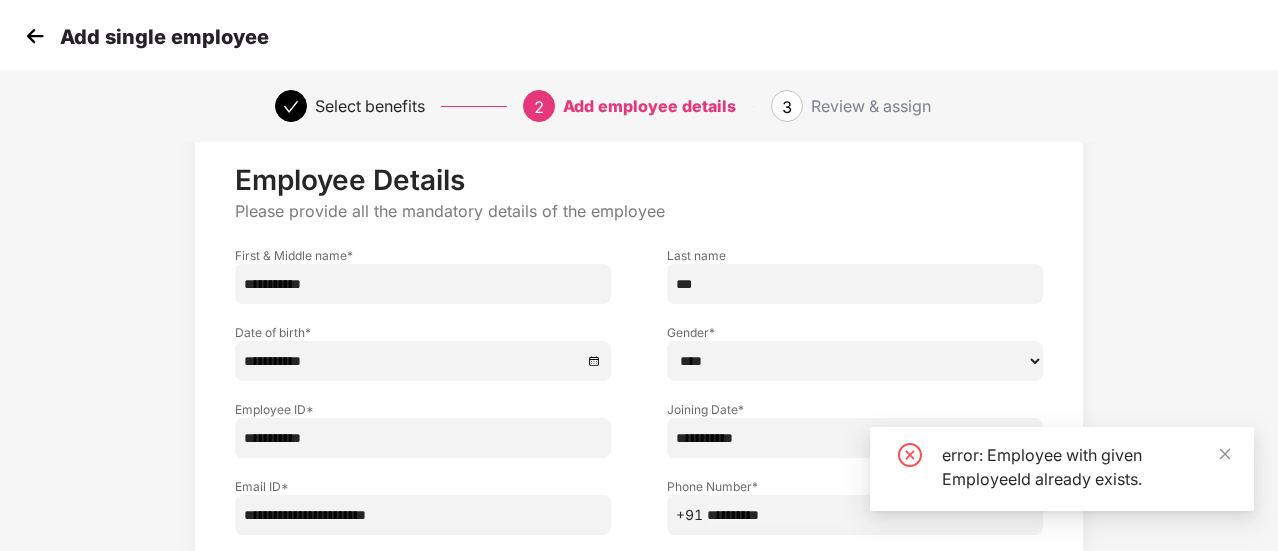 scroll, scrollTop: 44, scrollLeft: 0, axis: vertical 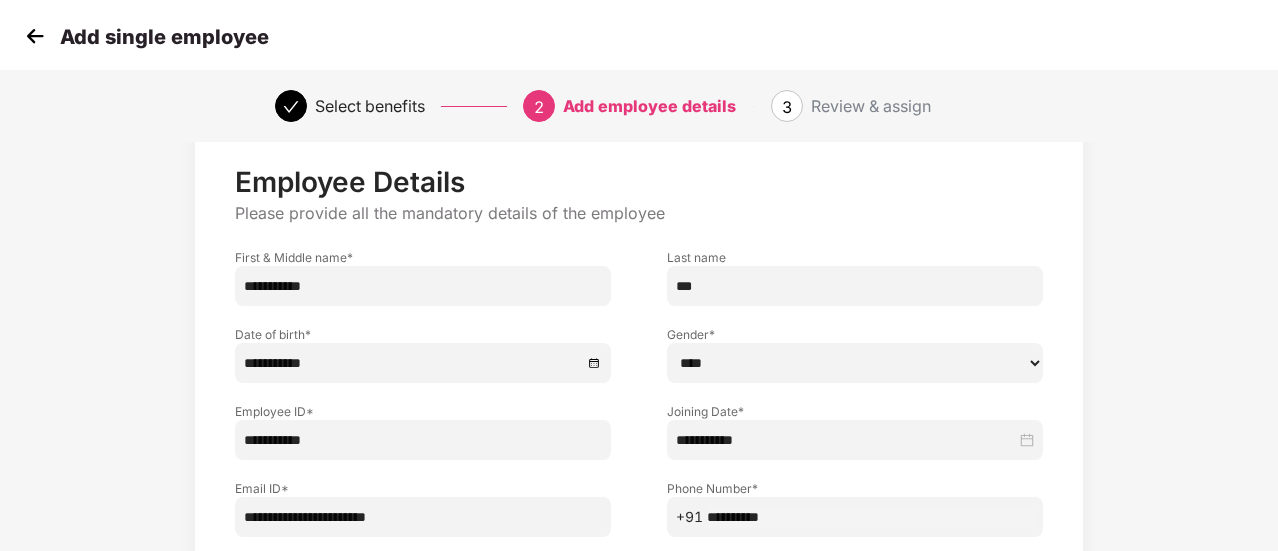 click at bounding box center [35, 36] 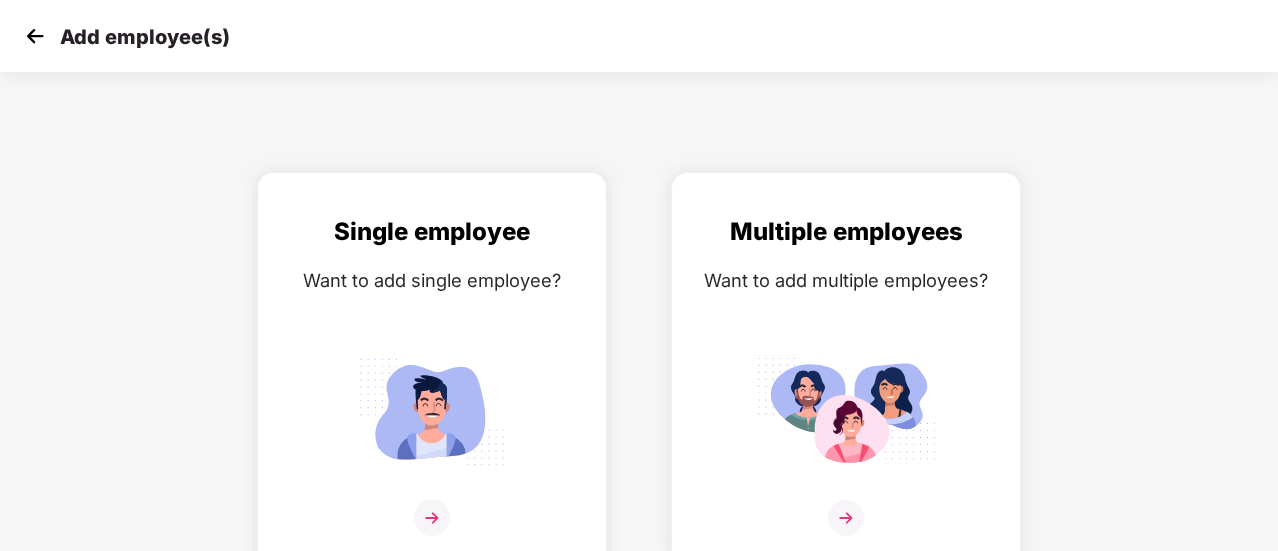 scroll, scrollTop: 8, scrollLeft: 22, axis: both 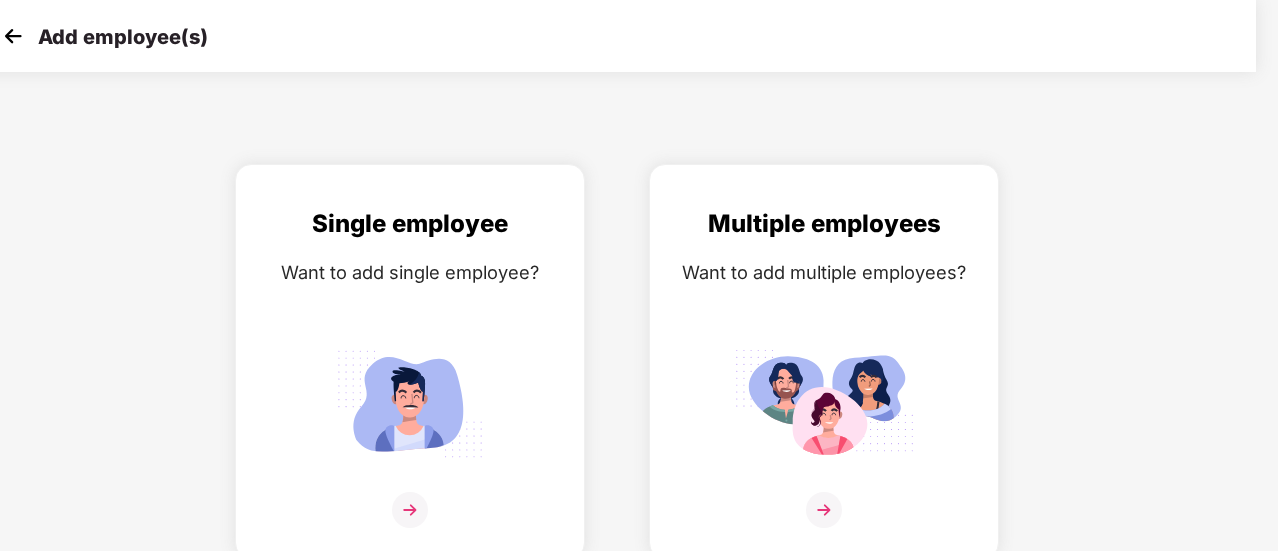 click at bounding box center [13, 36] 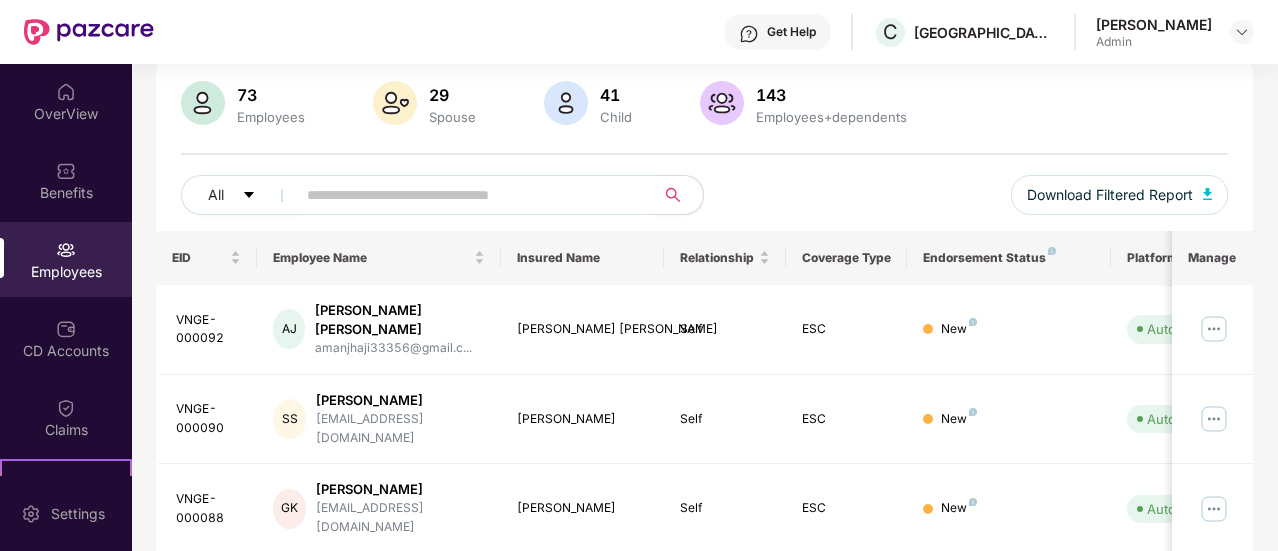 scroll, scrollTop: 167, scrollLeft: 0, axis: vertical 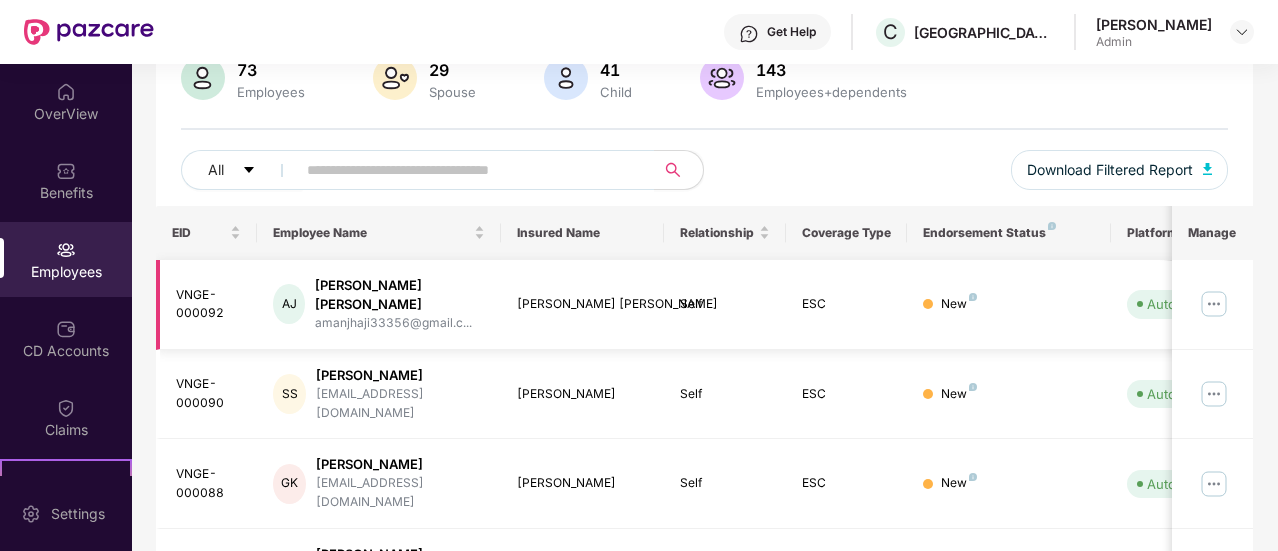 click on "[PERSON_NAME] [PERSON_NAME]" at bounding box center [582, 304] 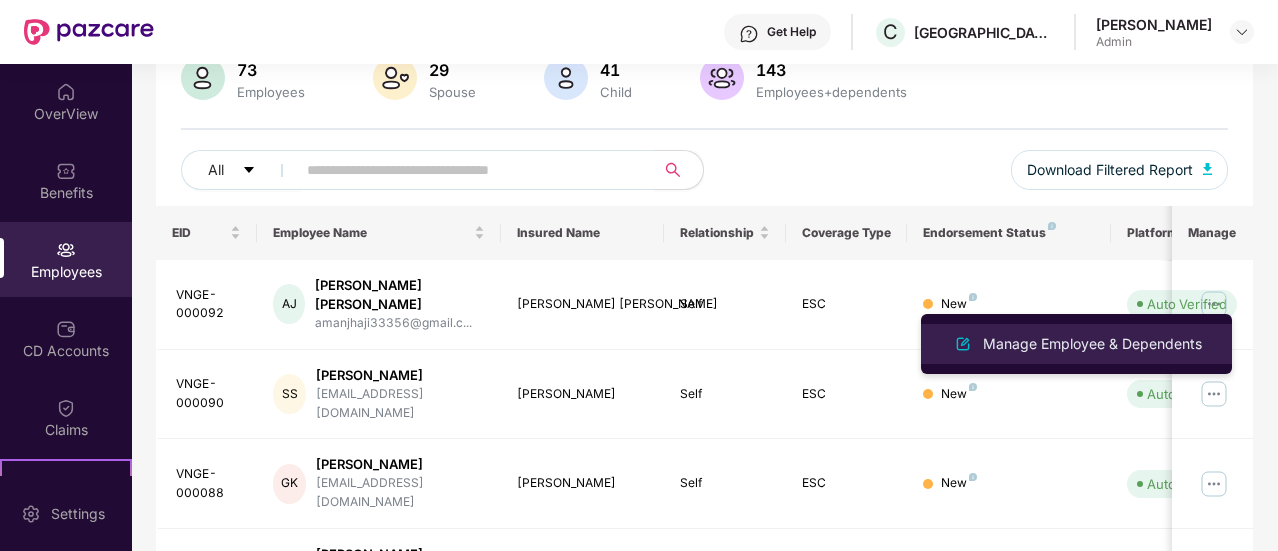 click on "Manage Employee & Dependents" at bounding box center [1092, 344] 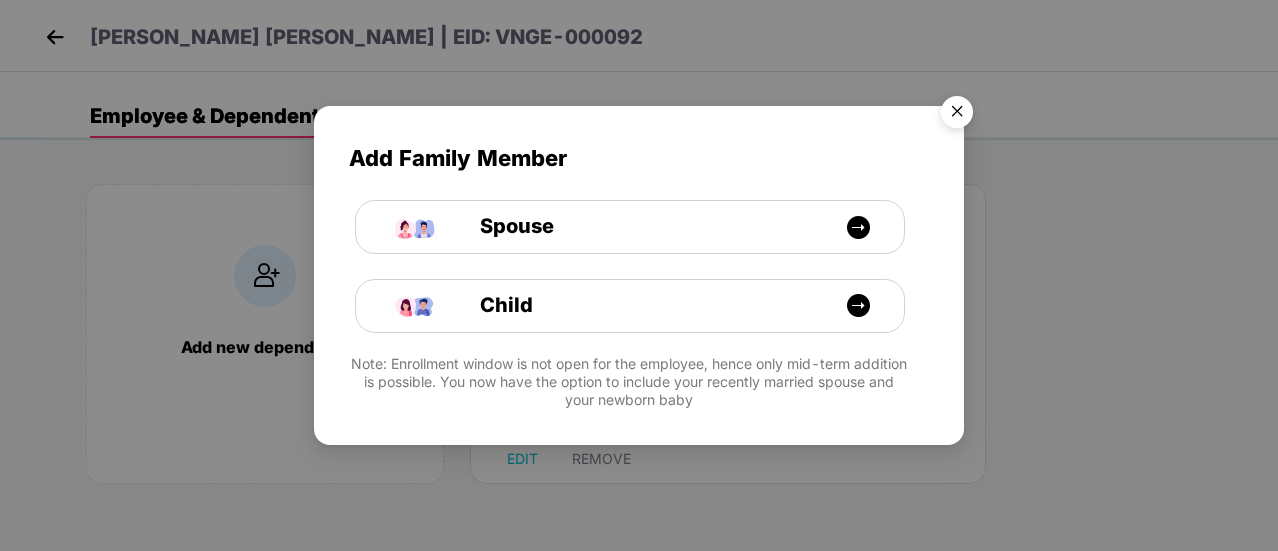 click at bounding box center [957, 115] 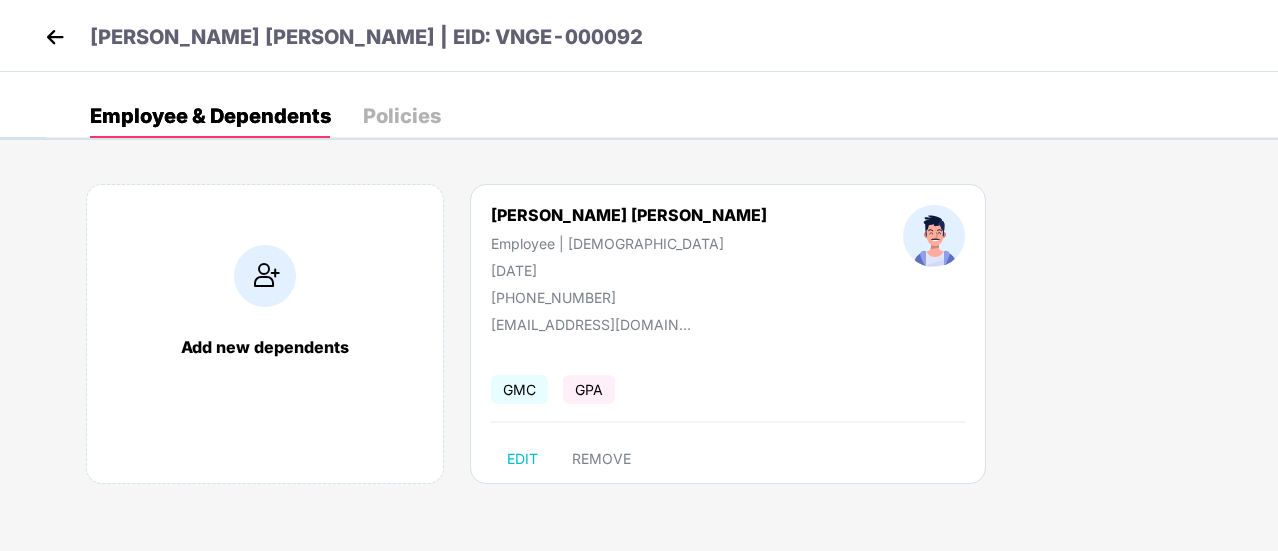click at bounding box center [55, 37] 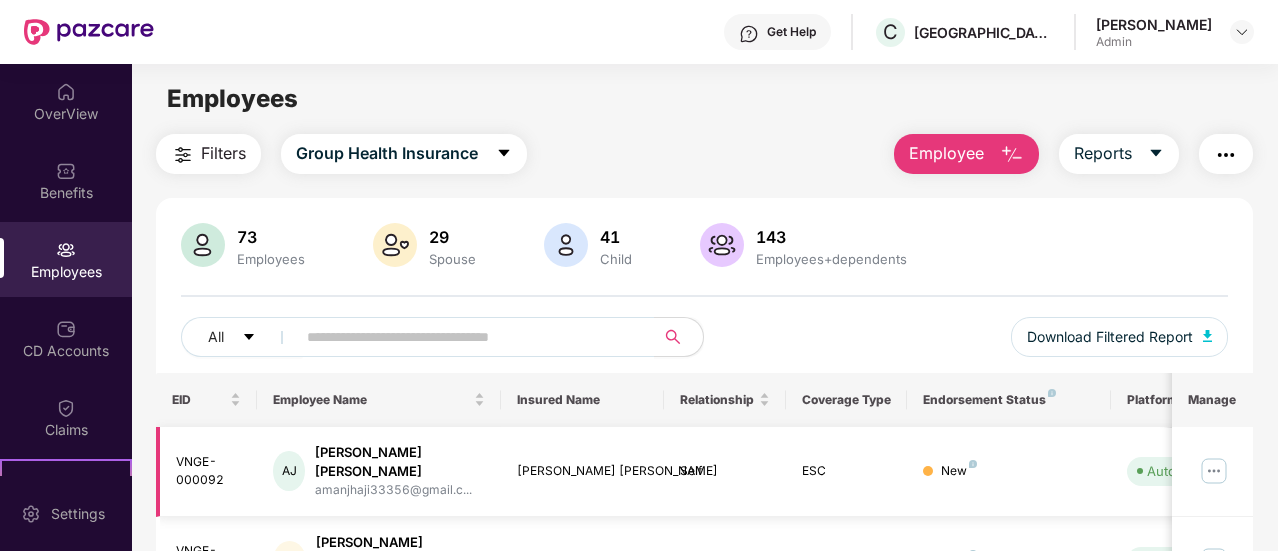scroll, scrollTop: 87, scrollLeft: 0, axis: vertical 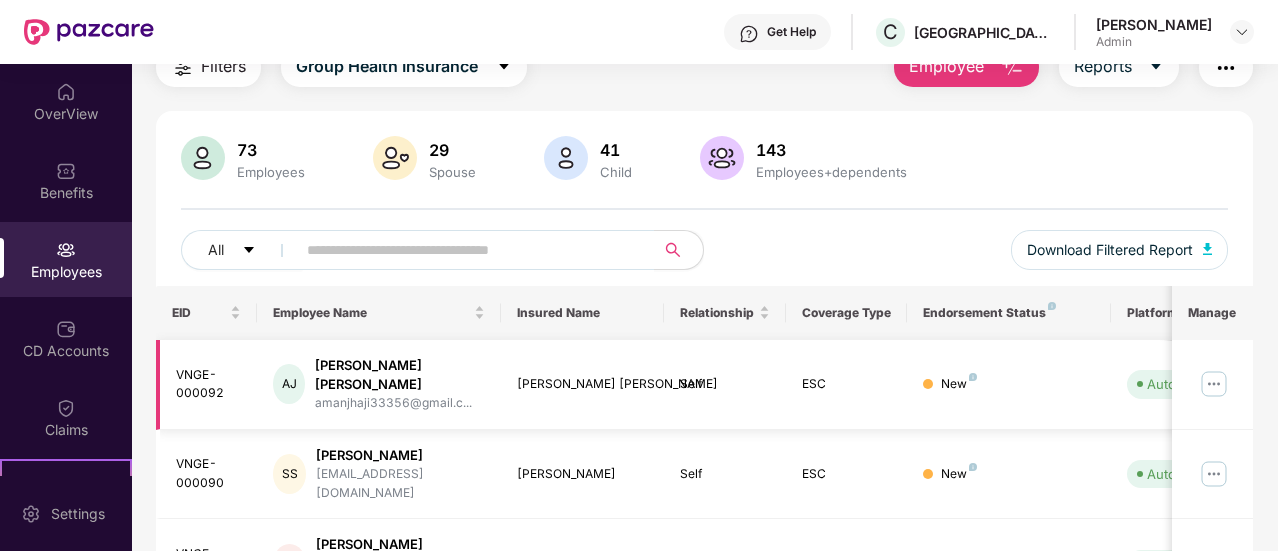 click at bounding box center [1214, 384] 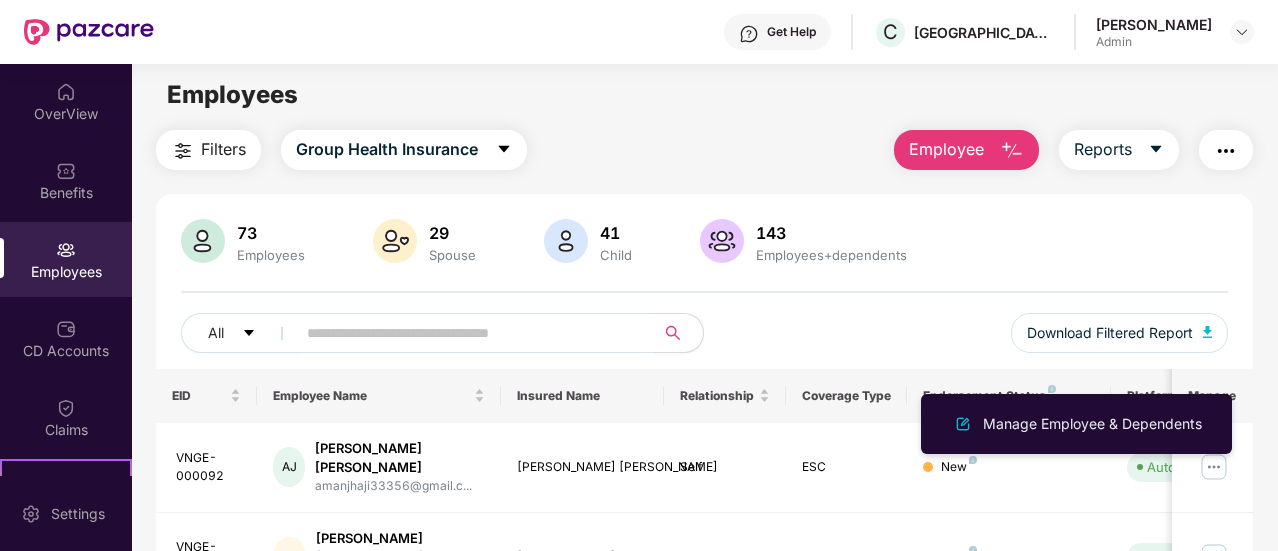 scroll, scrollTop: 0, scrollLeft: 0, axis: both 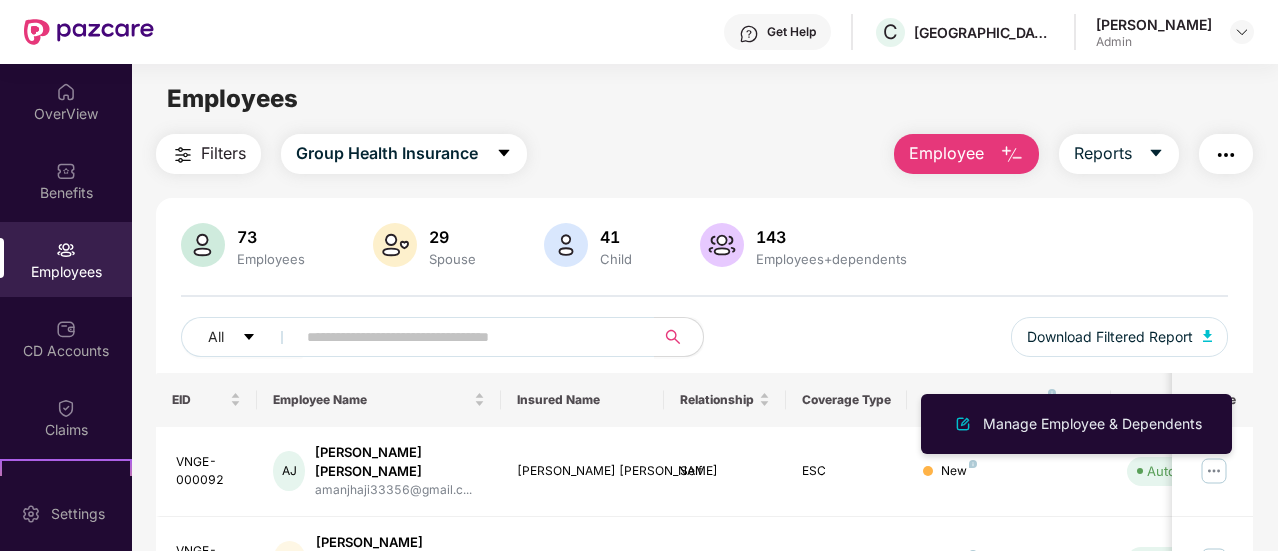click on "Employee" at bounding box center [946, 153] 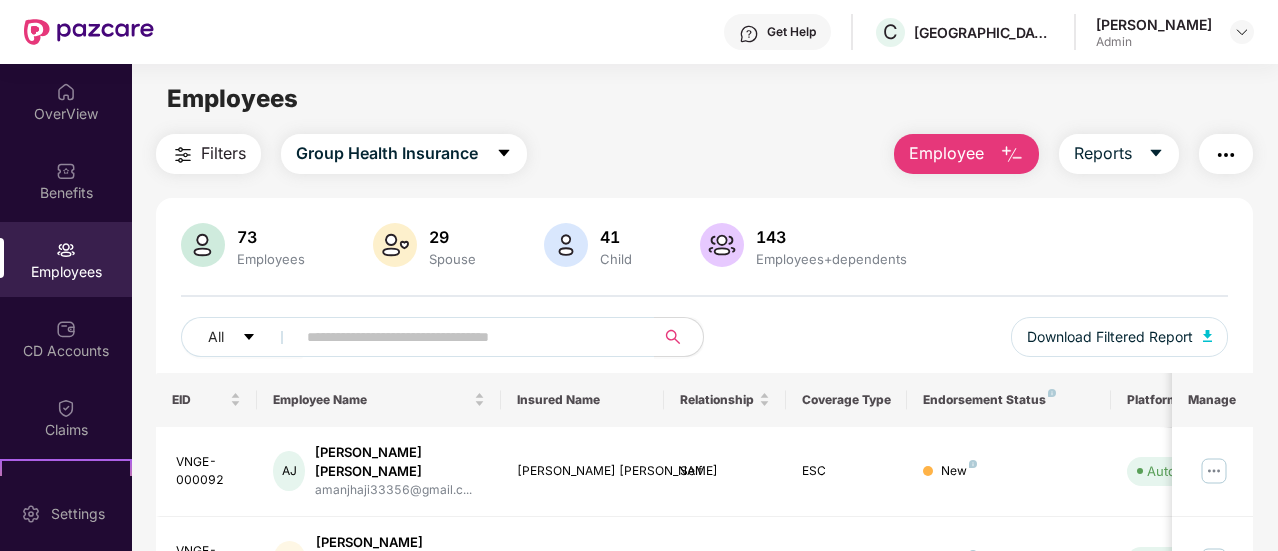 click on "Filters Group Health Insurance Employee  Reports" at bounding box center [704, 154] 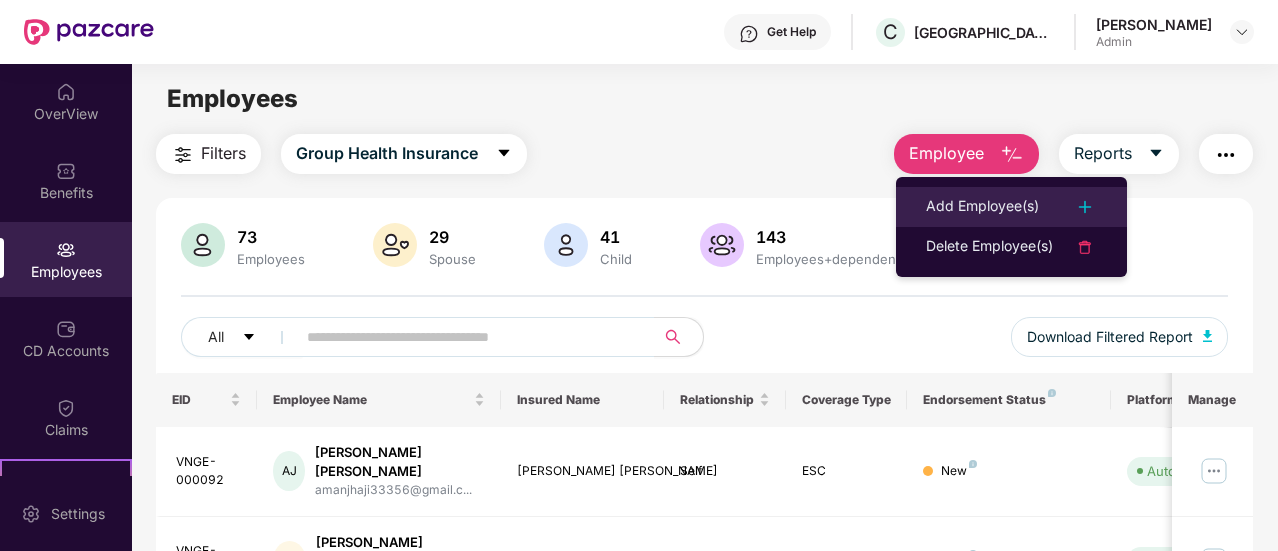 click on "Add Employee(s)" at bounding box center (982, 207) 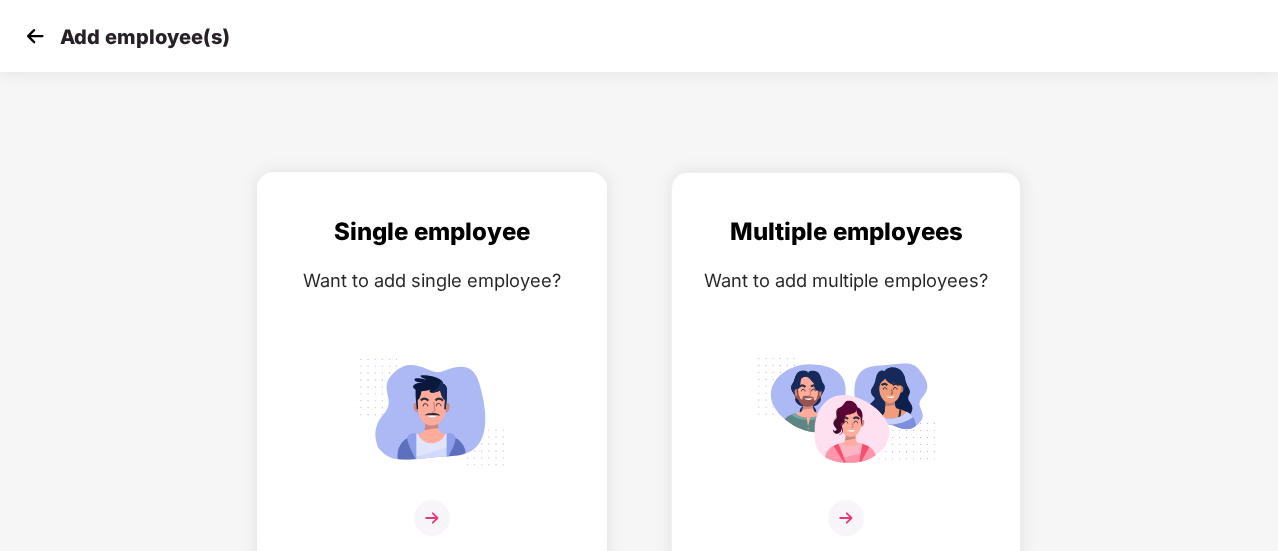 click on "Single employee Want to add single employee?" at bounding box center (432, 387) 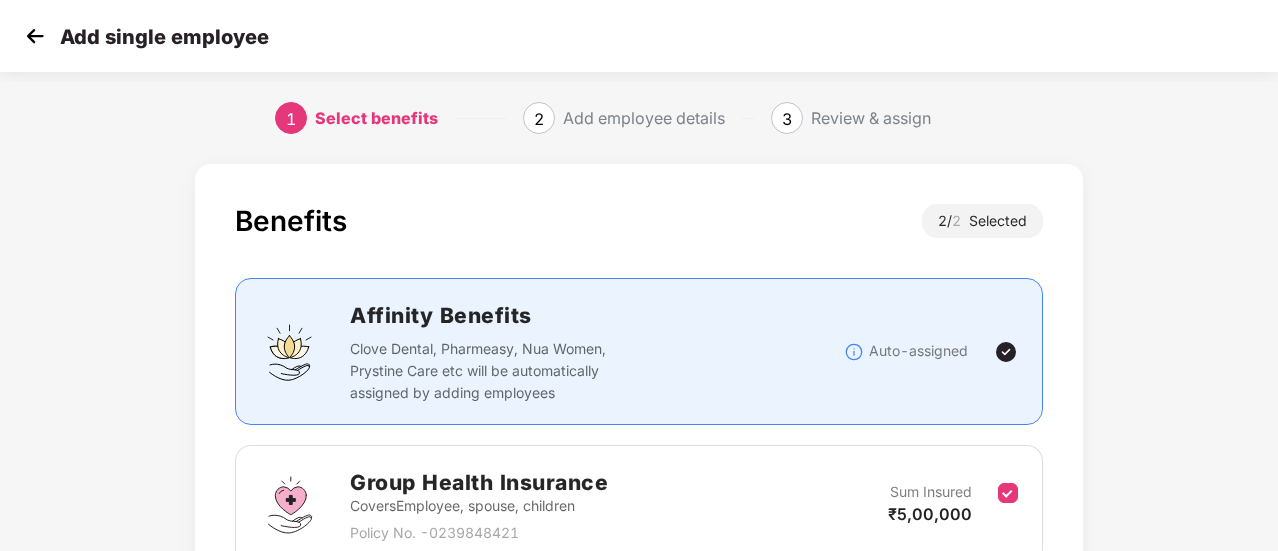scroll, scrollTop: 326, scrollLeft: 0, axis: vertical 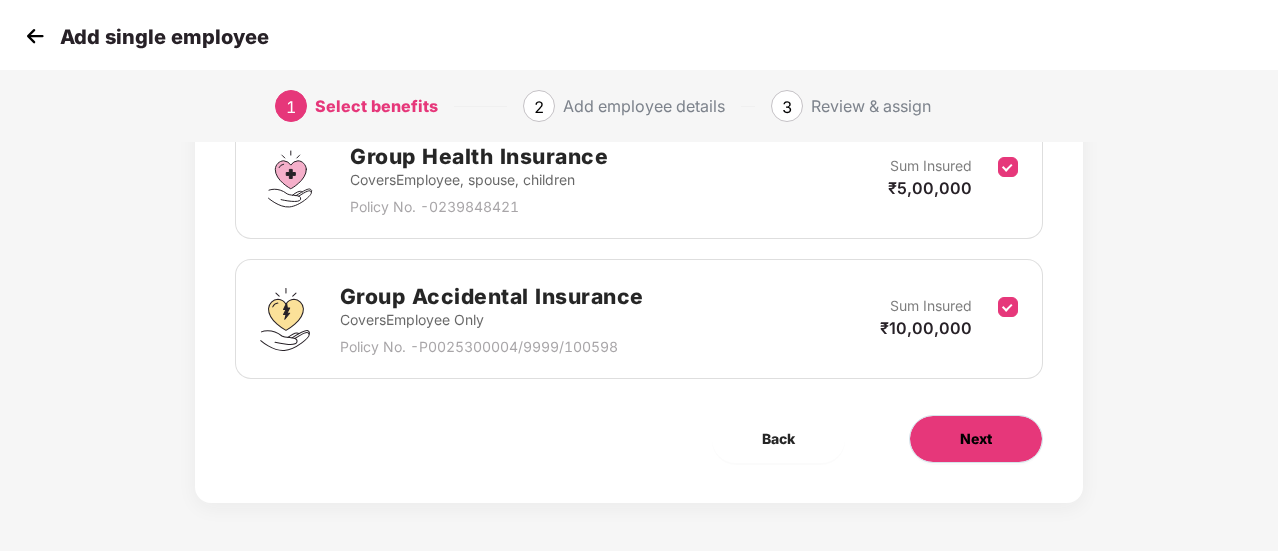 click on "Next" at bounding box center [976, 439] 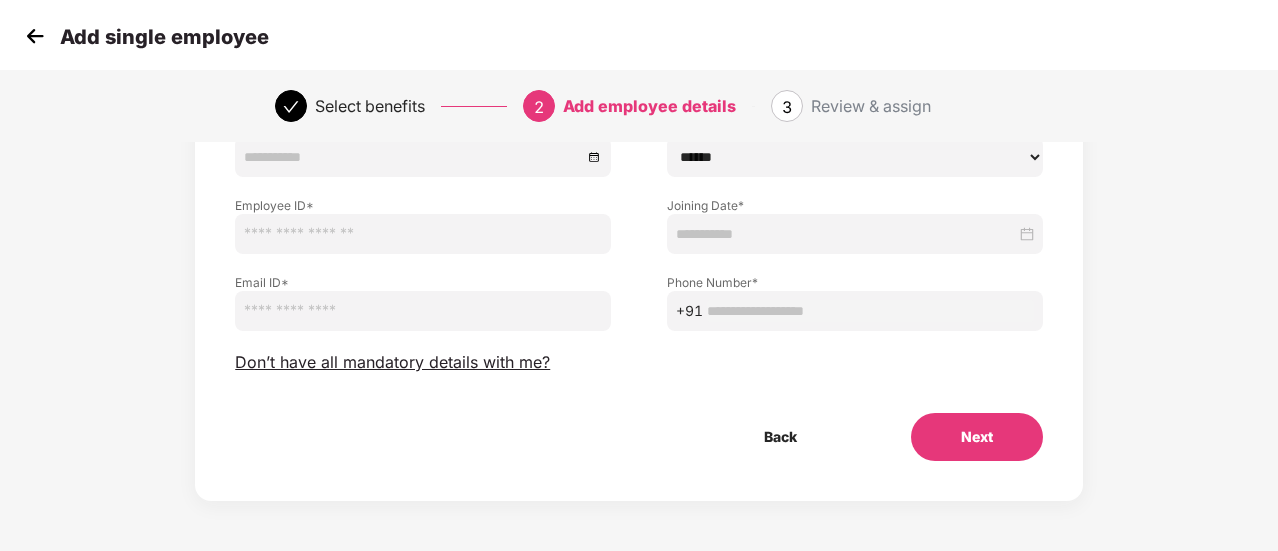 scroll, scrollTop: 0, scrollLeft: 0, axis: both 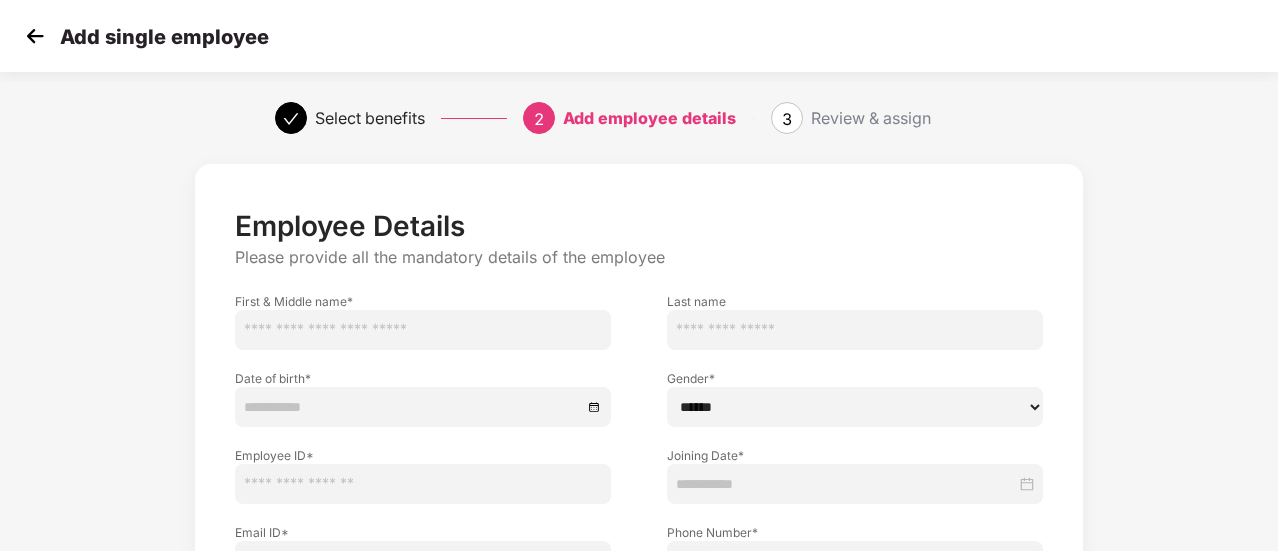 click at bounding box center [423, 330] 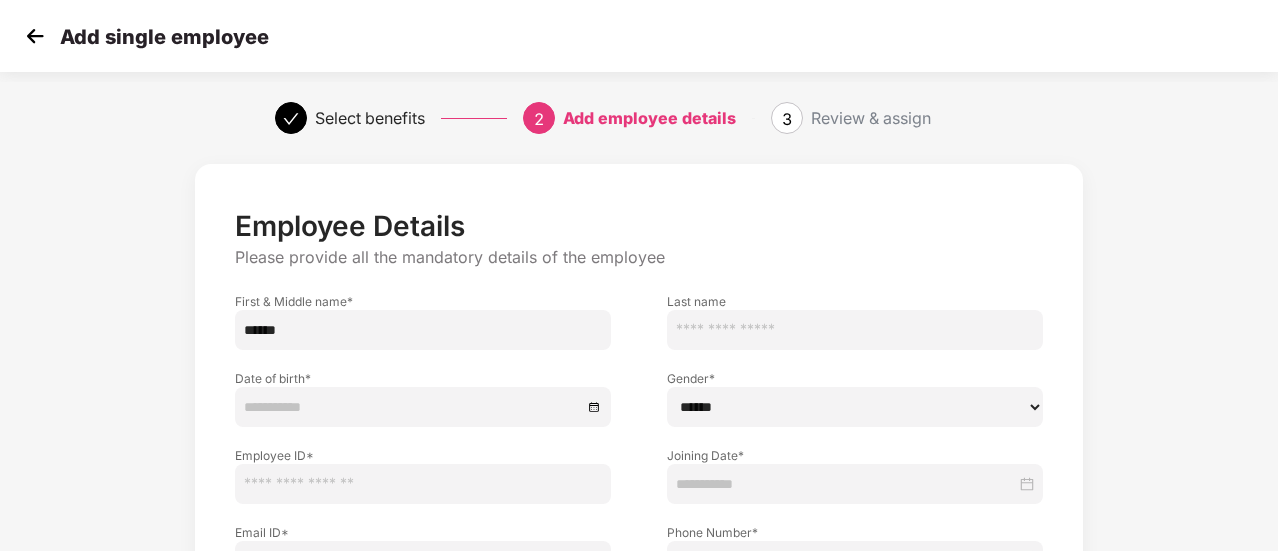 type on "*****" 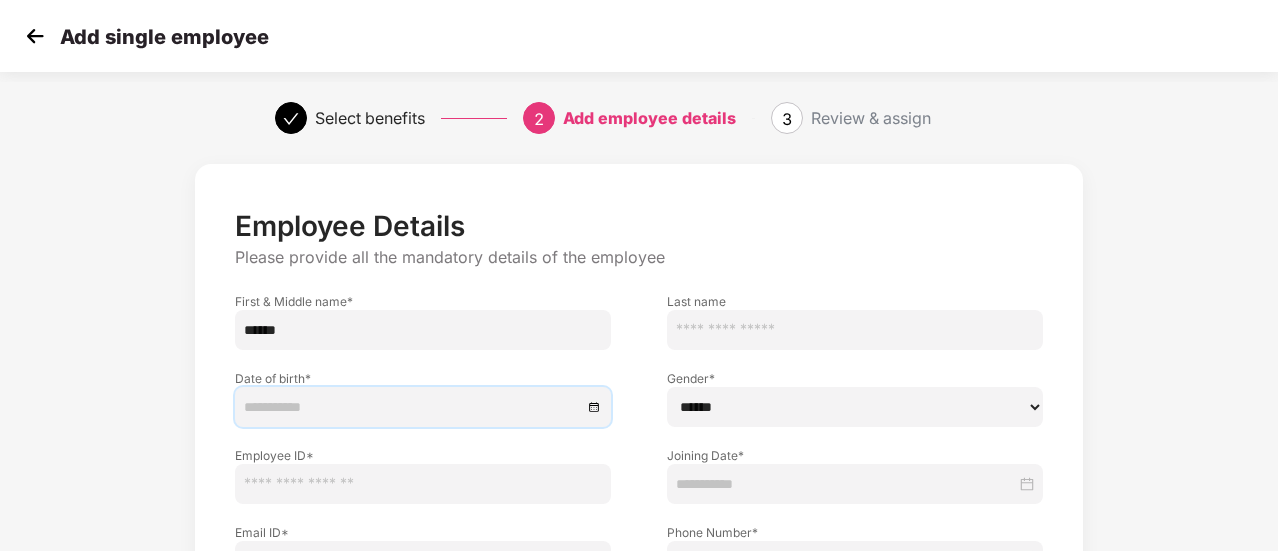 click at bounding box center (413, 407) 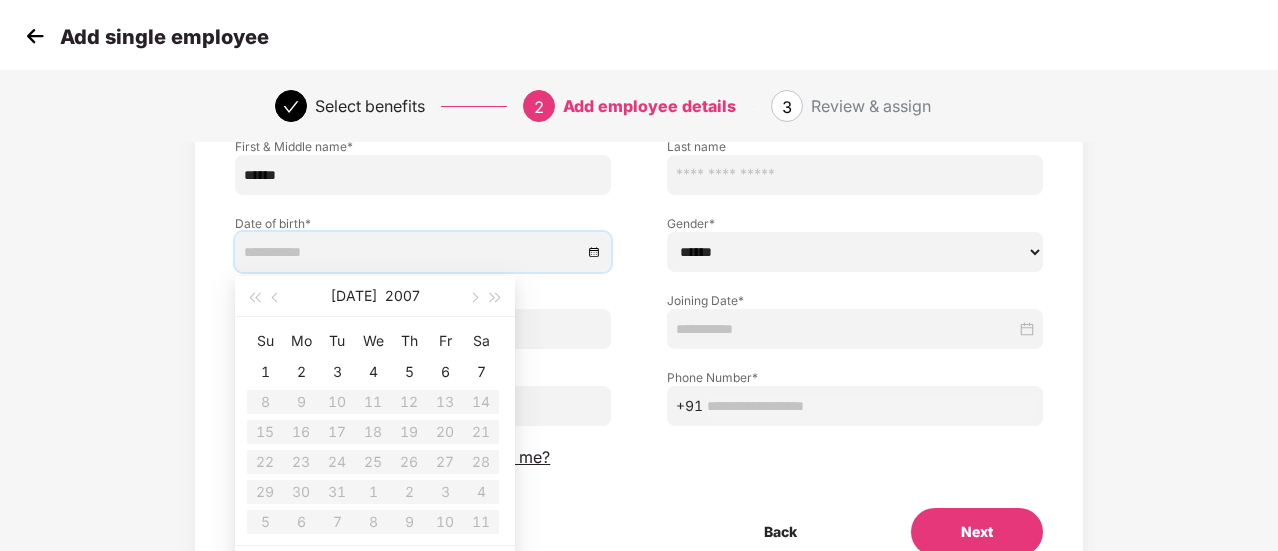 scroll, scrollTop: 156, scrollLeft: 0, axis: vertical 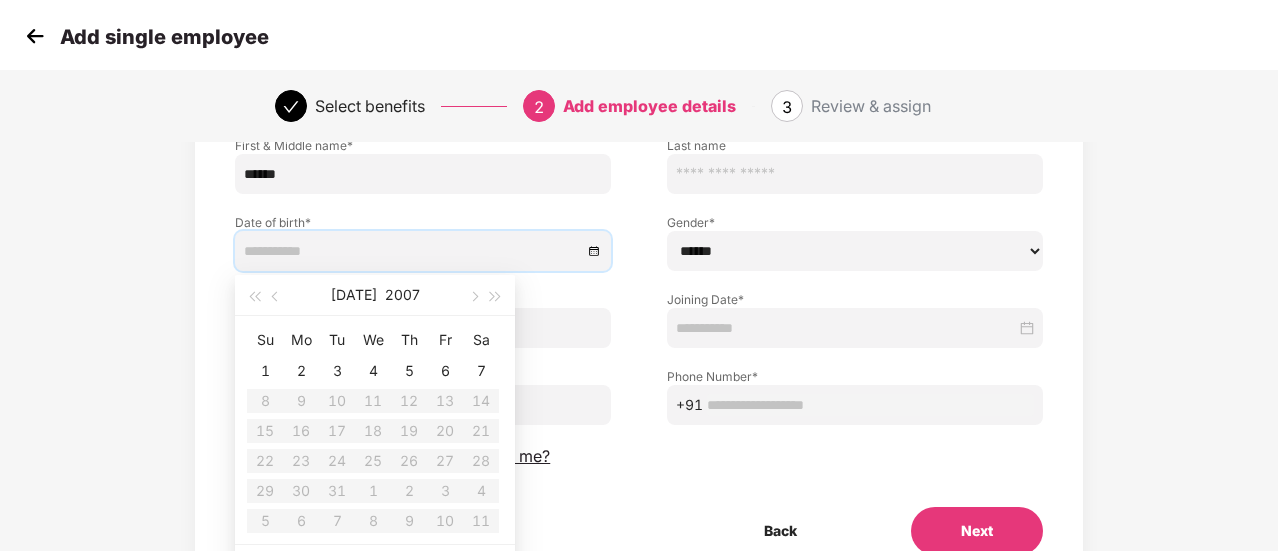 type on "**********" 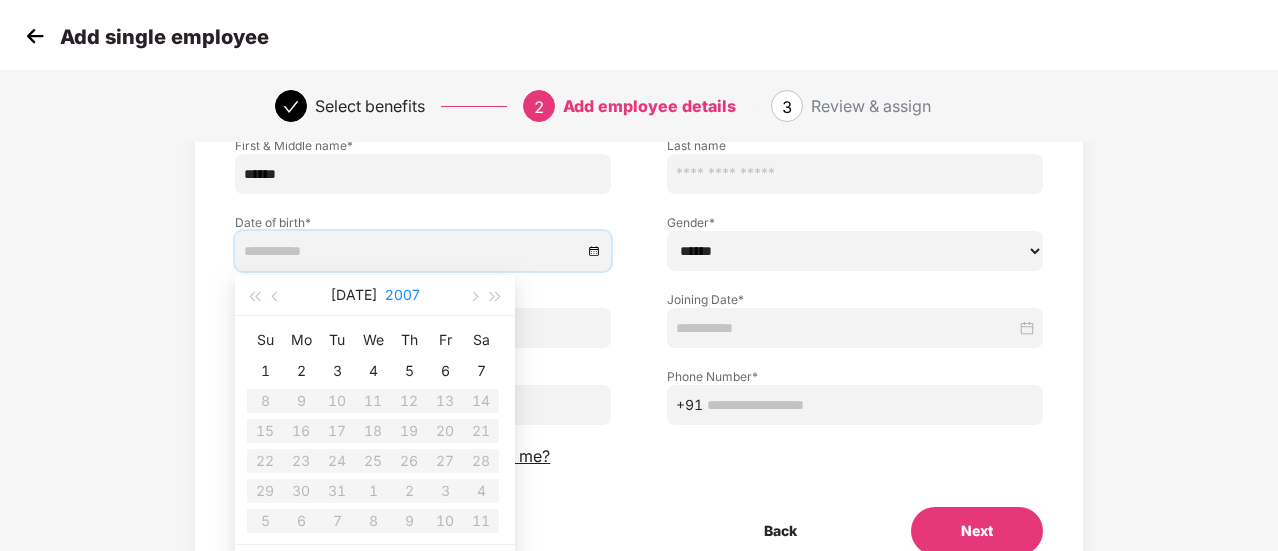 click on "2007" at bounding box center (402, 295) 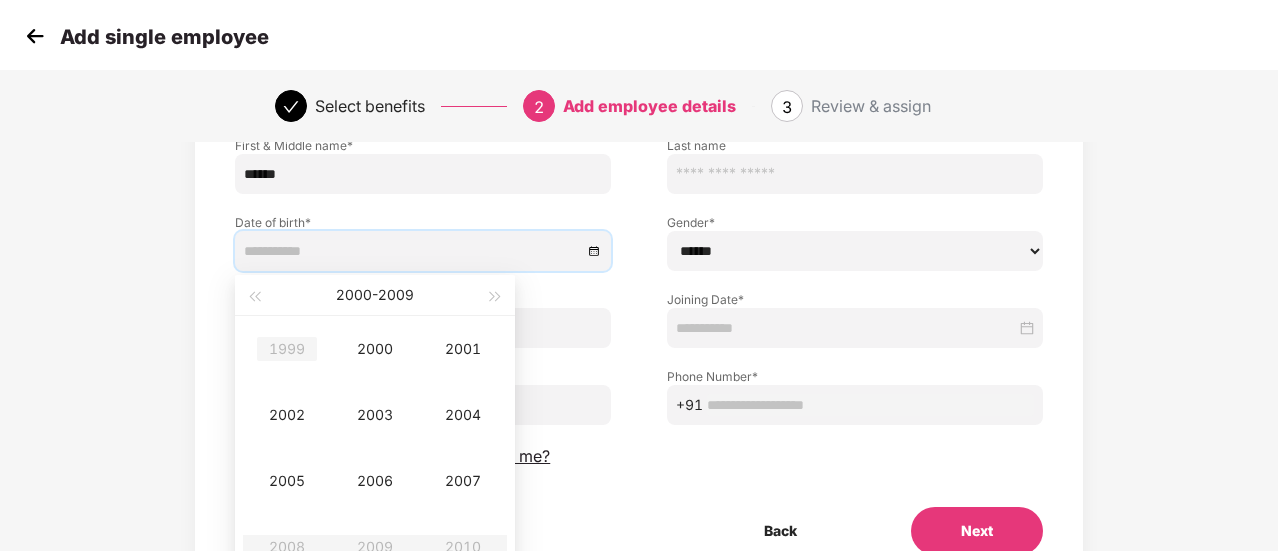 type on "**********" 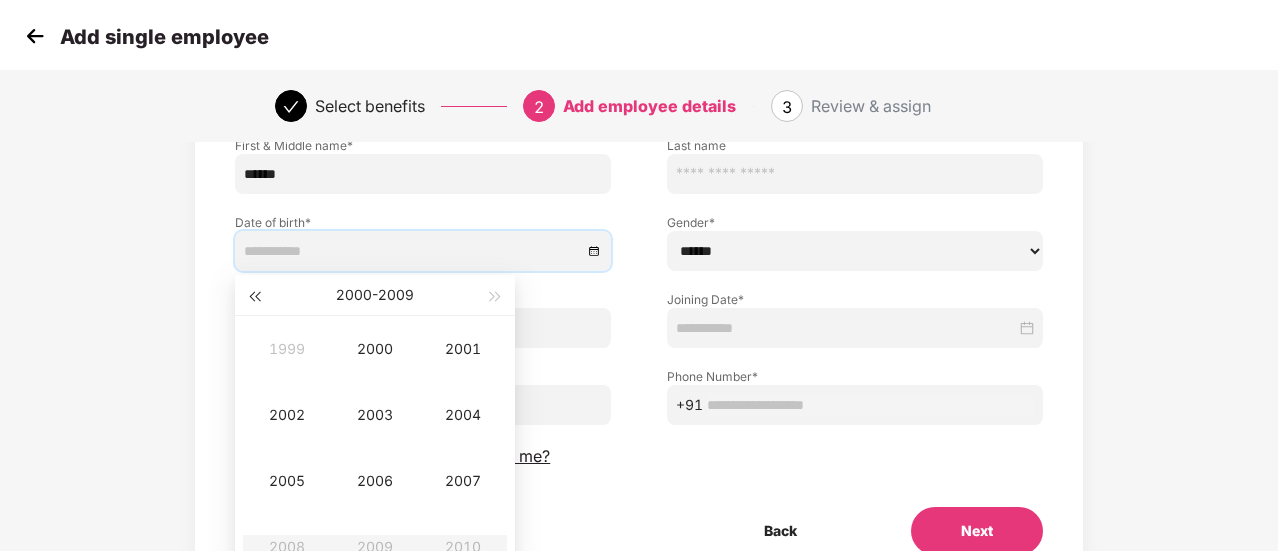 click at bounding box center [254, 297] 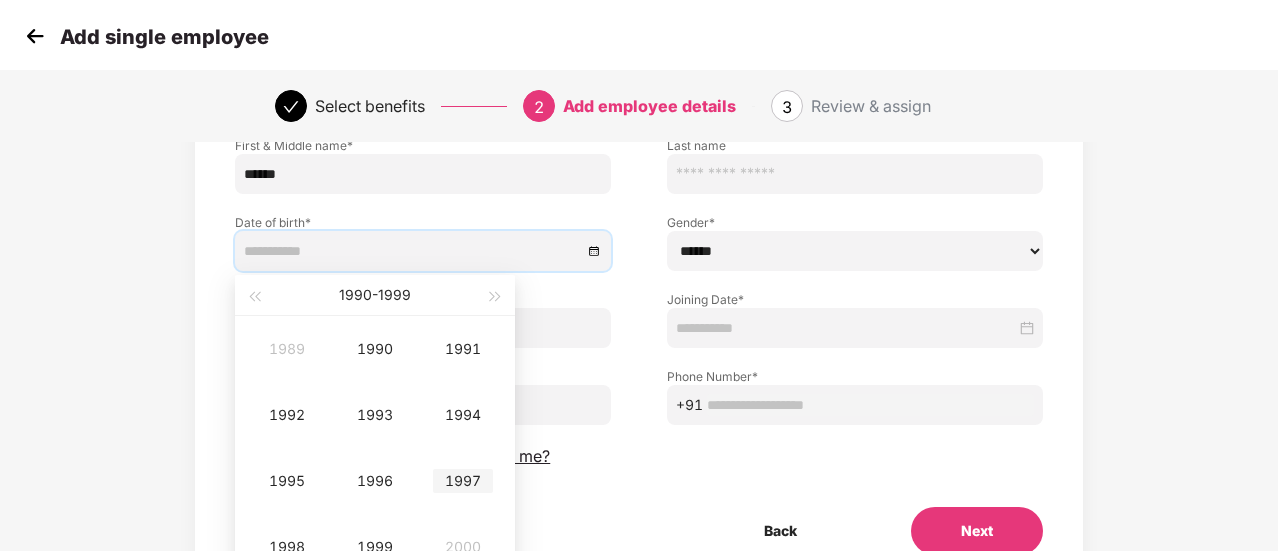 type on "**********" 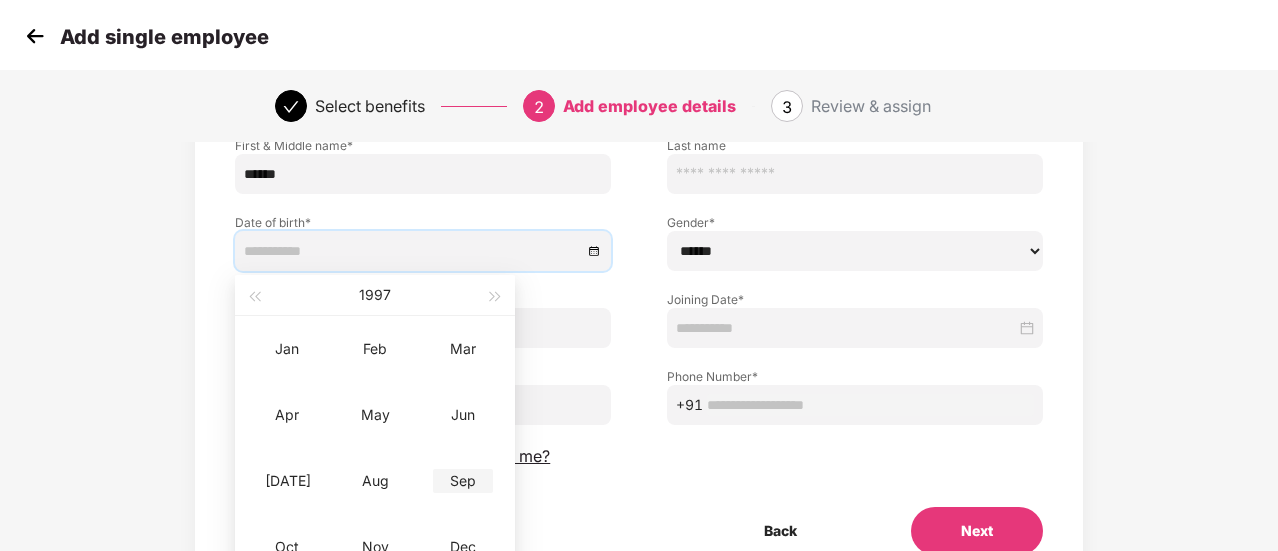 click on "Sep" at bounding box center (463, 481) 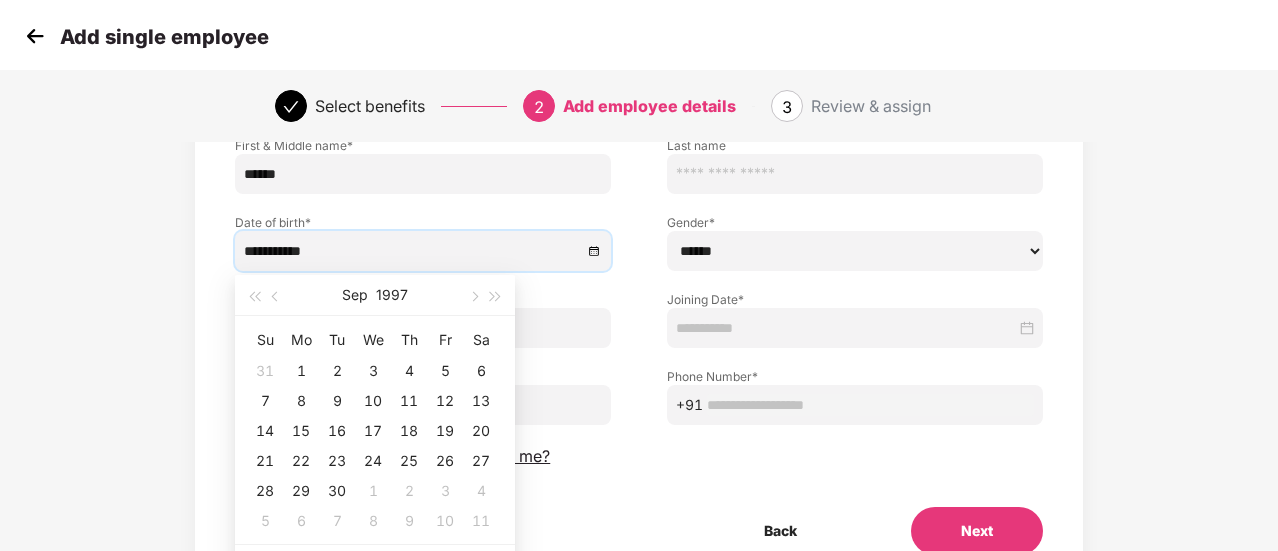 type on "**********" 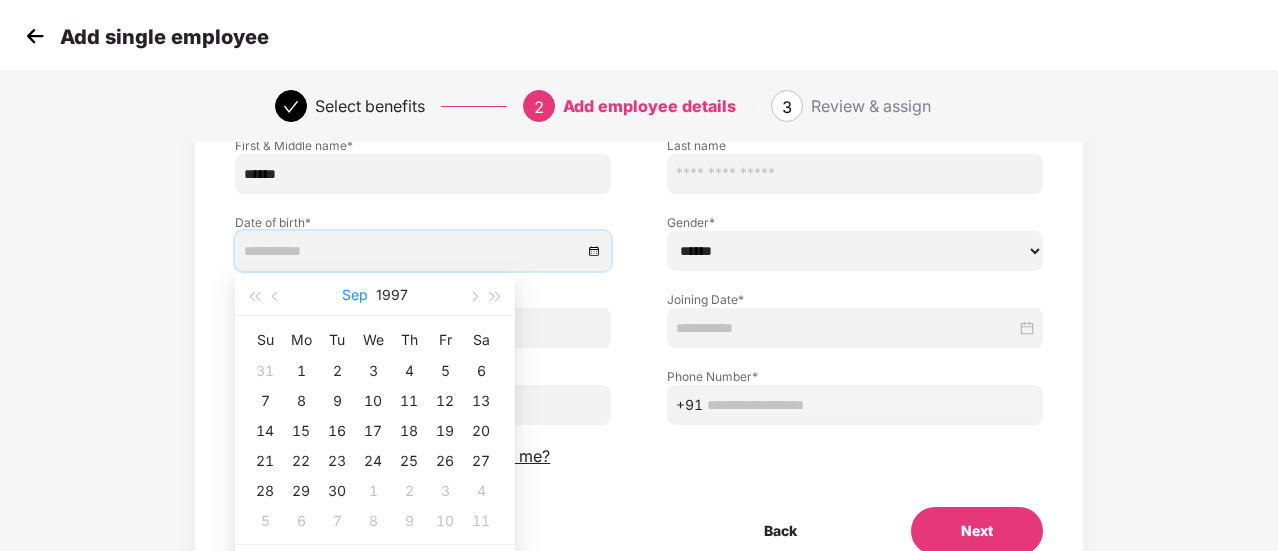 click on "Sep" at bounding box center [355, 295] 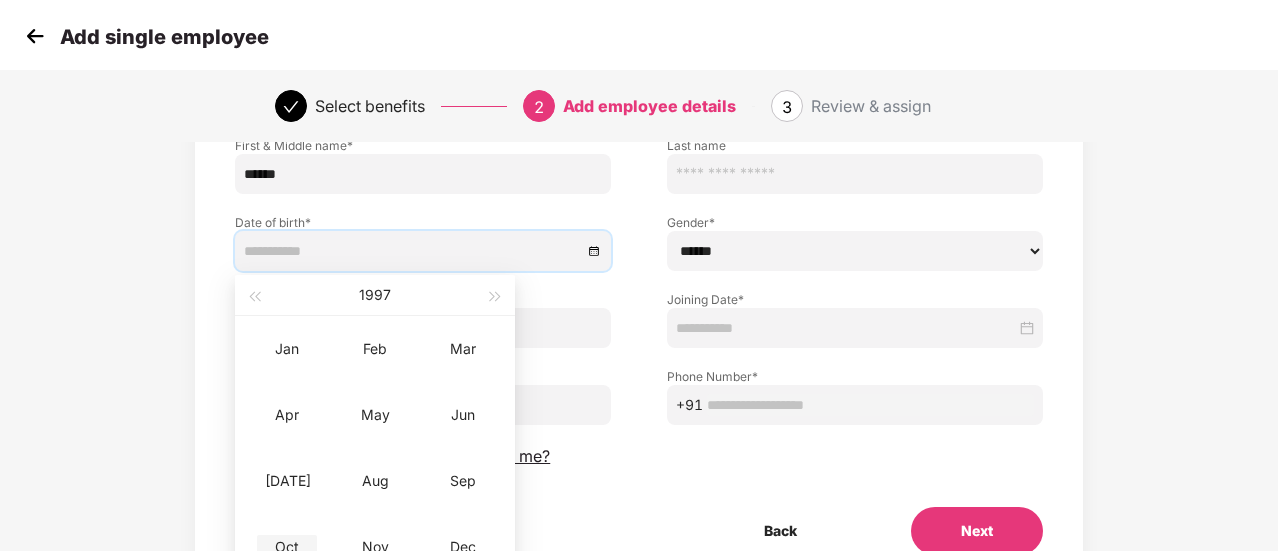 type on "**********" 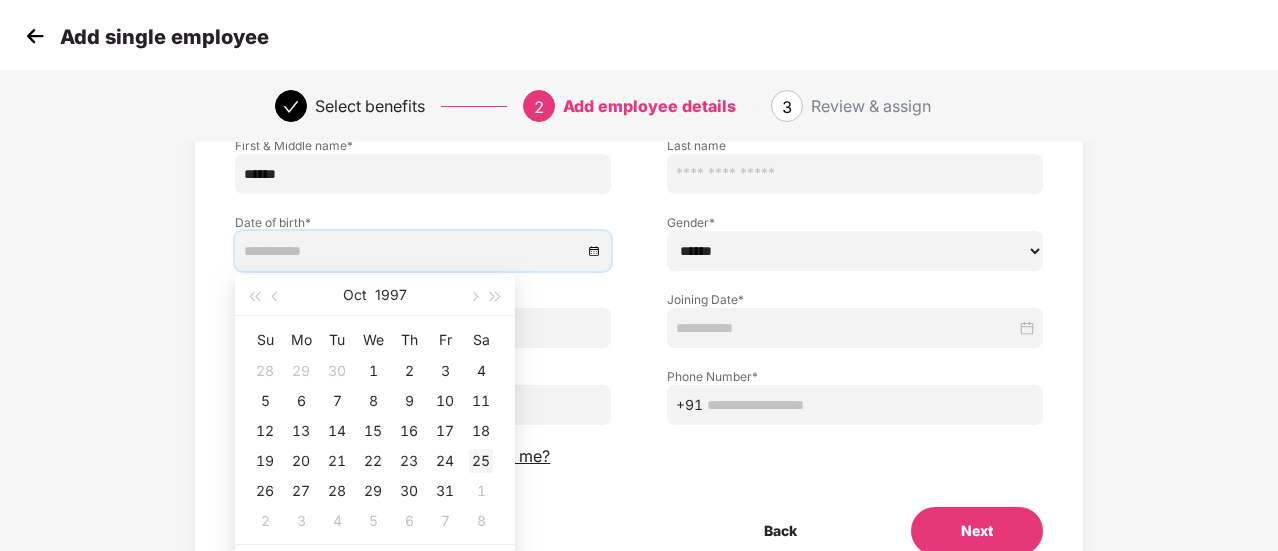 type on "**********" 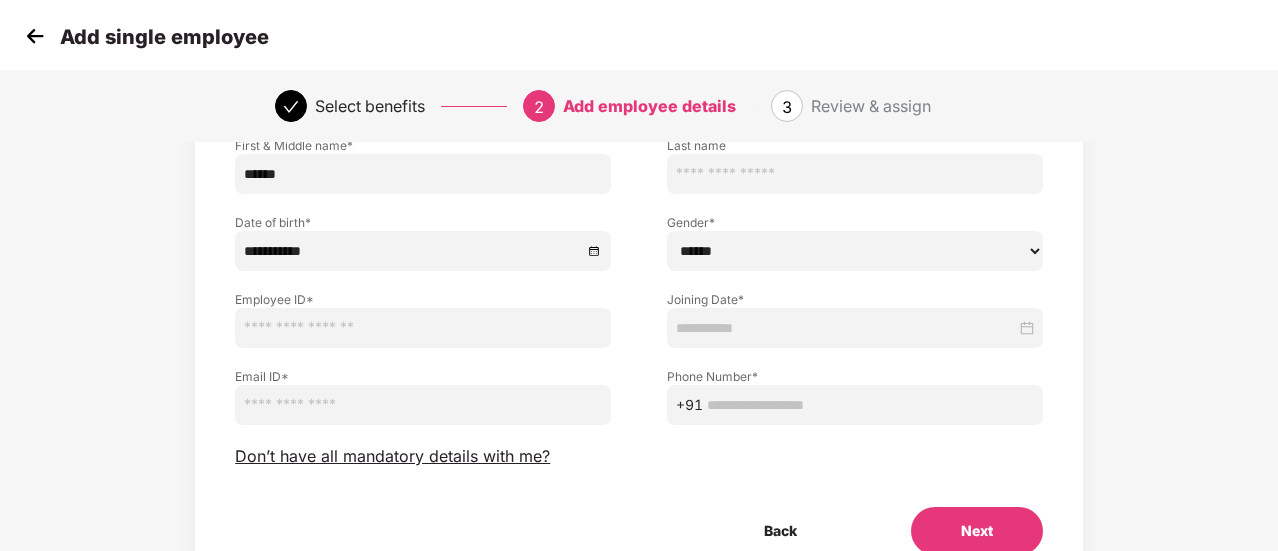 click on "****** **** ******" at bounding box center [855, 251] 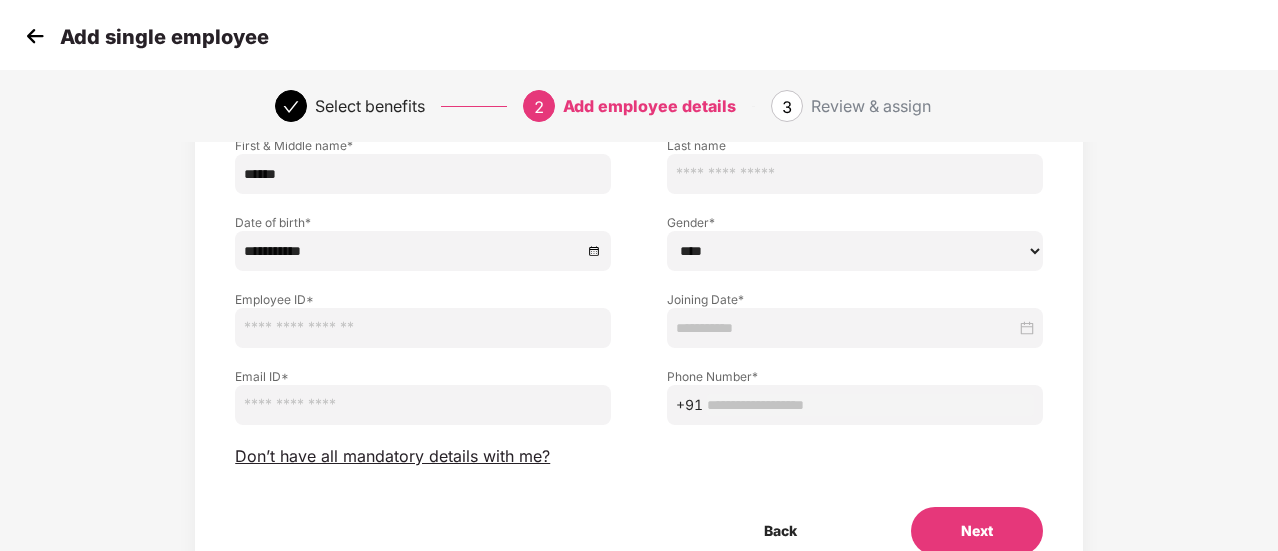 click on "****** **** ******" at bounding box center (855, 251) 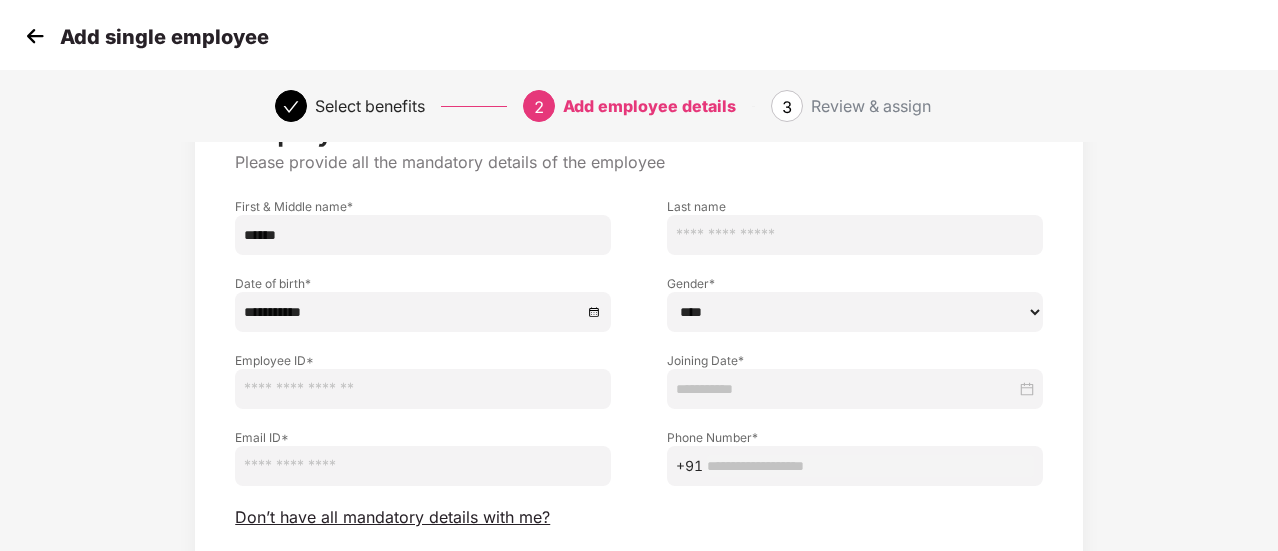 scroll, scrollTop: 94, scrollLeft: 0, axis: vertical 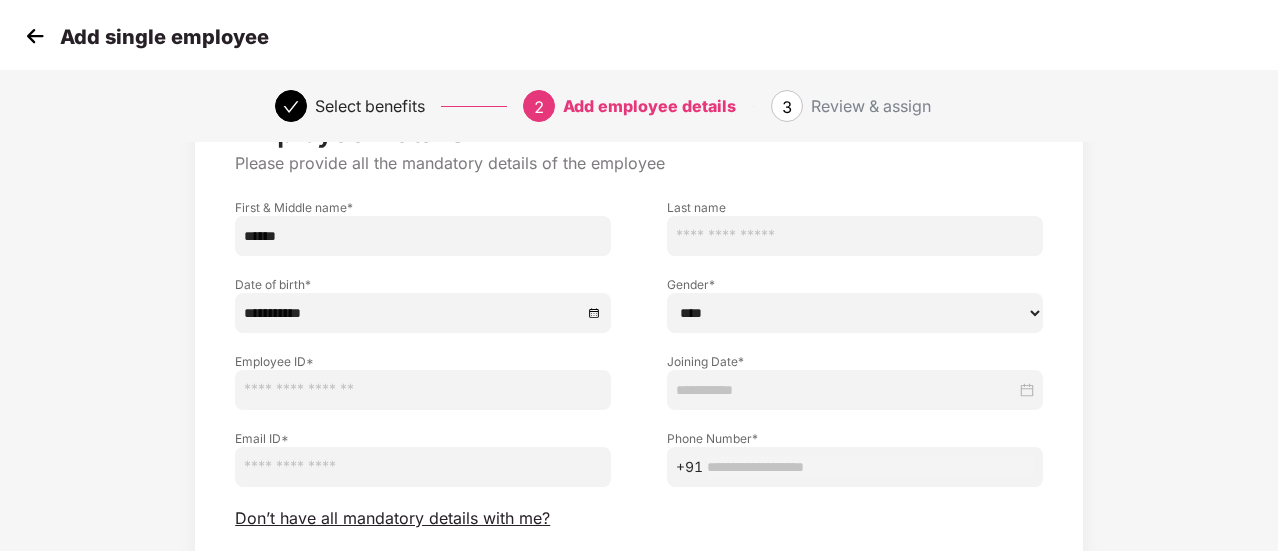 paste on "**********" 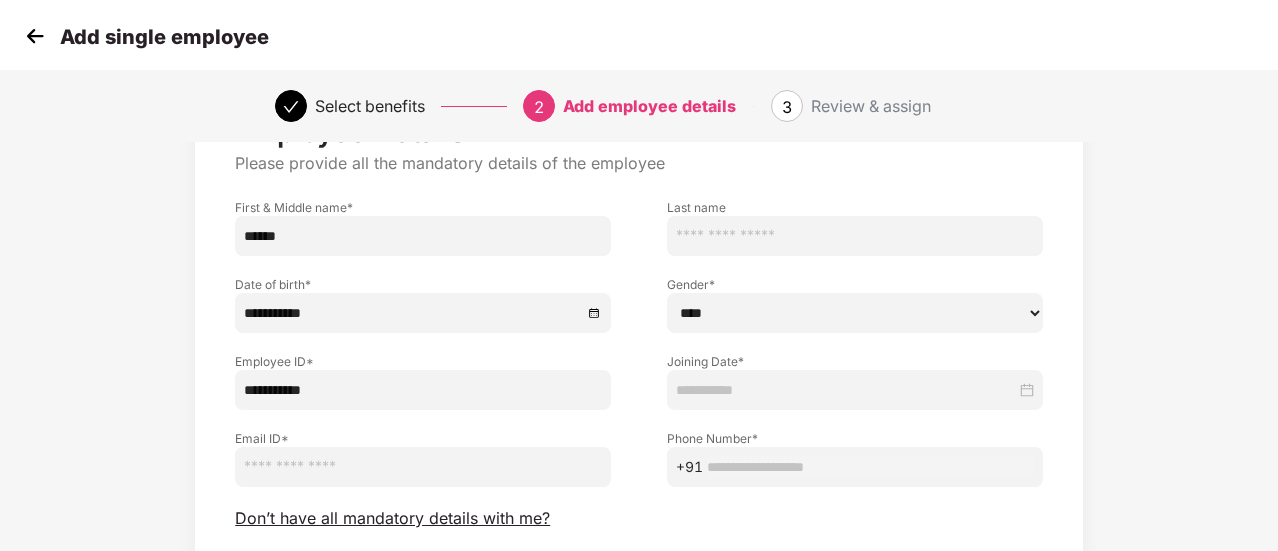 type on "**********" 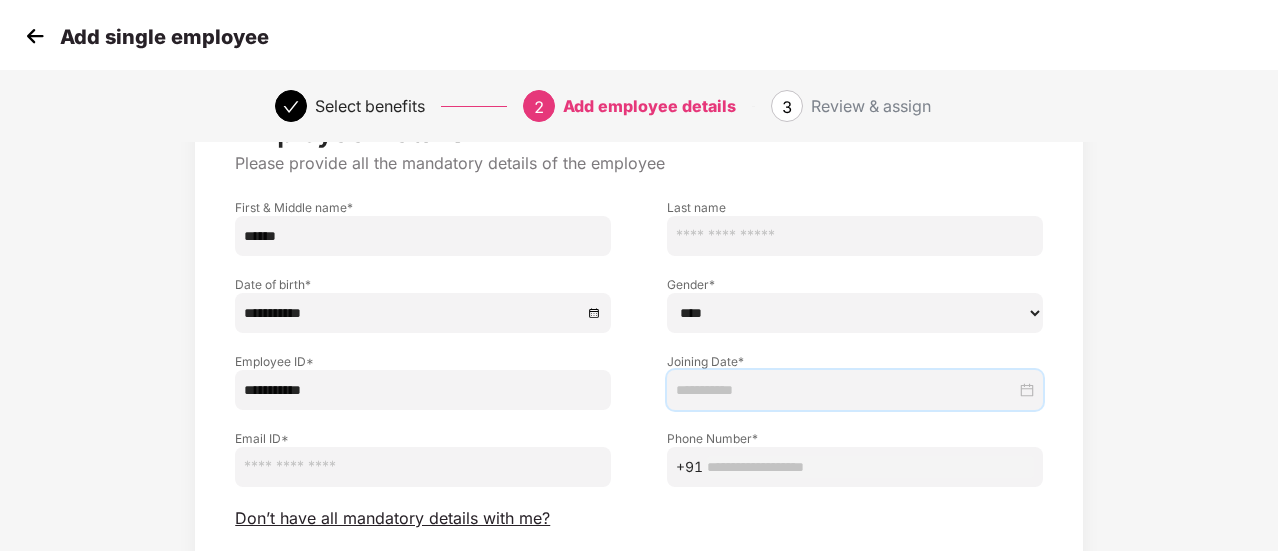 click at bounding box center [855, 390] 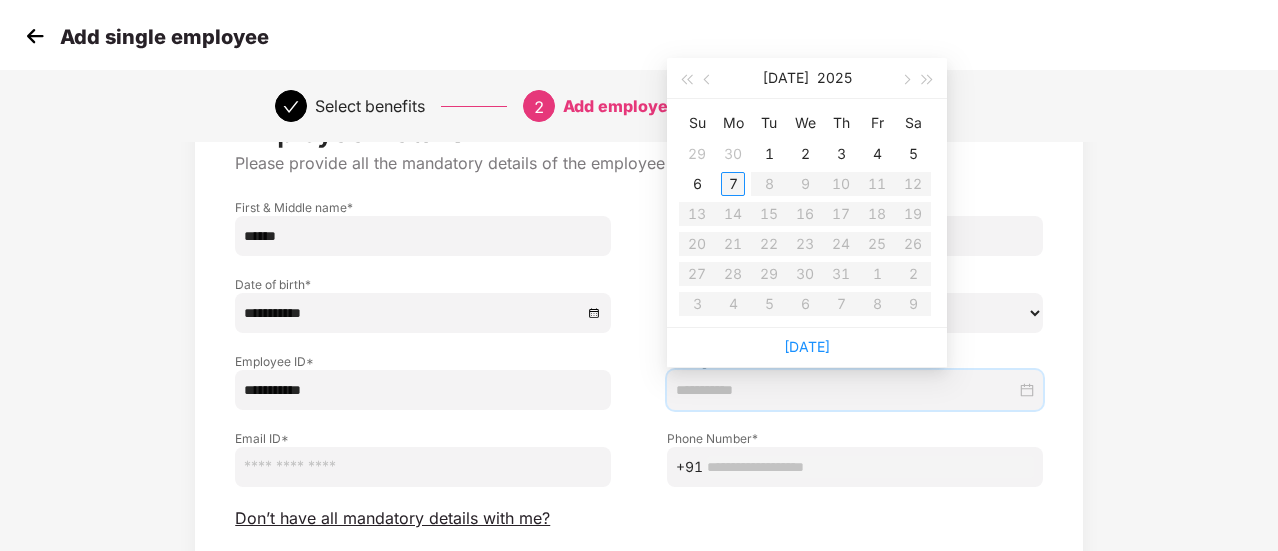 type on "**********" 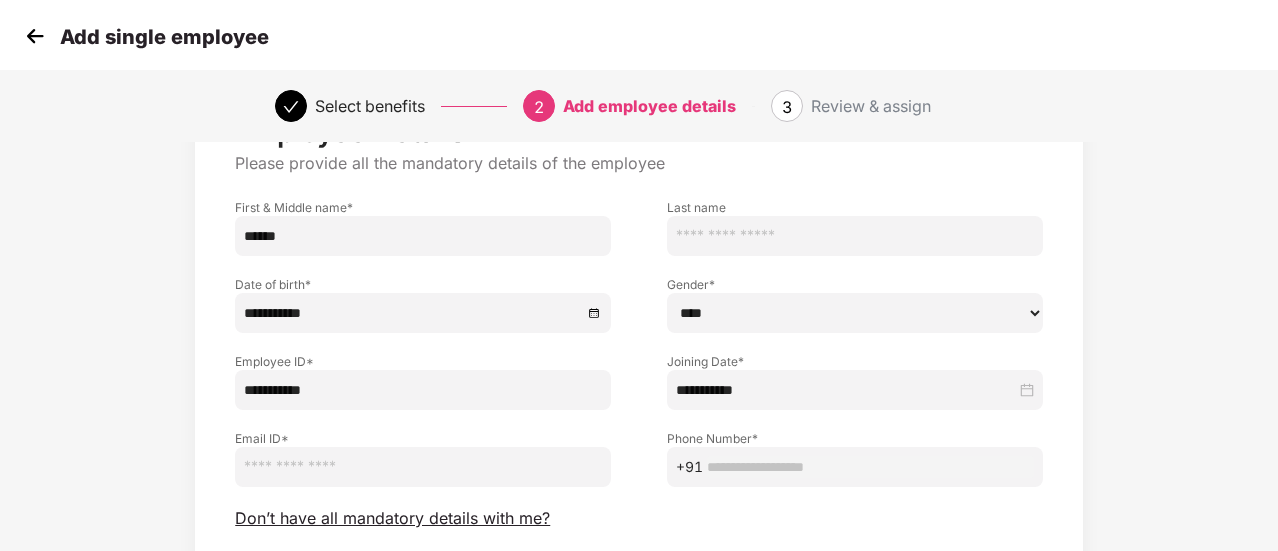 click at bounding box center (423, 467) 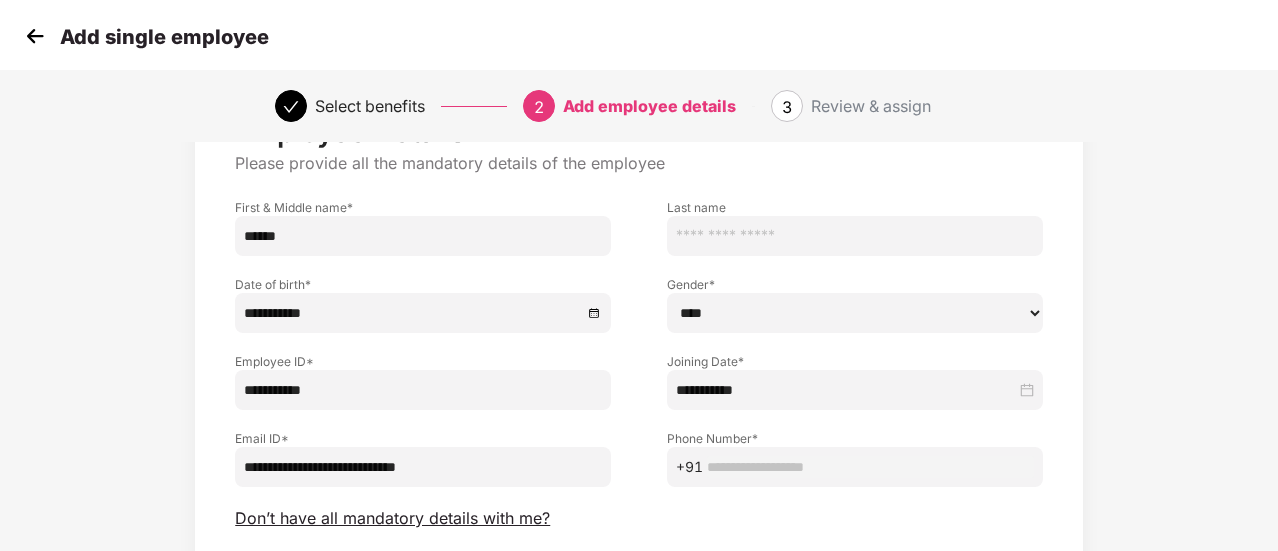 type on "**********" 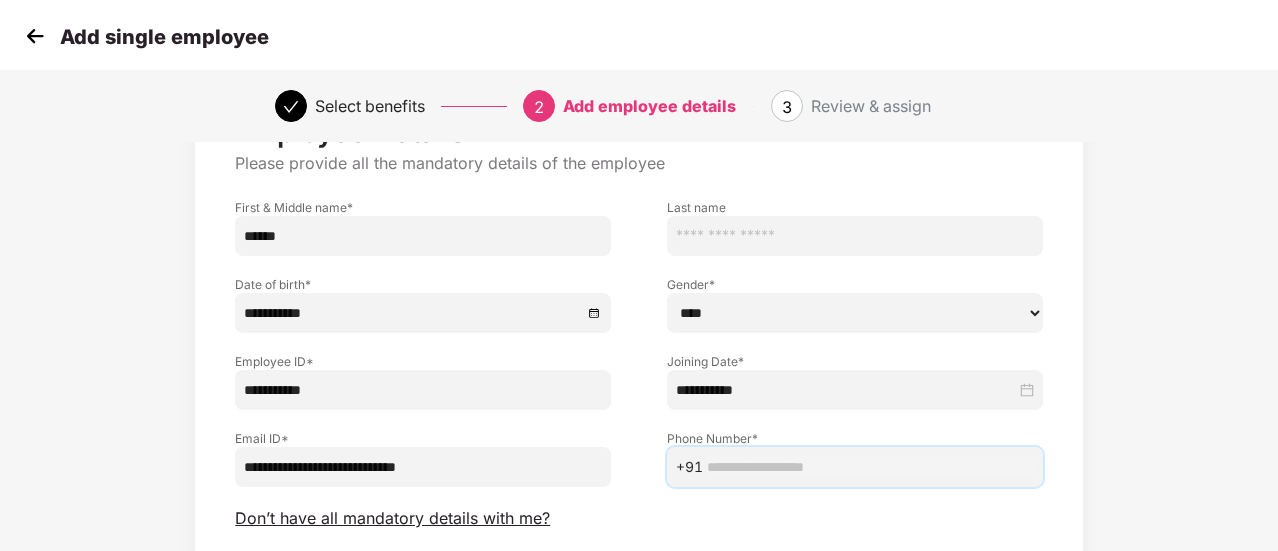click at bounding box center [870, 467] 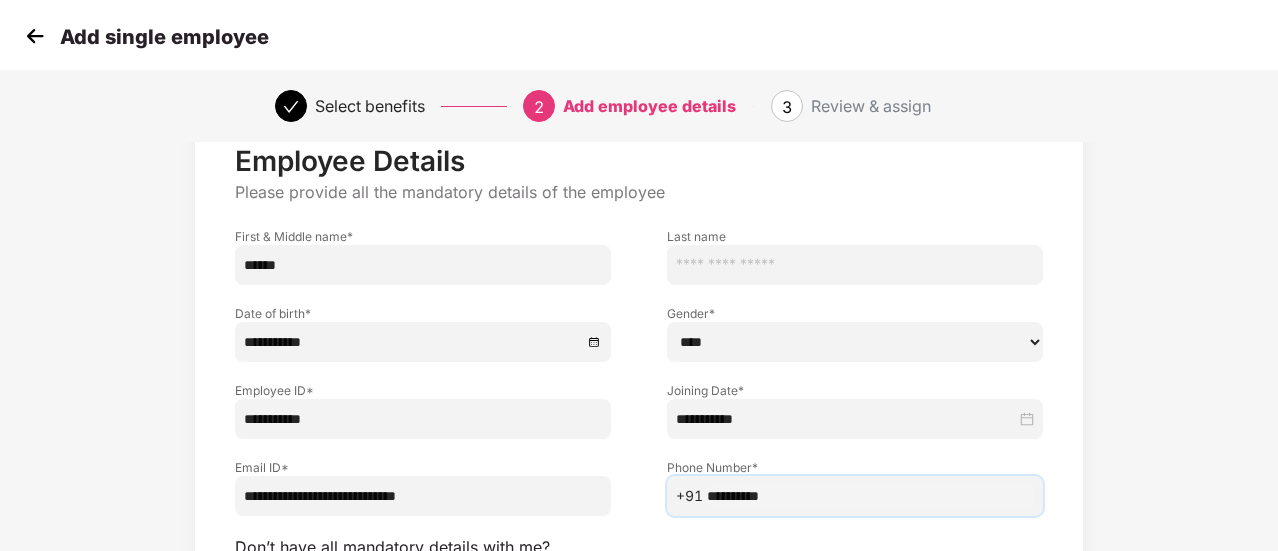 scroll, scrollTop: 250, scrollLeft: 0, axis: vertical 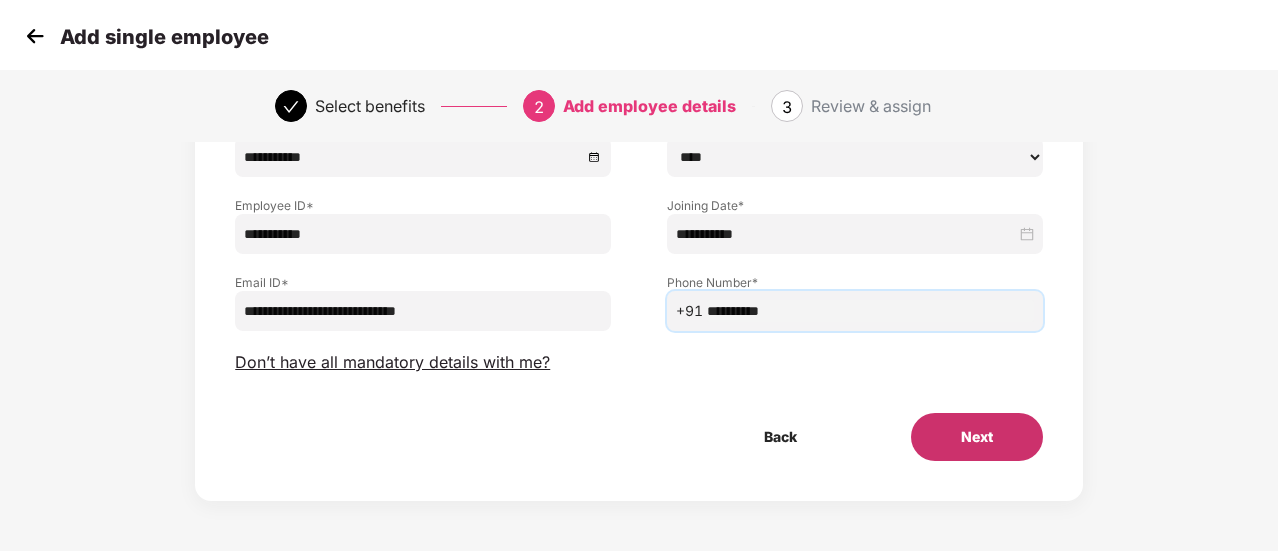 type on "**********" 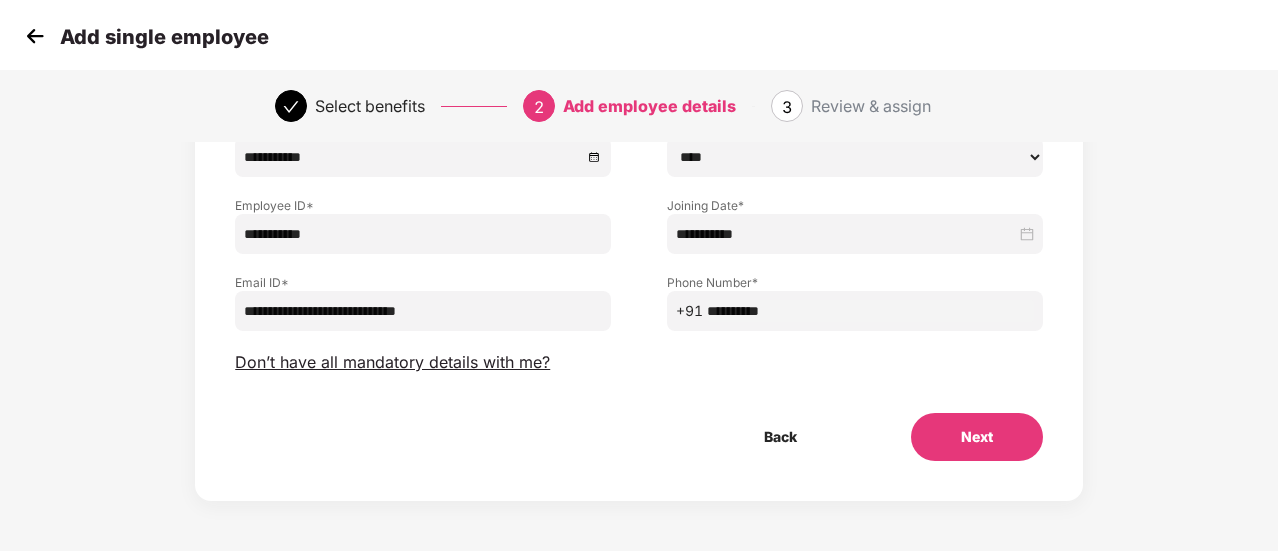 click on "Next" at bounding box center [977, 437] 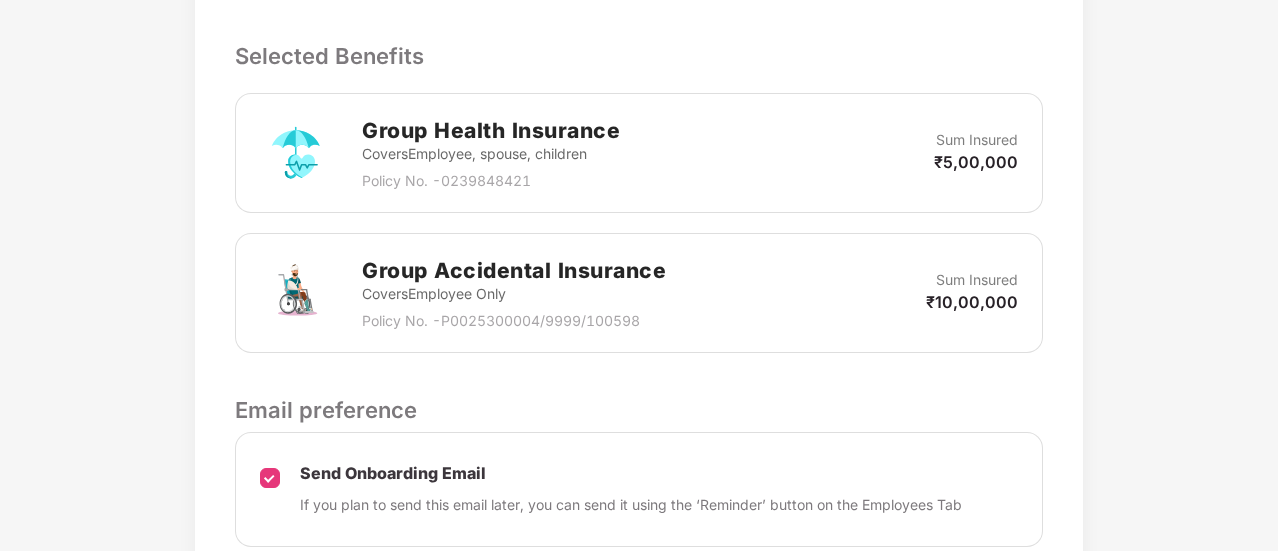 scroll, scrollTop: 760, scrollLeft: 0, axis: vertical 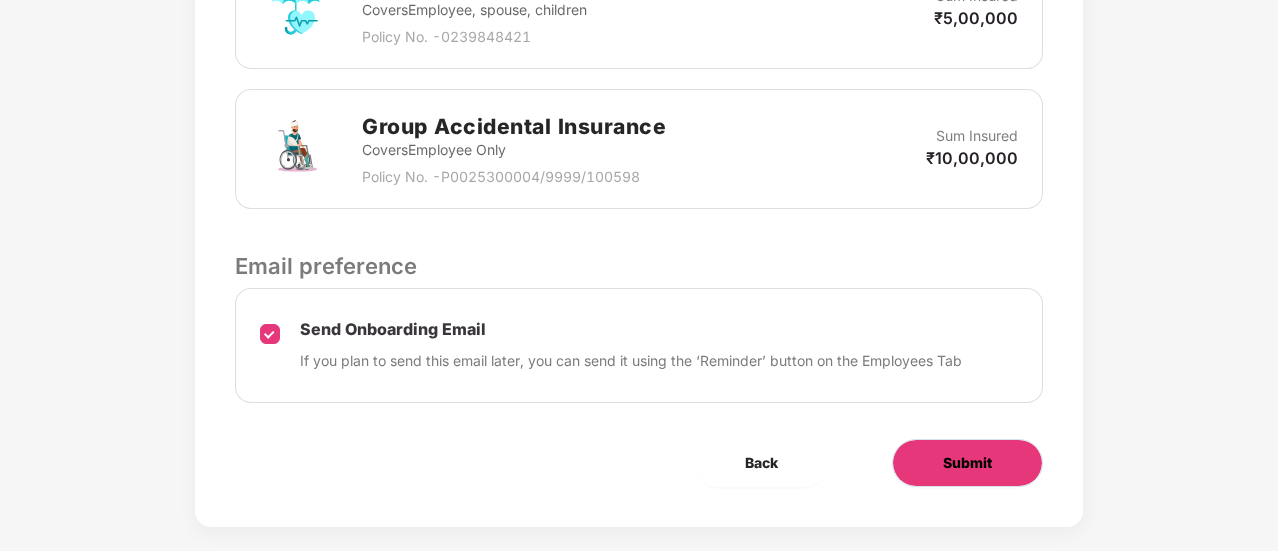 click on "Submit" at bounding box center [967, 463] 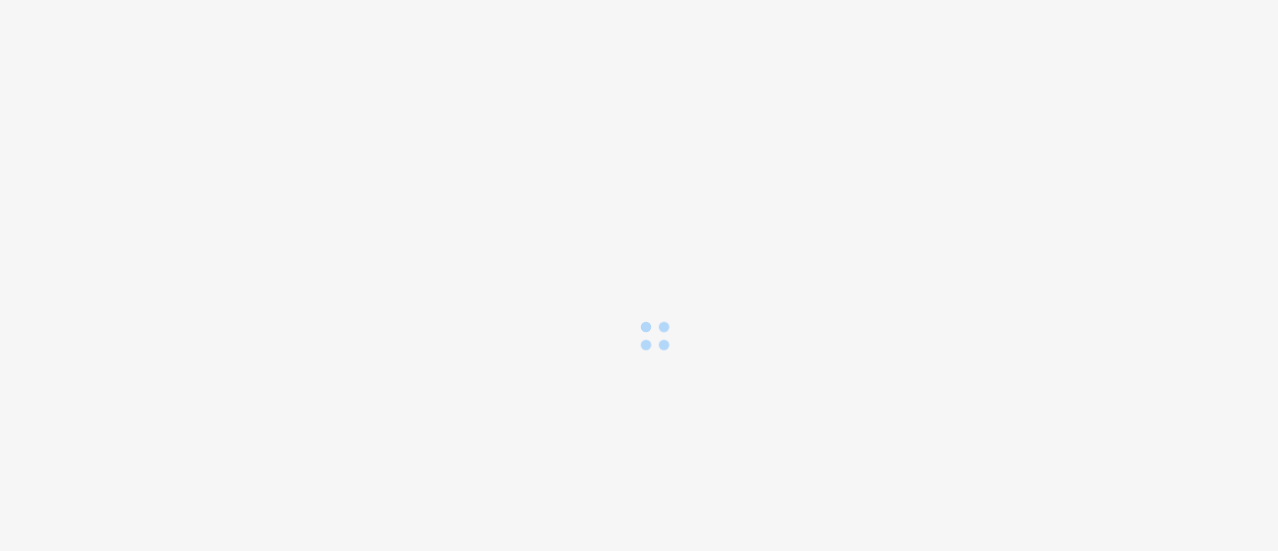 scroll, scrollTop: 0, scrollLeft: 0, axis: both 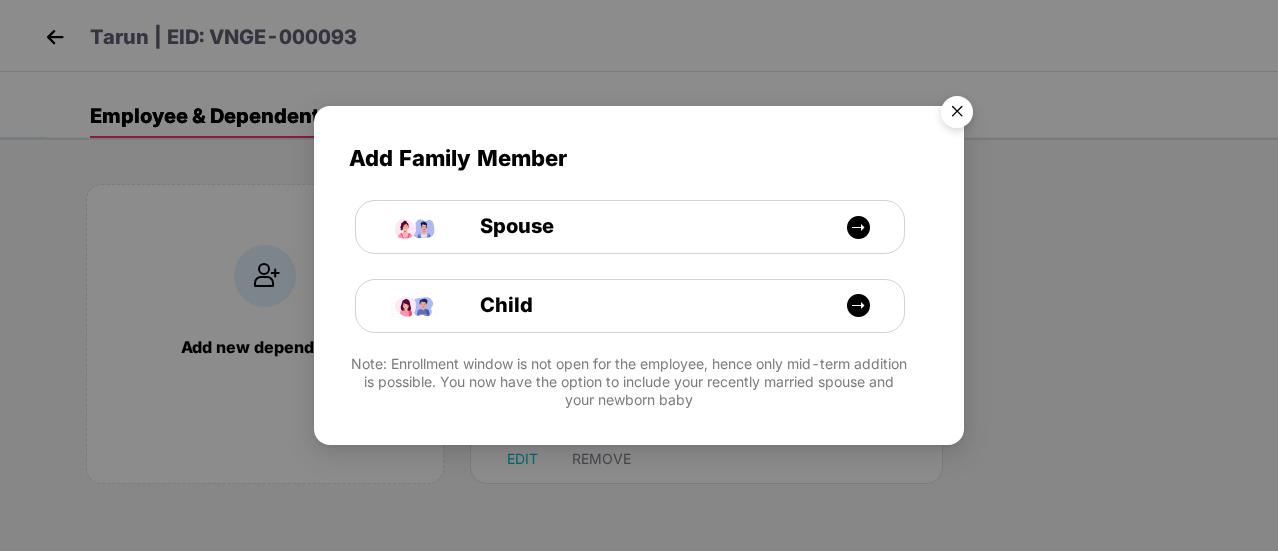 click at bounding box center (957, 115) 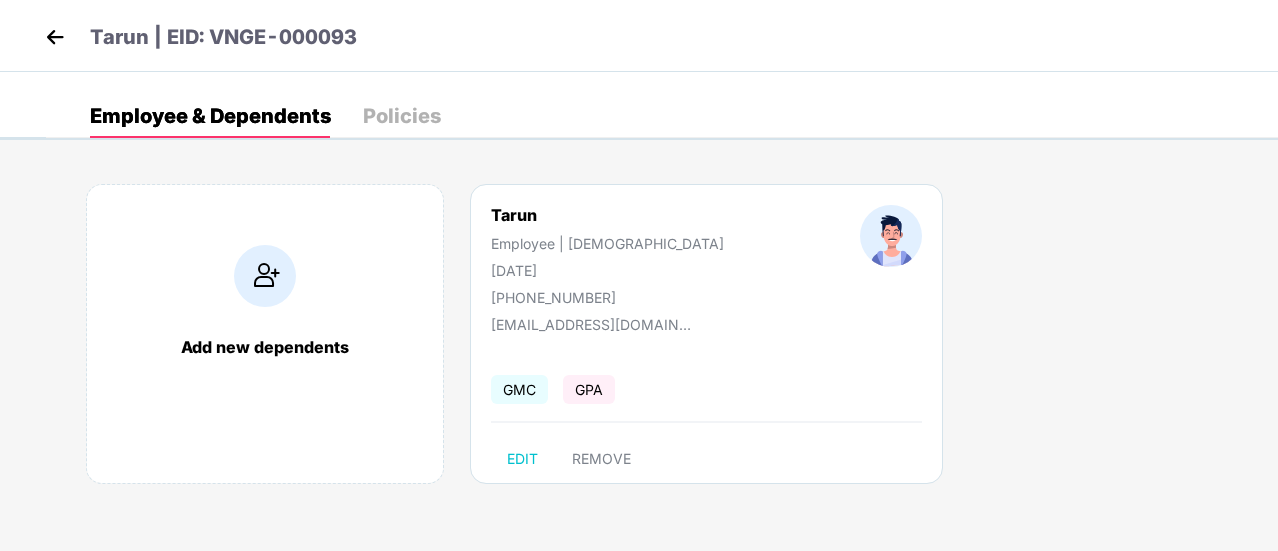 click at bounding box center (55, 37) 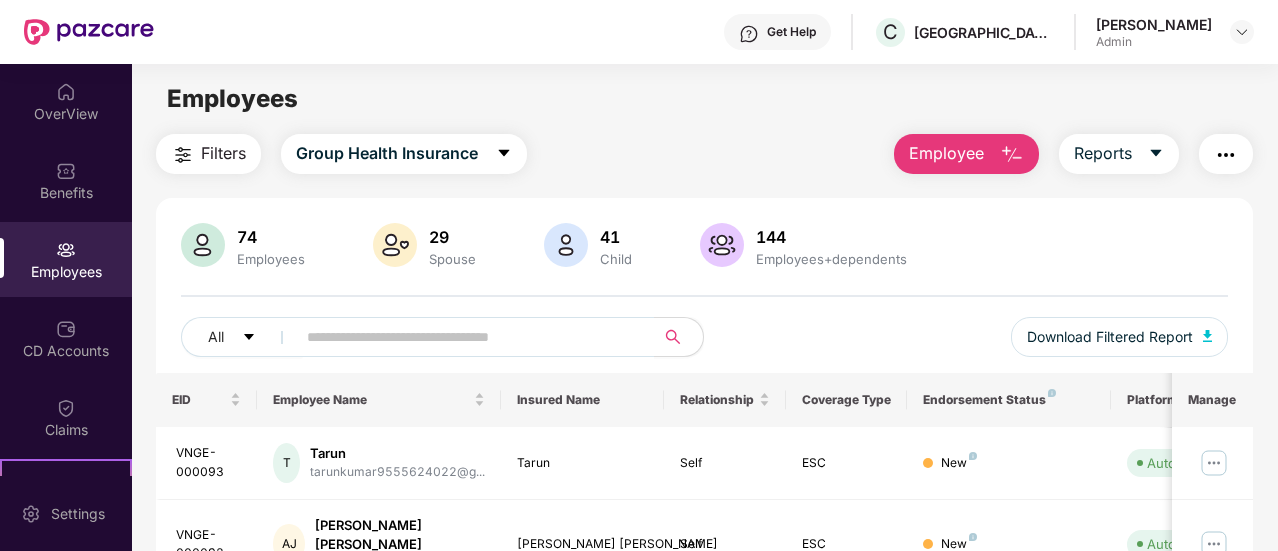 click on "Employee" at bounding box center [946, 153] 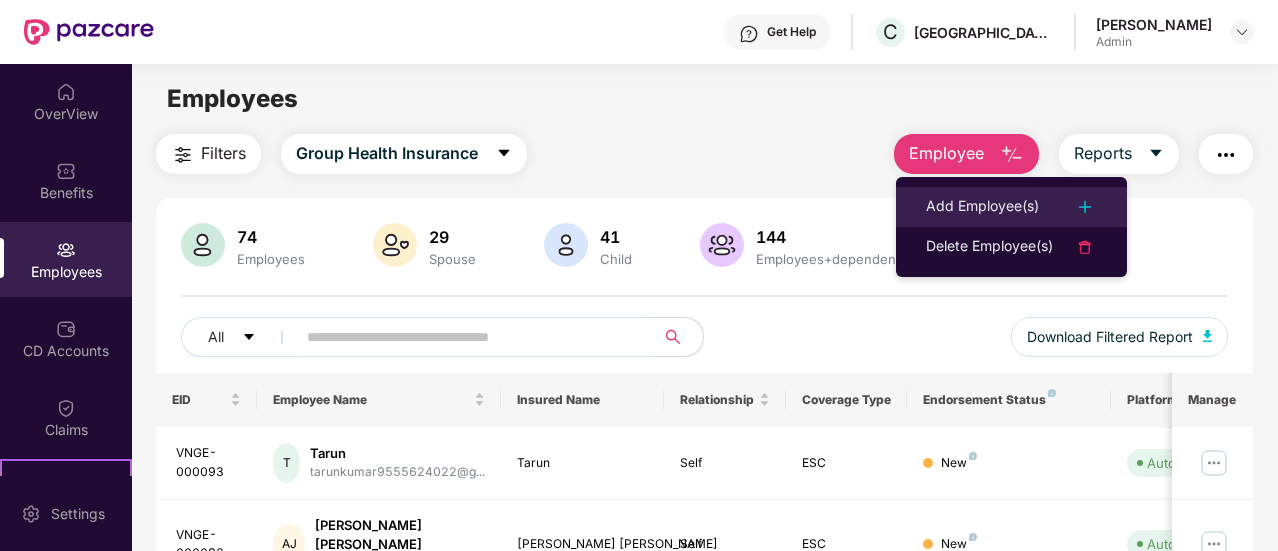 click on "Add Employee(s)" at bounding box center [1011, 207] 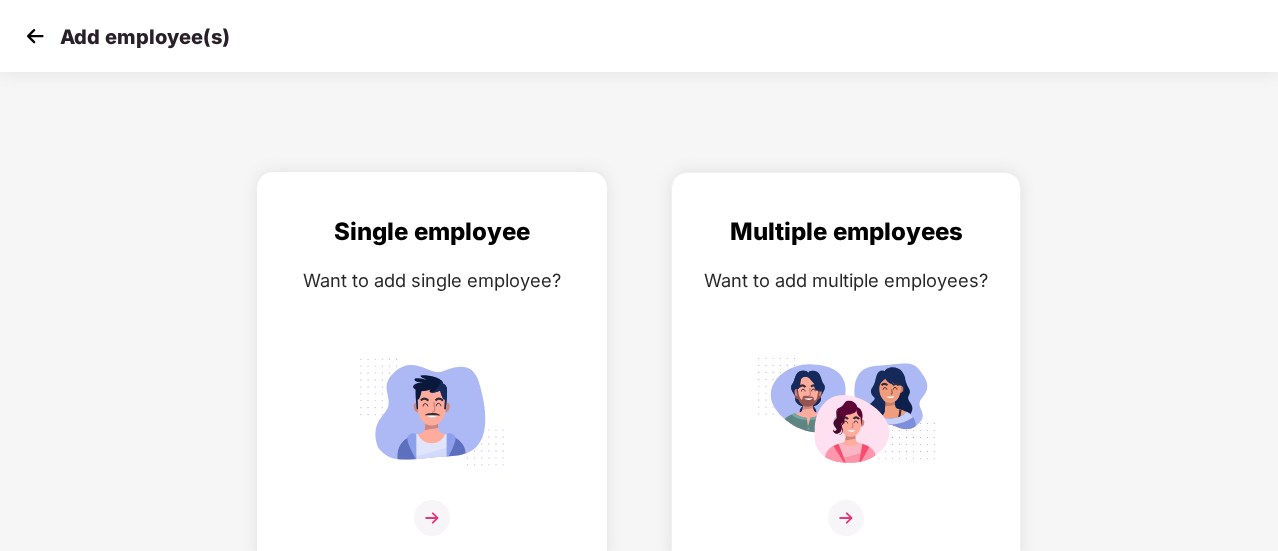 click on "Single employee Want to add single employee?" at bounding box center (432, 387) 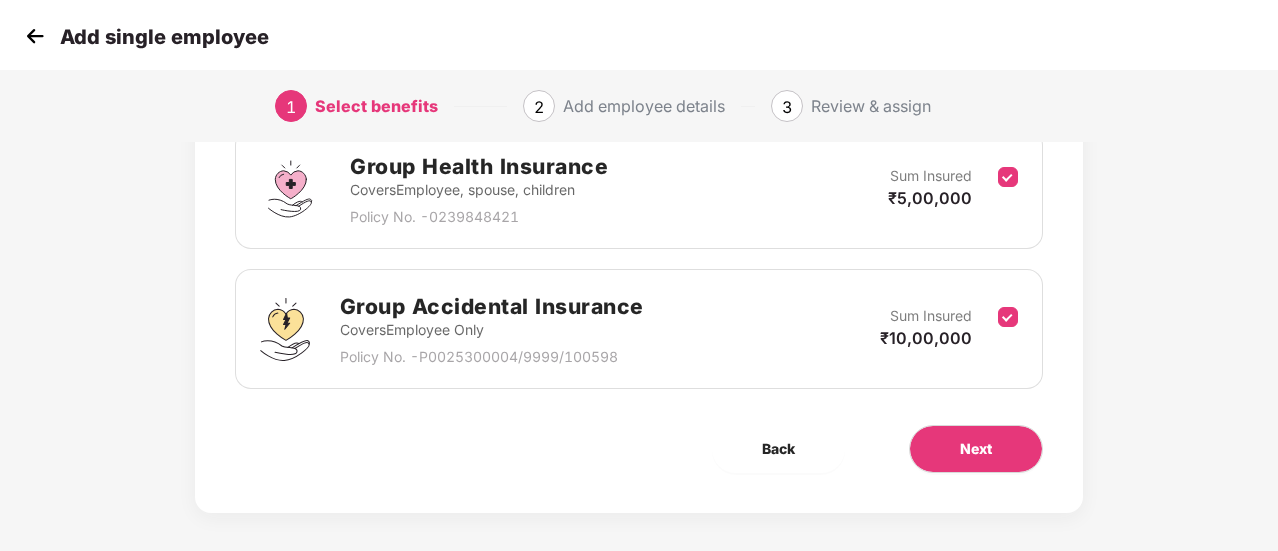 scroll, scrollTop: 322, scrollLeft: 0, axis: vertical 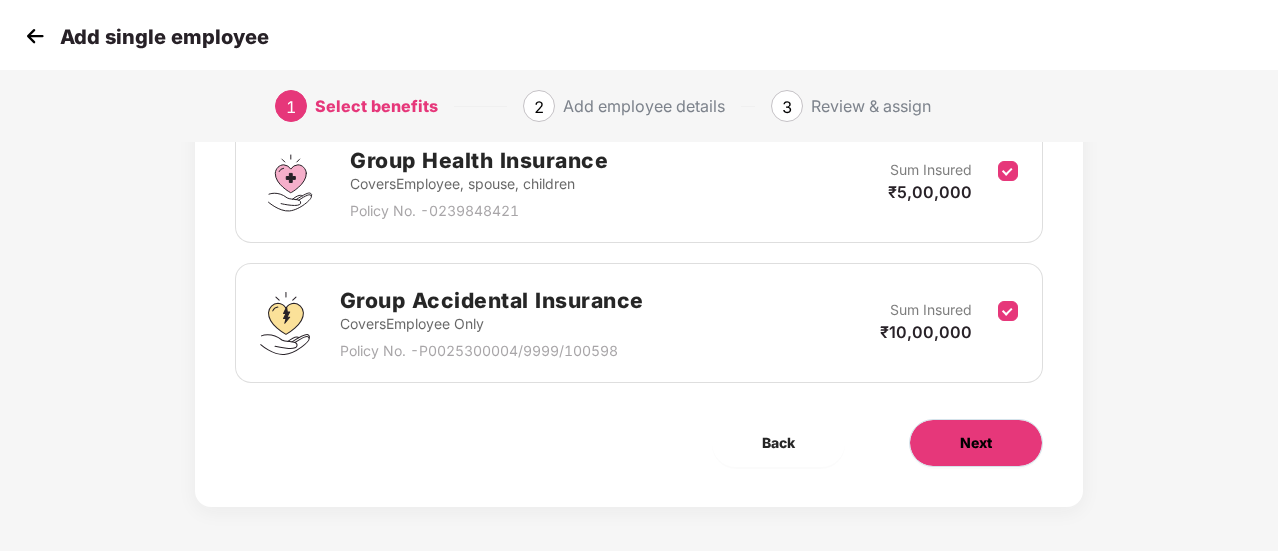 click on "Next" at bounding box center (976, 443) 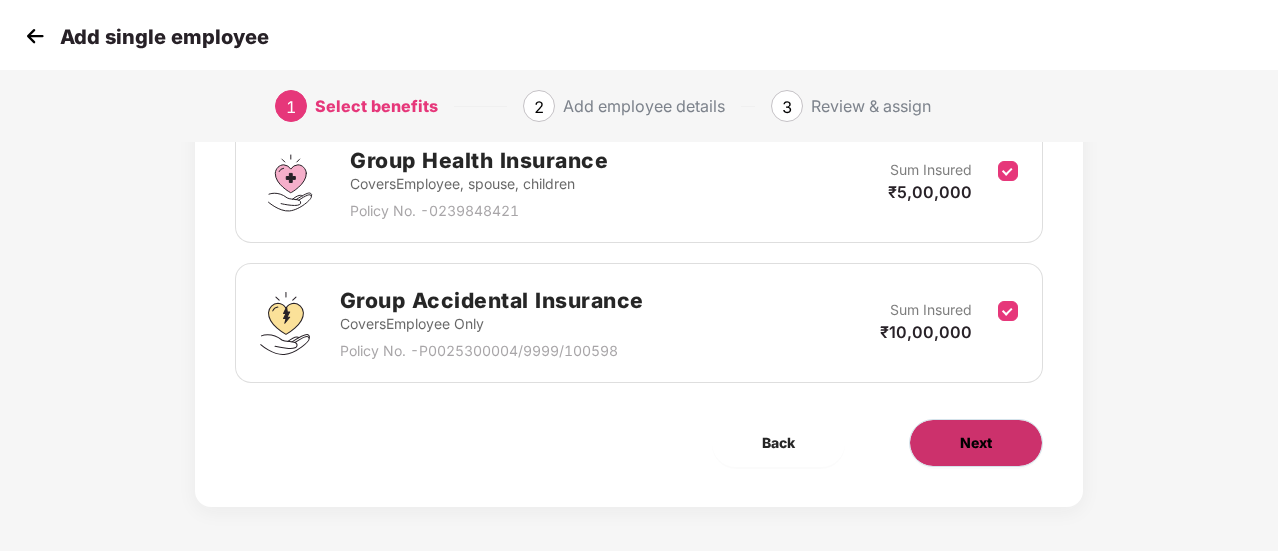 scroll, scrollTop: 0, scrollLeft: 0, axis: both 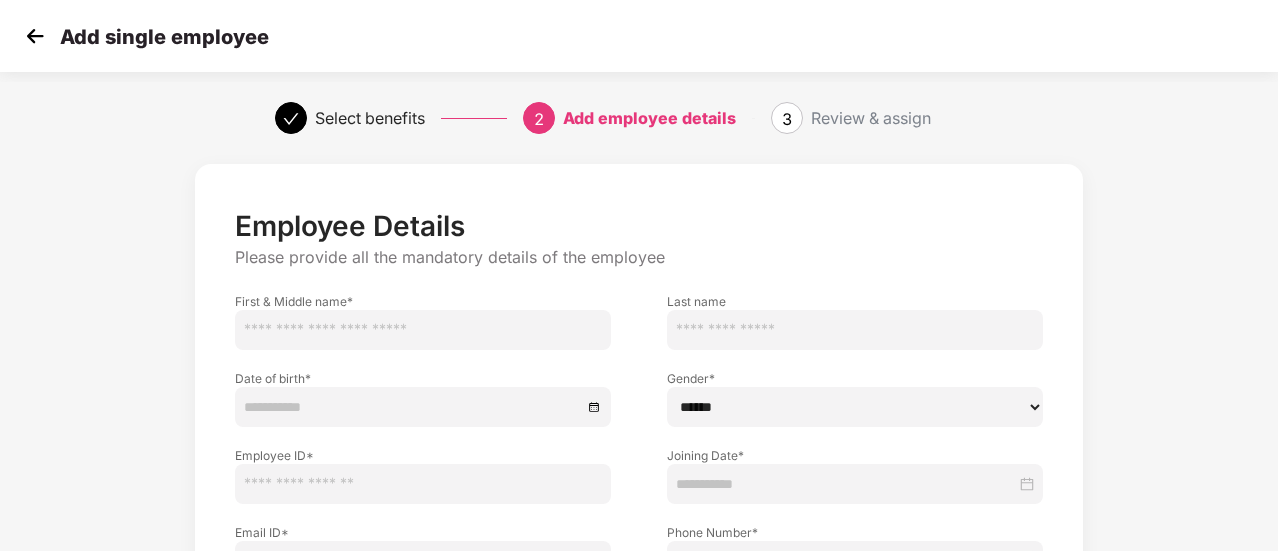 click at bounding box center (423, 330) 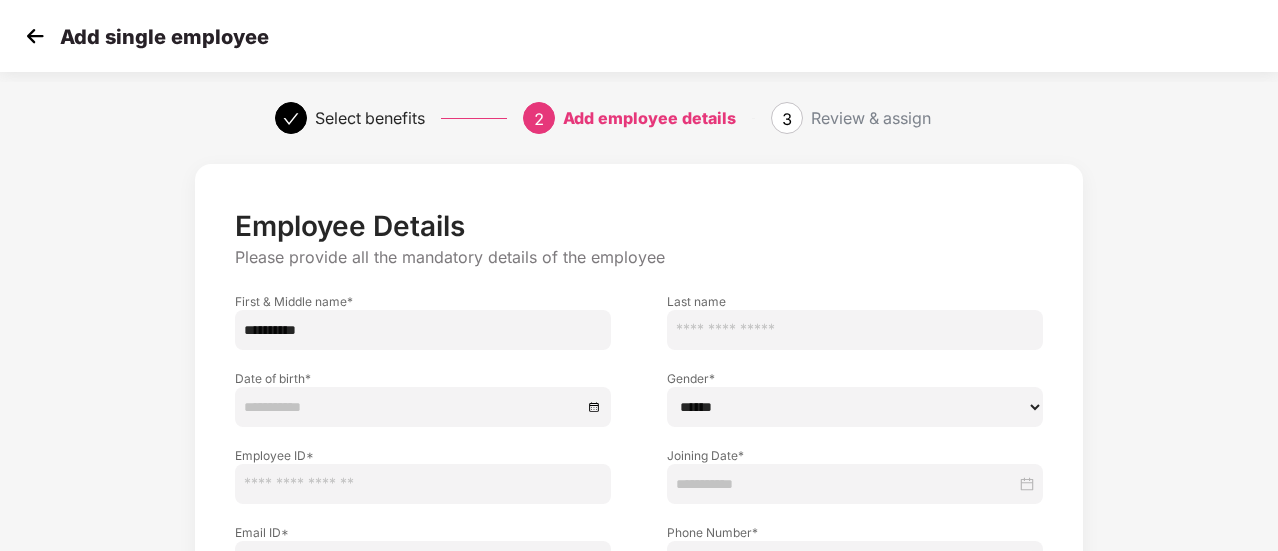 type on "**********" 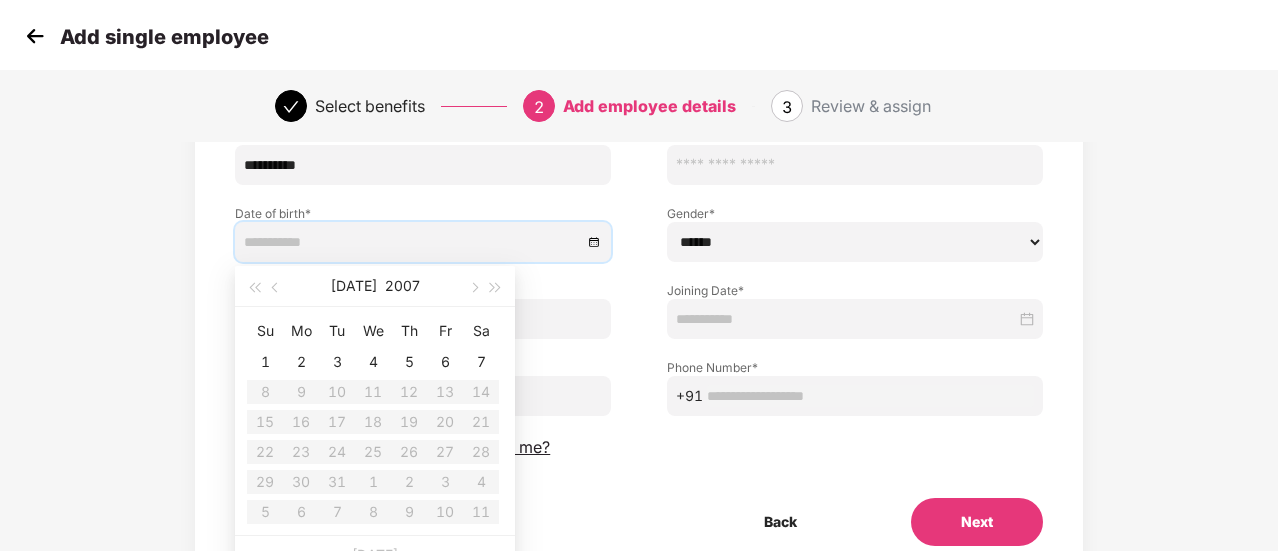 scroll, scrollTop: 166, scrollLeft: 0, axis: vertical 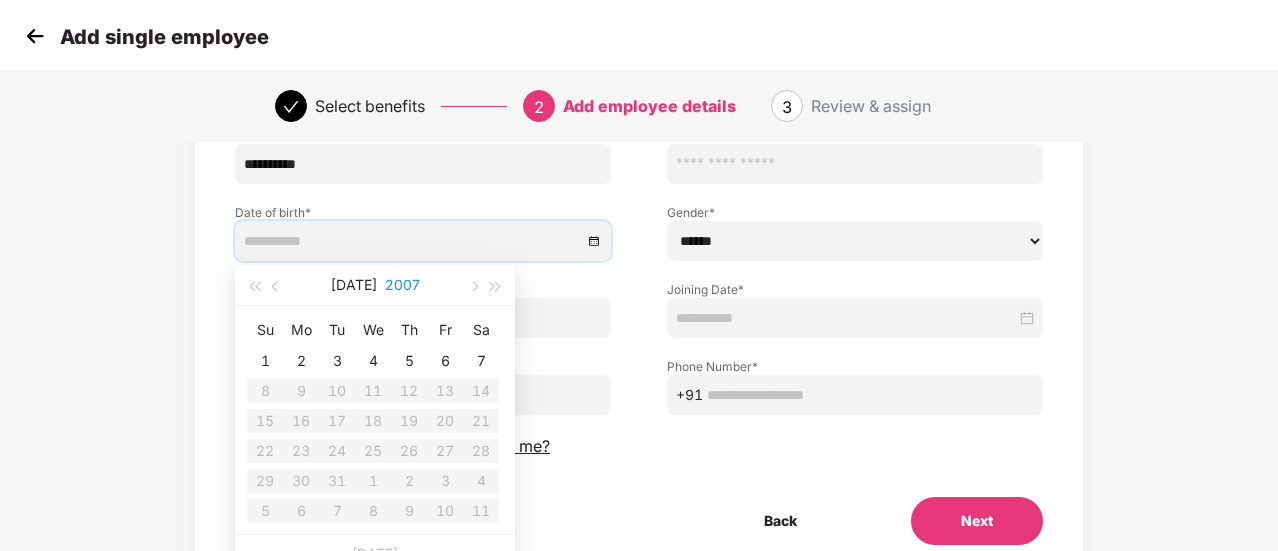 type on "**********" 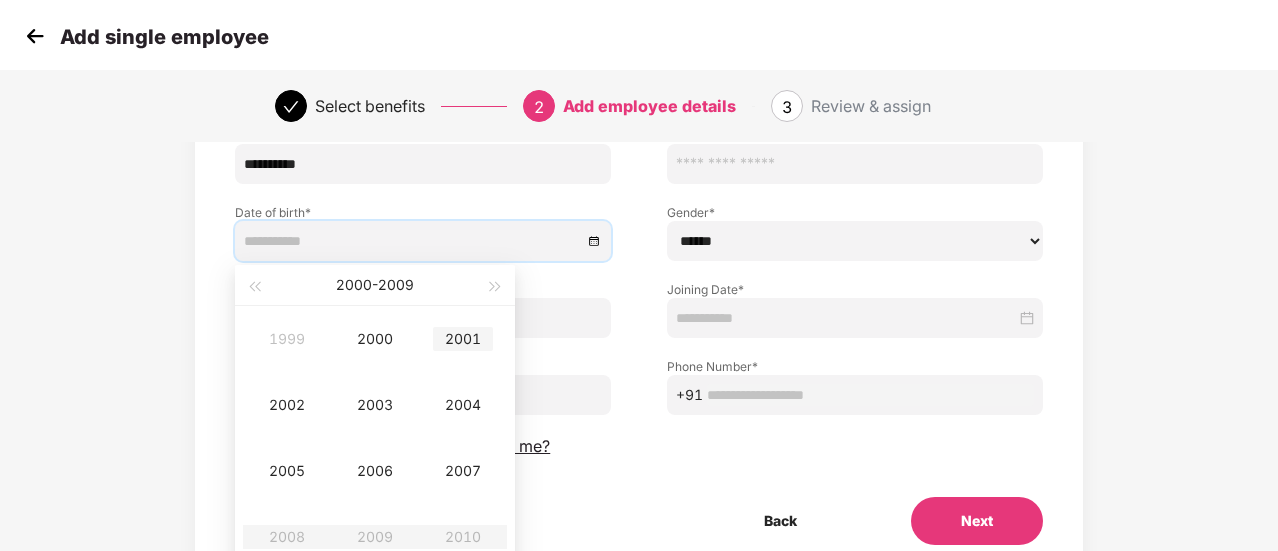 type on "**********" 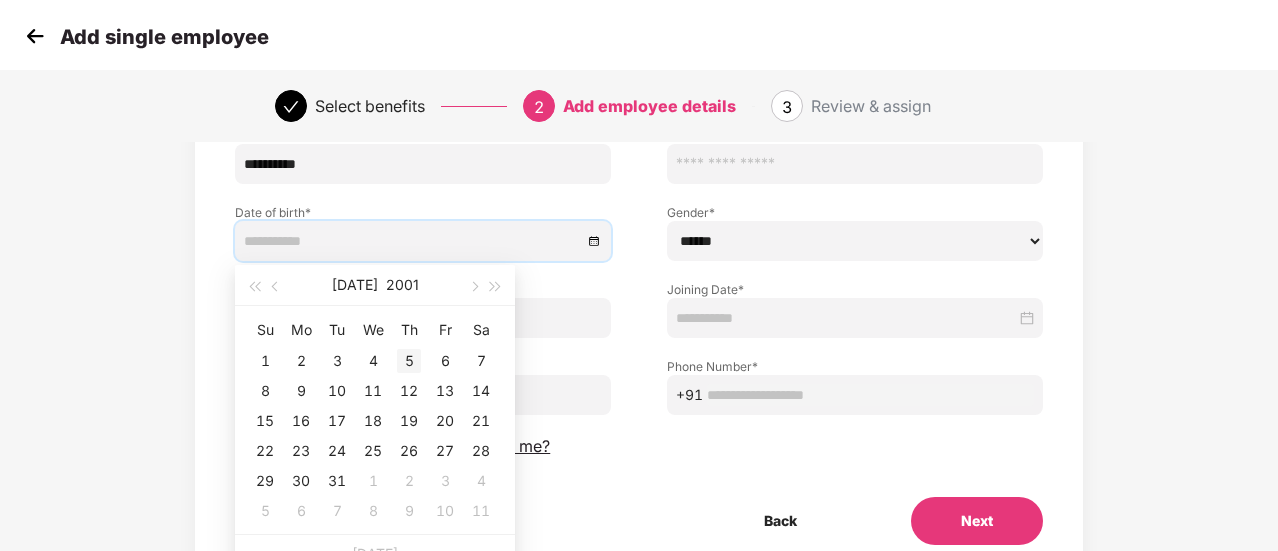 type on "**********" 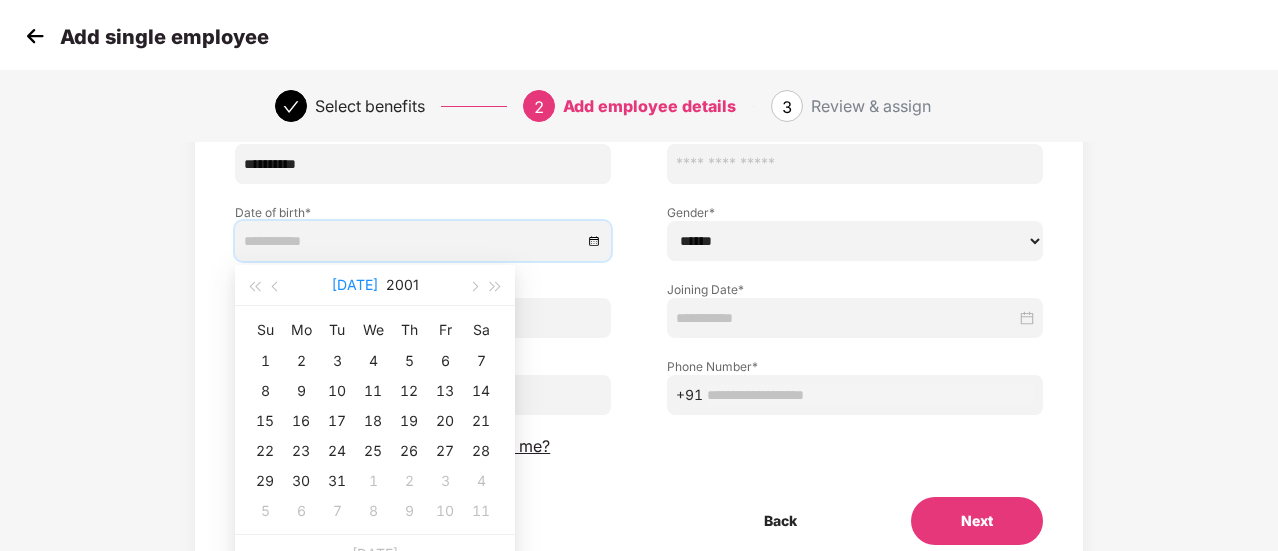 click on "[DATE]" at bounding box center [355, 285] 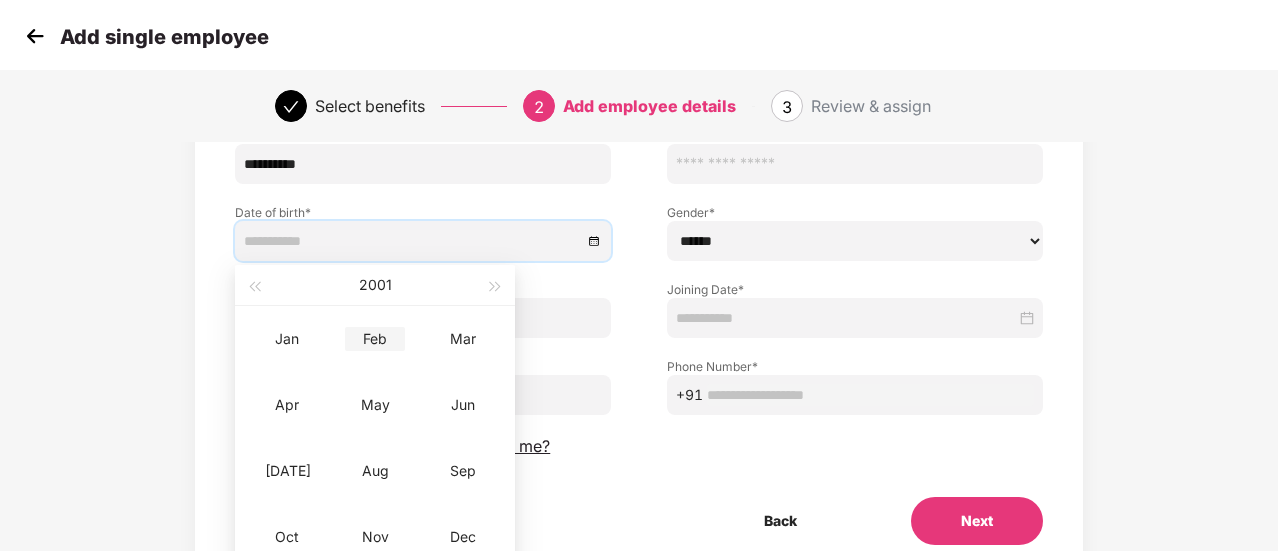 type on "**********" 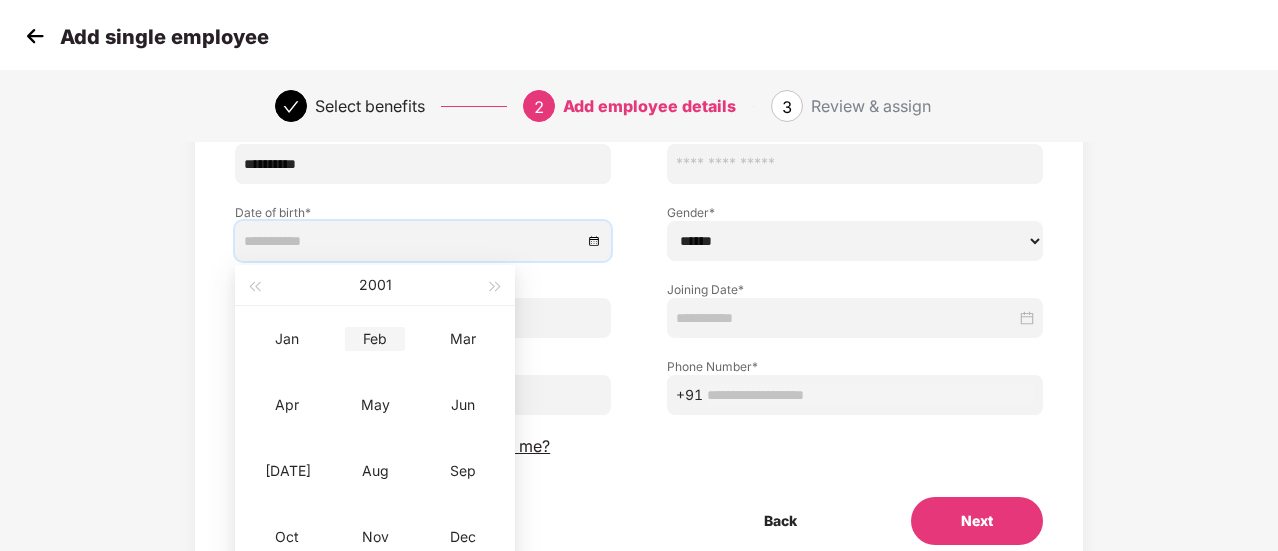 click on "Feb" at bounding box center [375, 339] 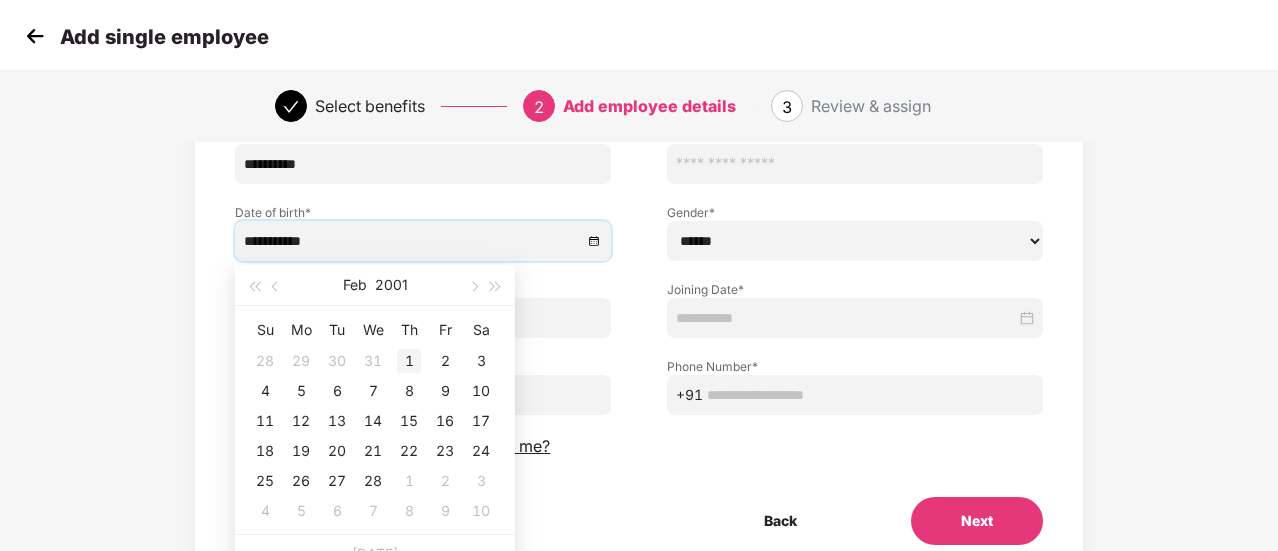type on "**********" 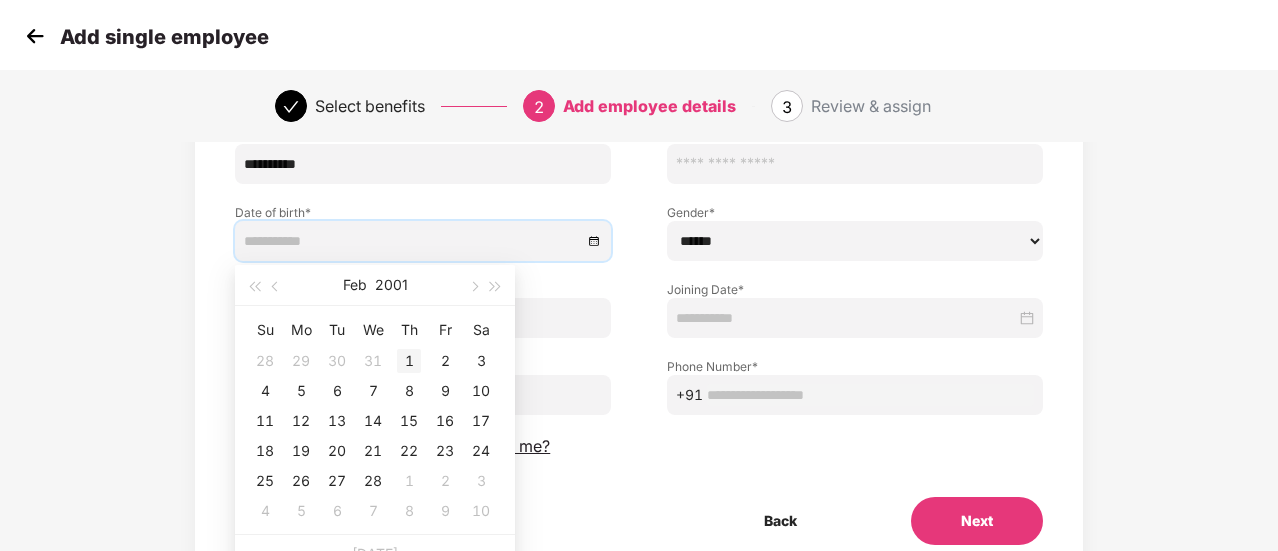 click on "1" at bounding box center (409, 361) 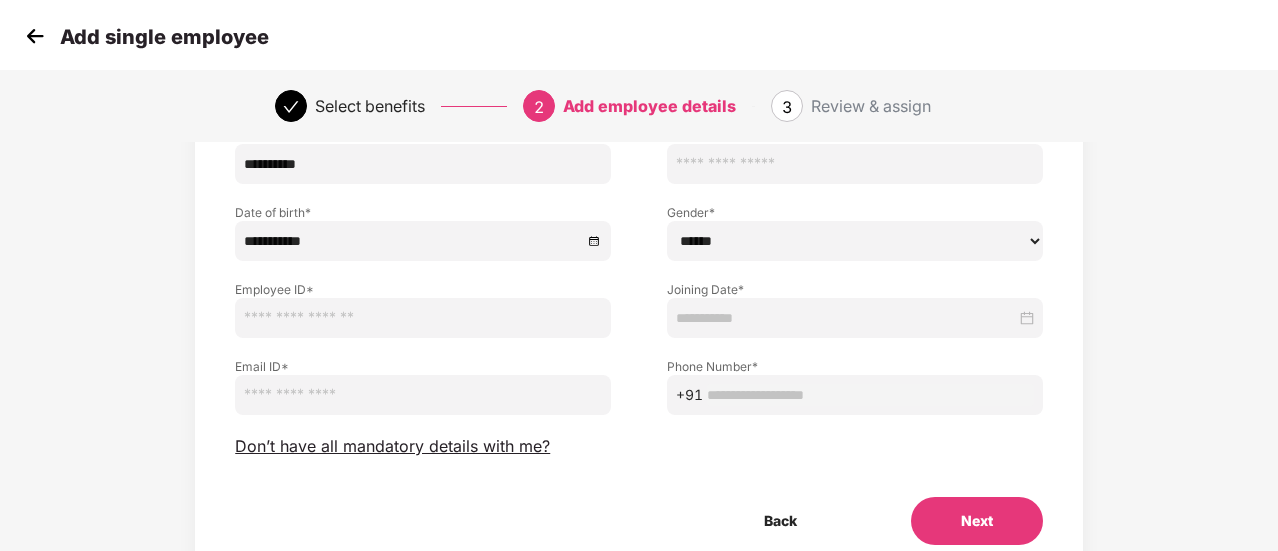 click on "****** **** ******" at bounding box center [855, 241] 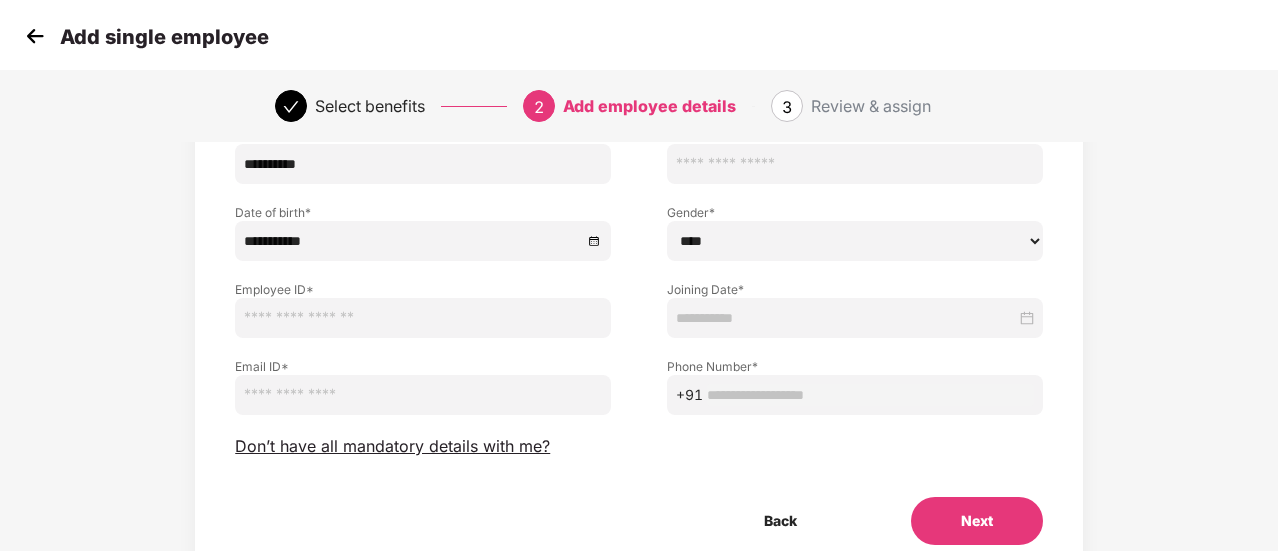 click on "****** **** ******" at bounding box center (855, 241) 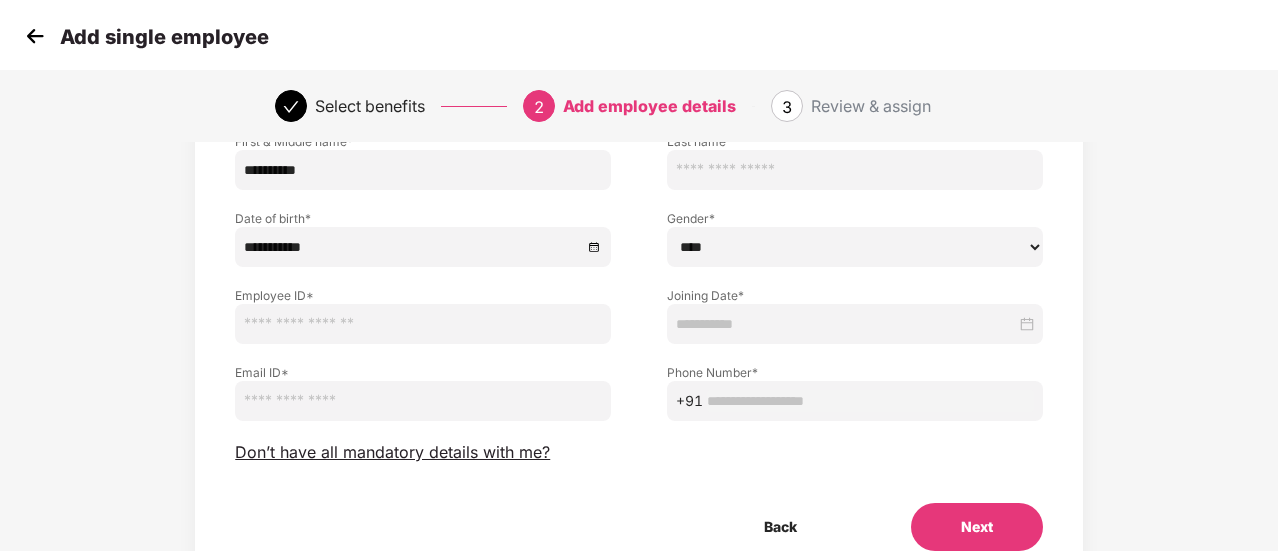scroll, scrollTop: 160, scrollLeft: 0, axis: vertical 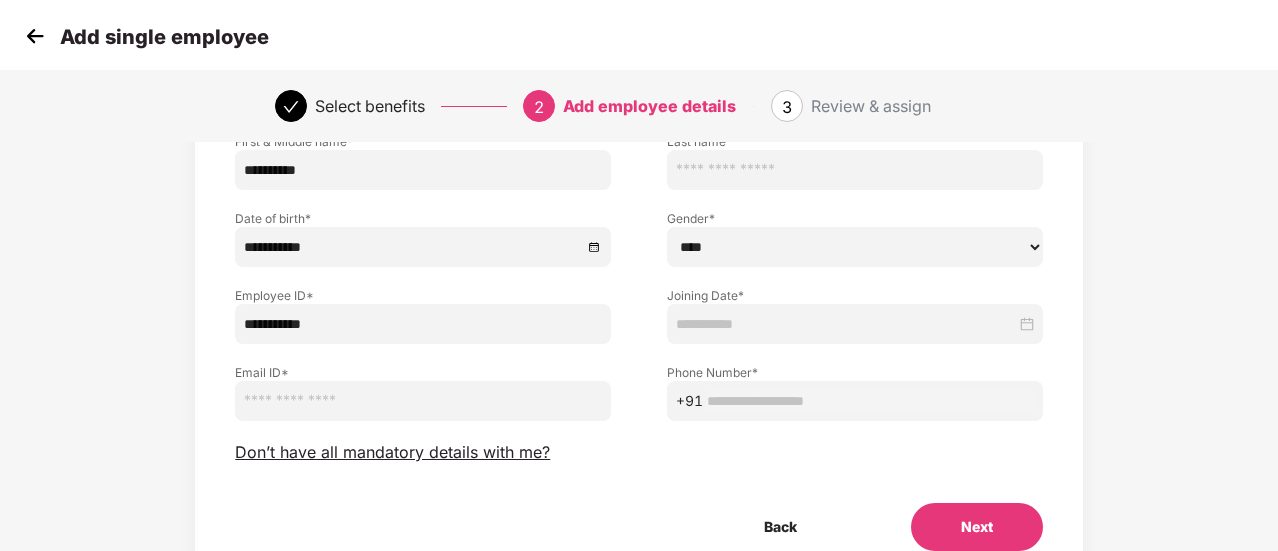 type on "**********" 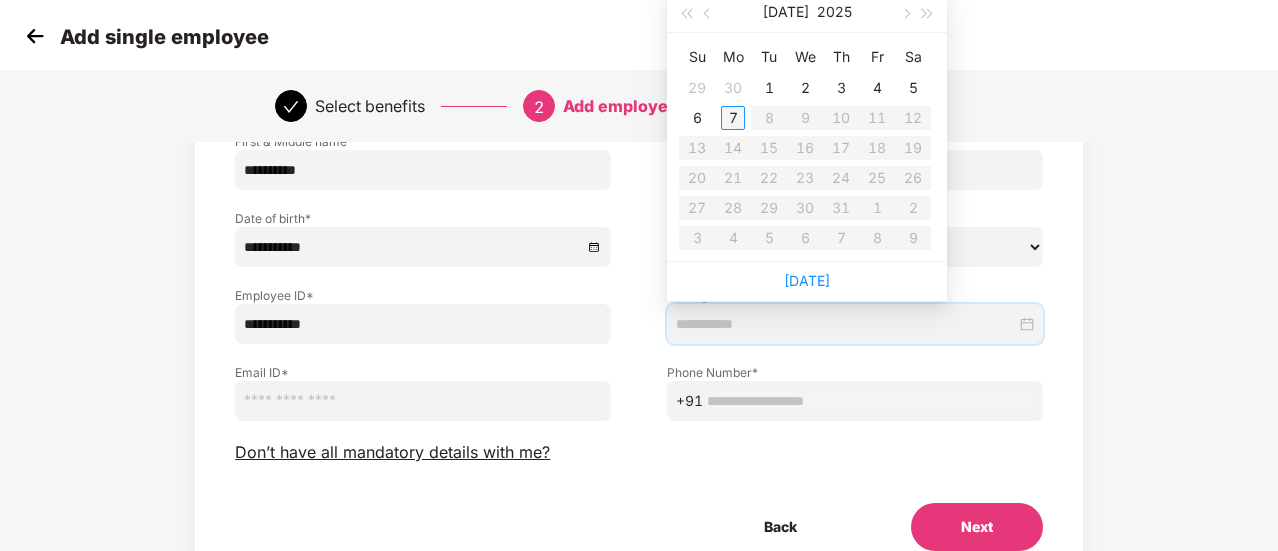 type on "**********" 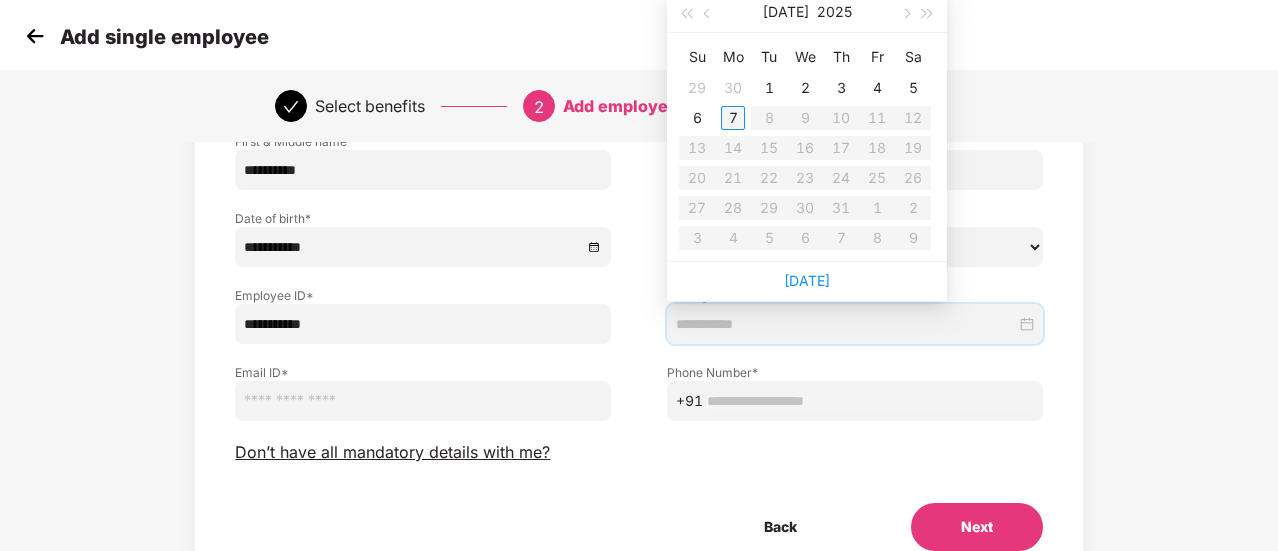click on "7" at bounding box center [733, 118] 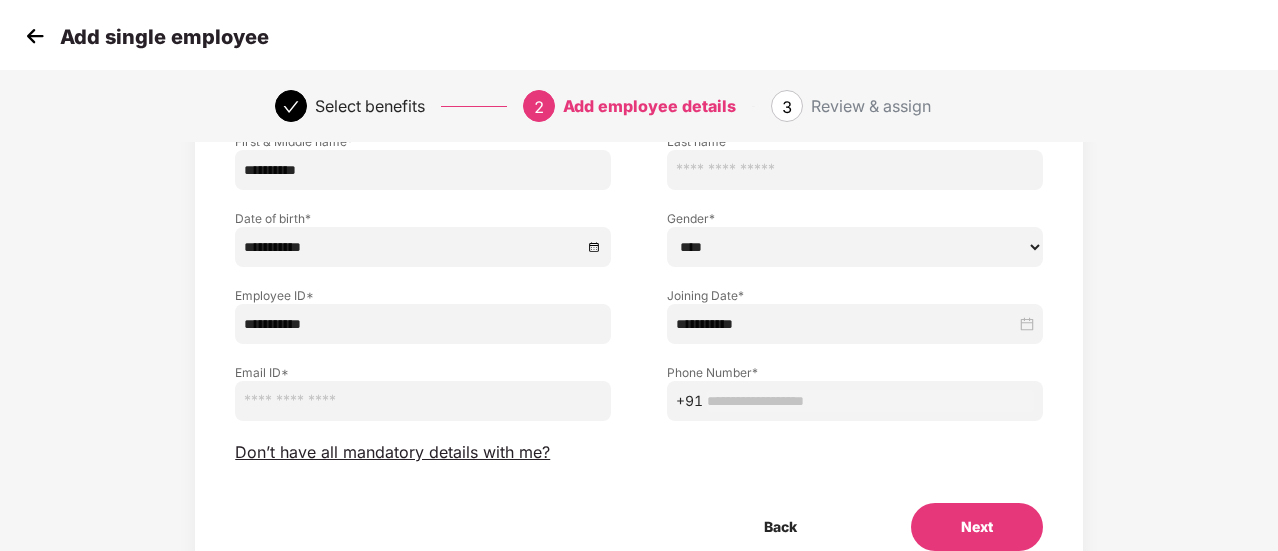 paste on "**********" 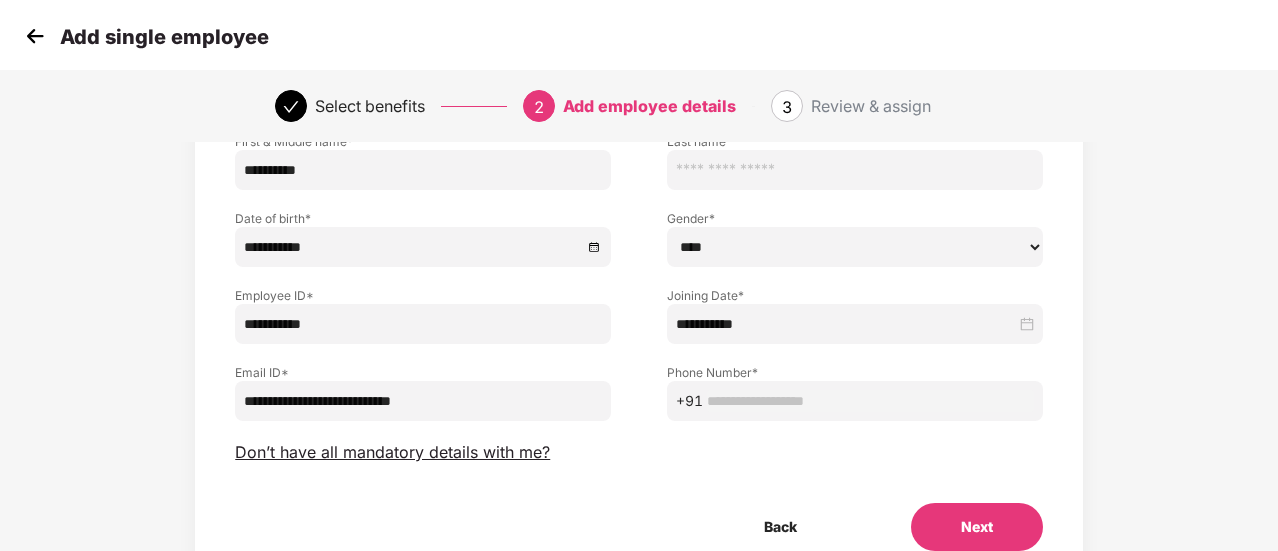 type on "**********" 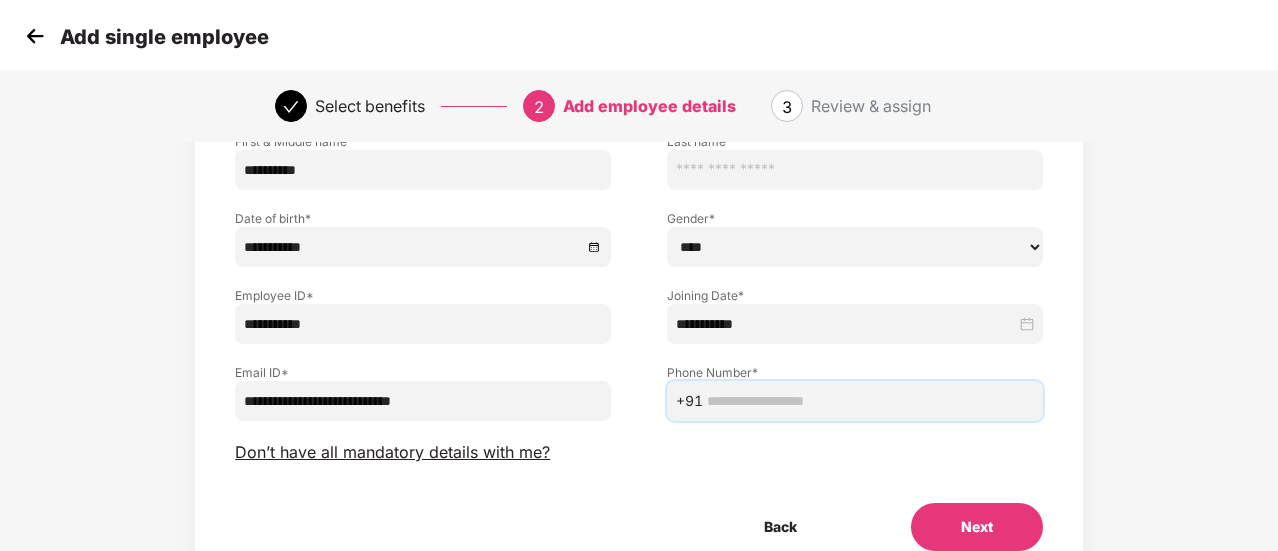 paste on "**********" 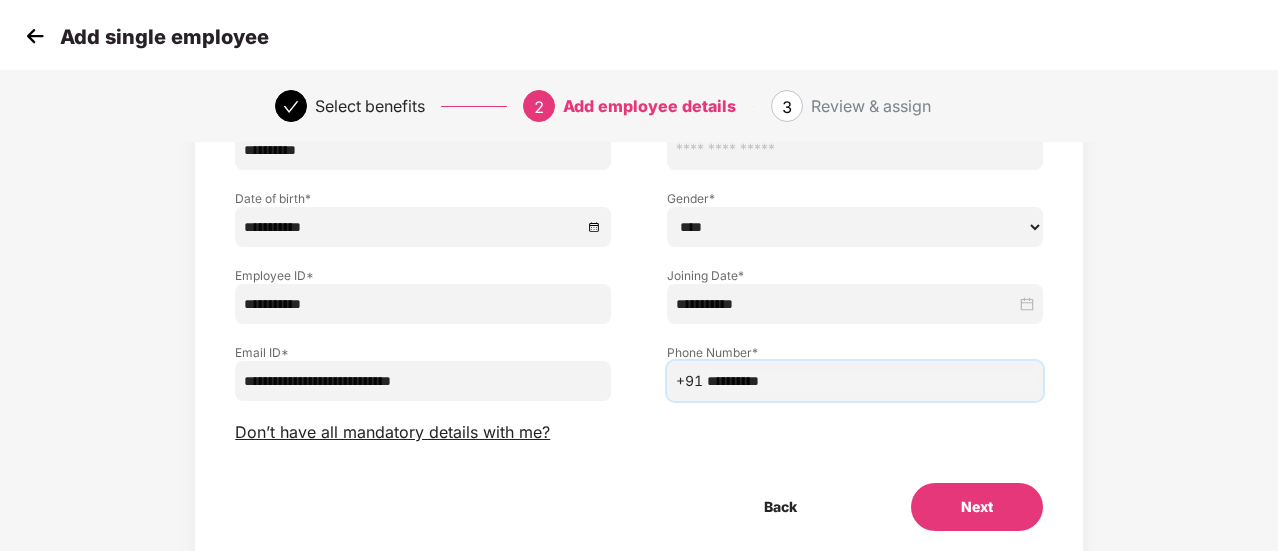 scroll, scrollTop: 233, scrollLeft: 0, axis: vertical 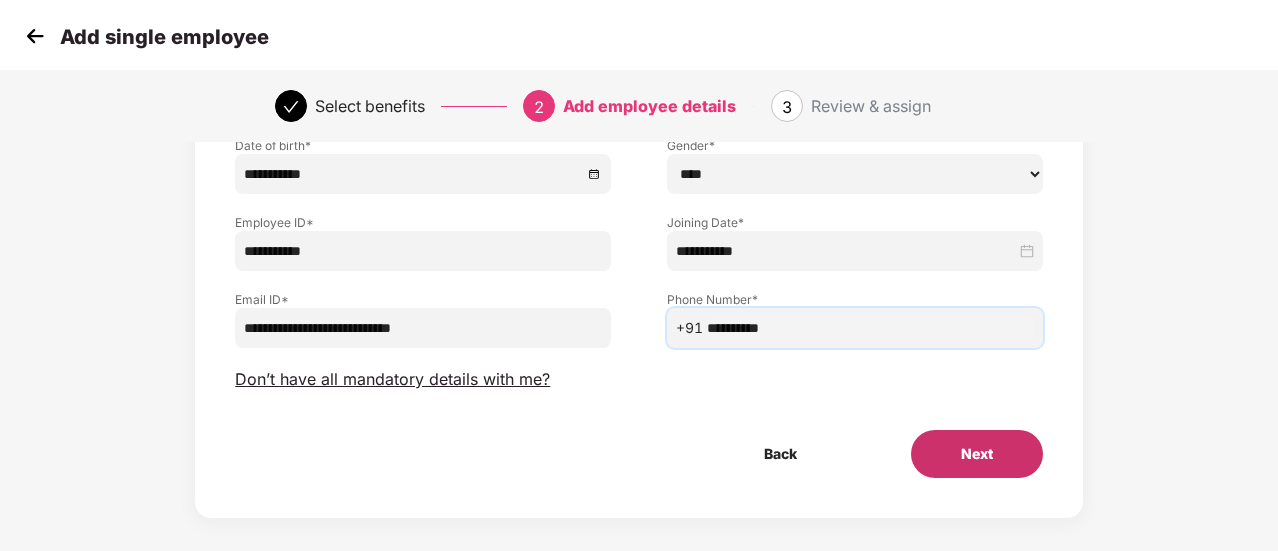 type on "**********" 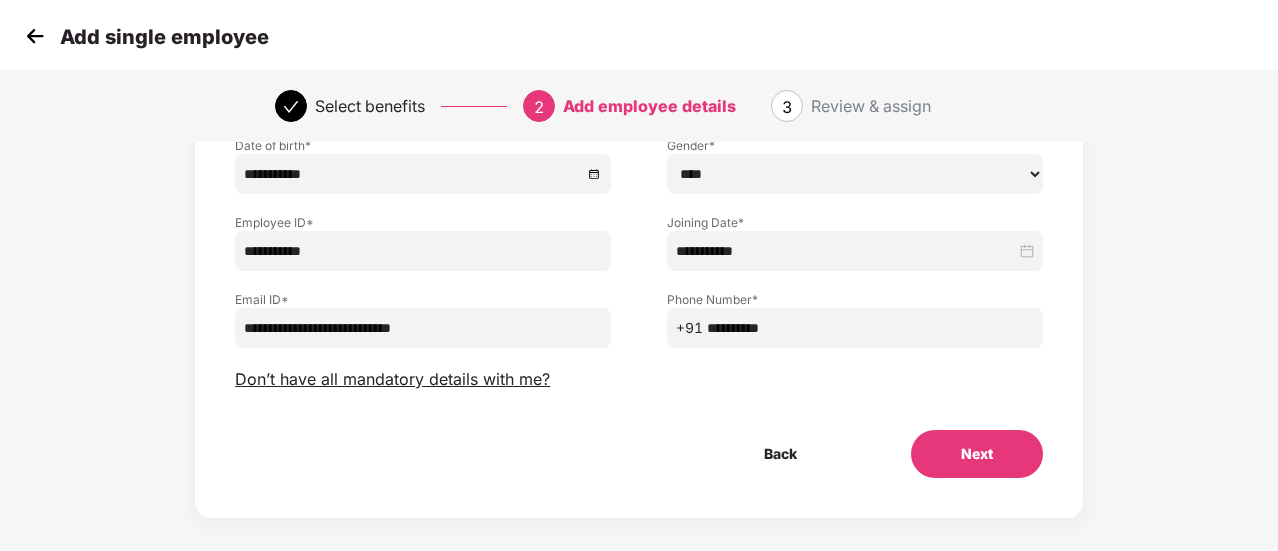 click on "Next" at bounding box center (977, 454) 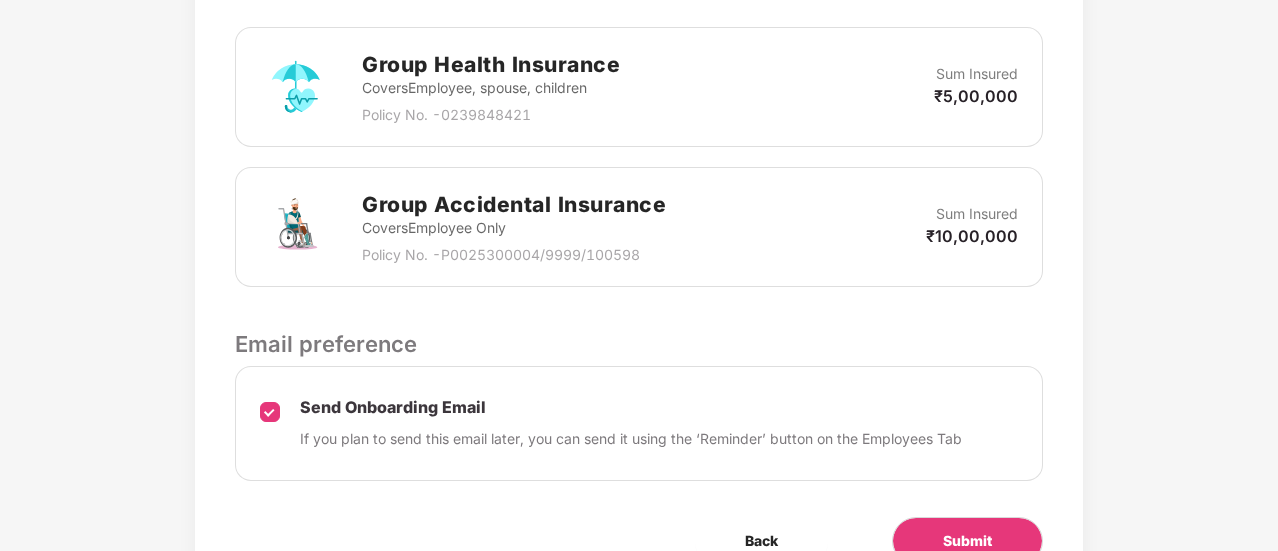 scroll, scrollTop: 701, scrollLeft: 0, axis: vertical 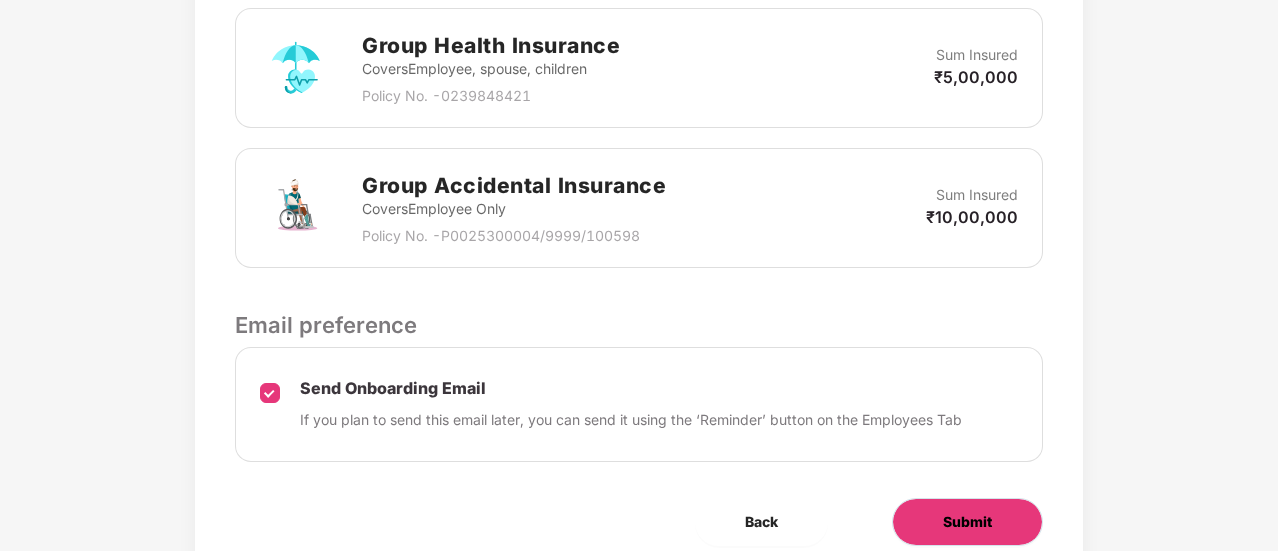 click on "Submit" at bounding box center (967, 522) 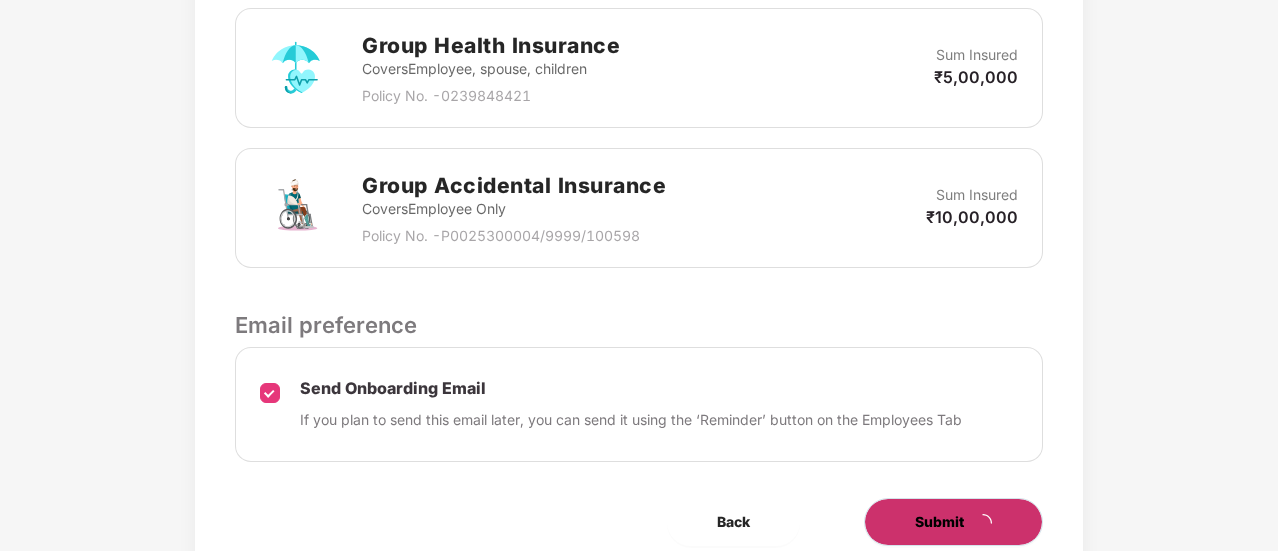 scroll, scrollTop: 0, scrollLeft: 0, axis: both 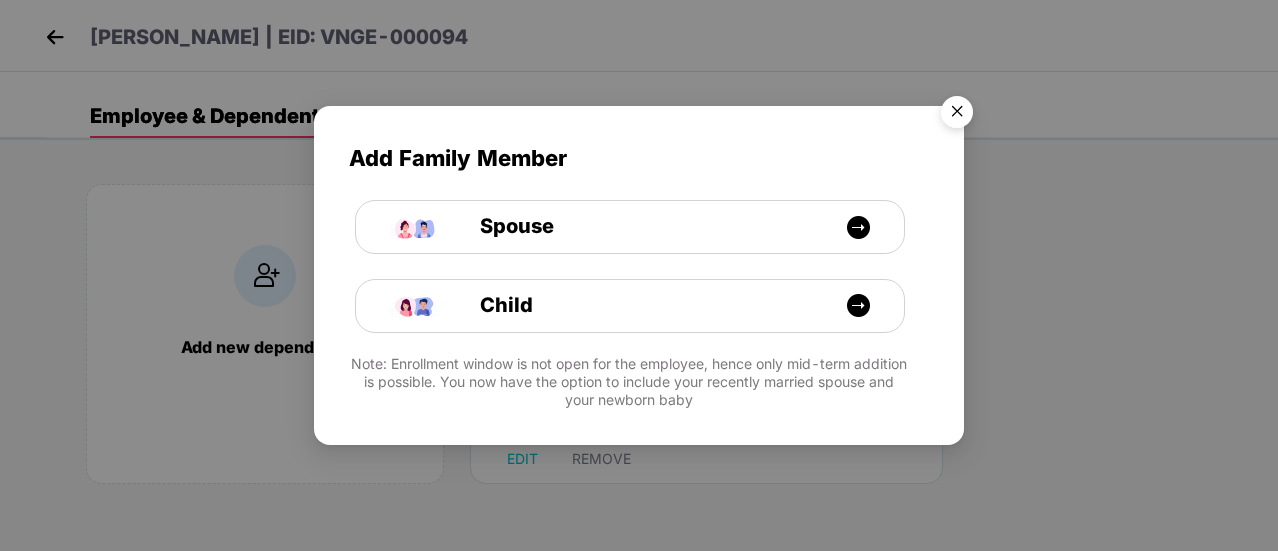 click at bounding box center [957, 115] 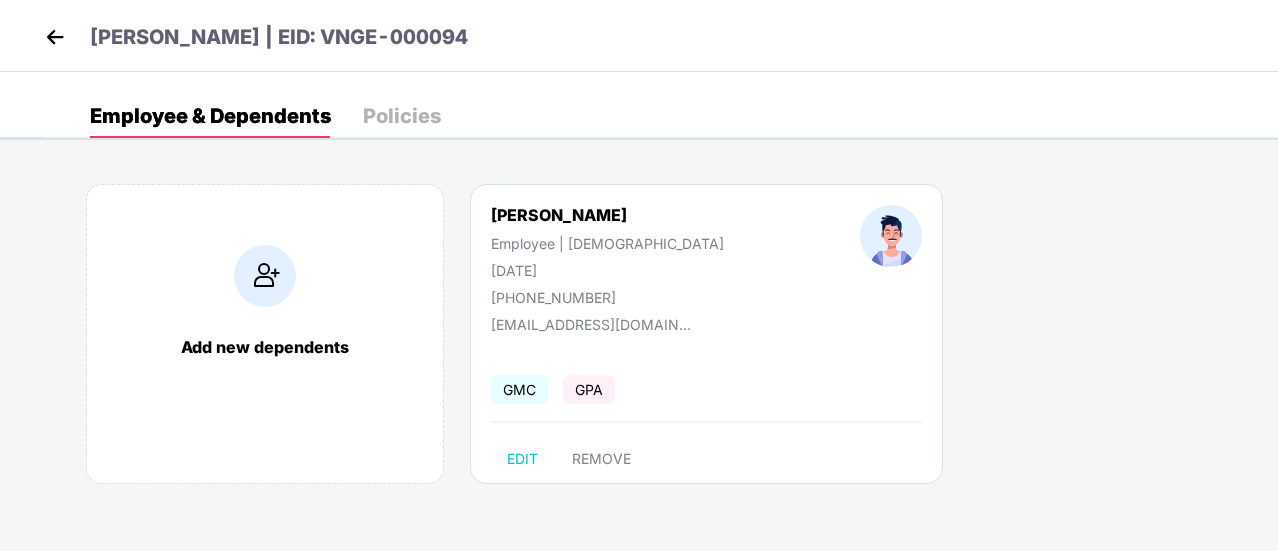 click at bounding box center [55, 37] 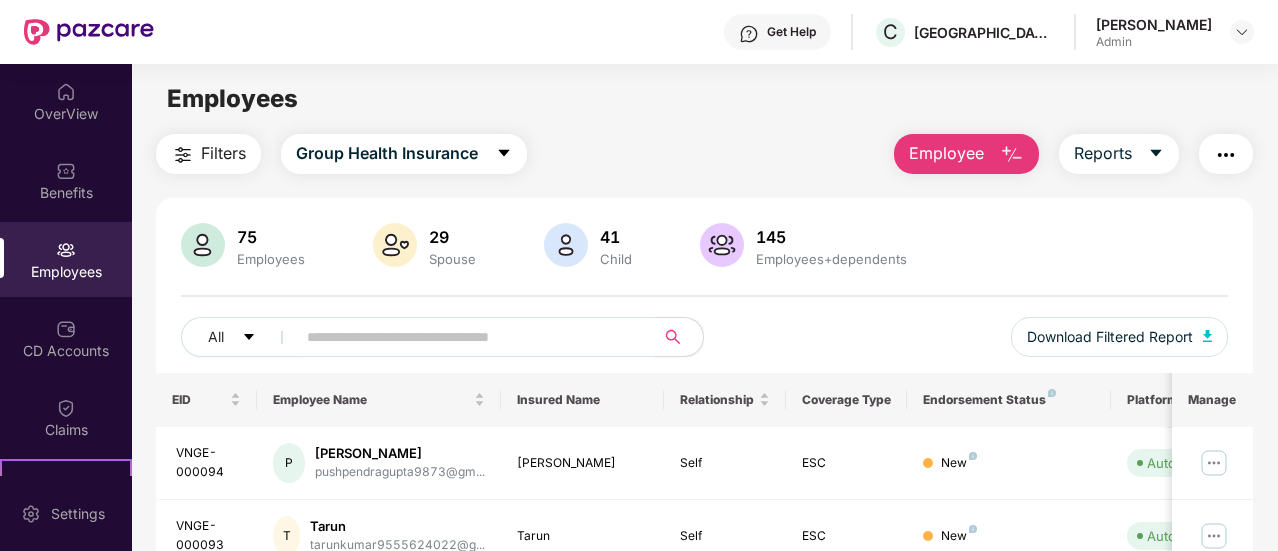 click at bounding box center [467, 337] 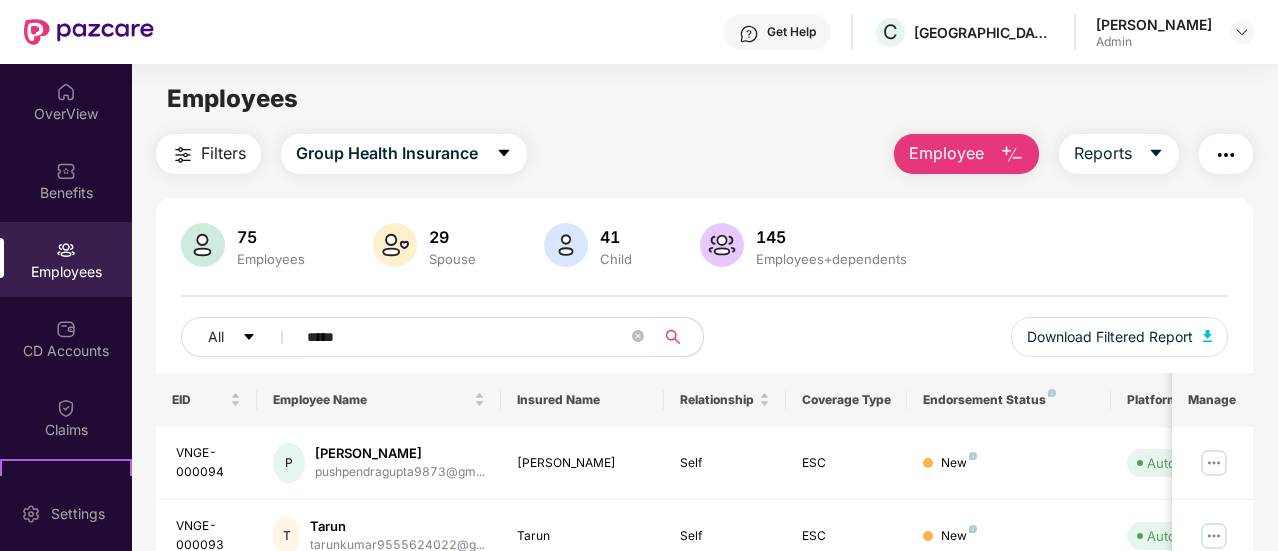 type on "*****" 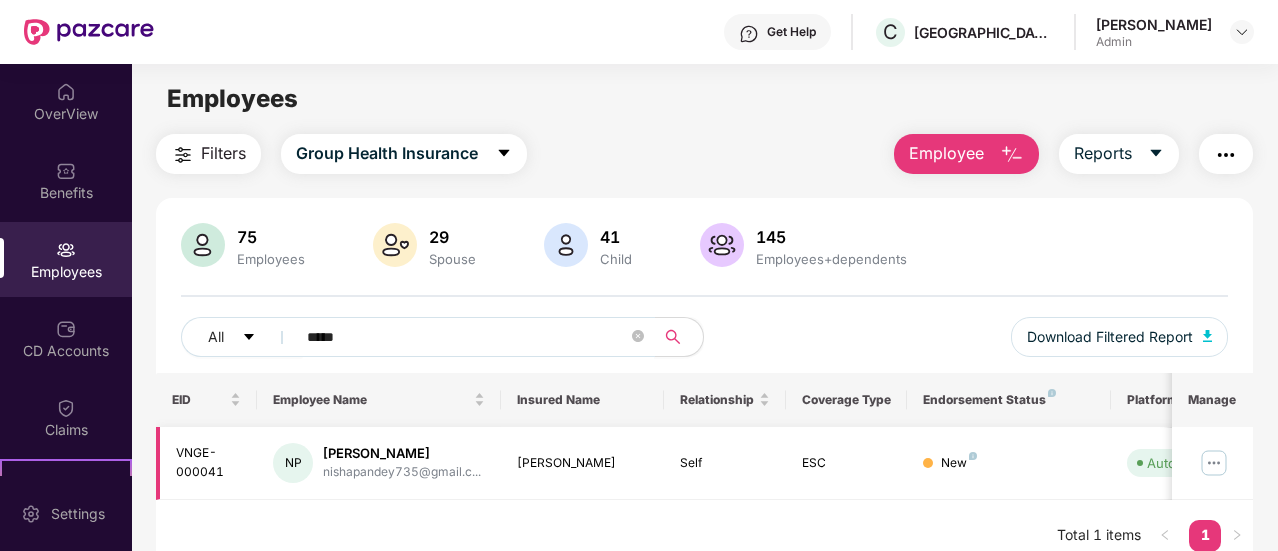 scroll, scrollTop: 64, scrollLeft: 0, axis: vertical 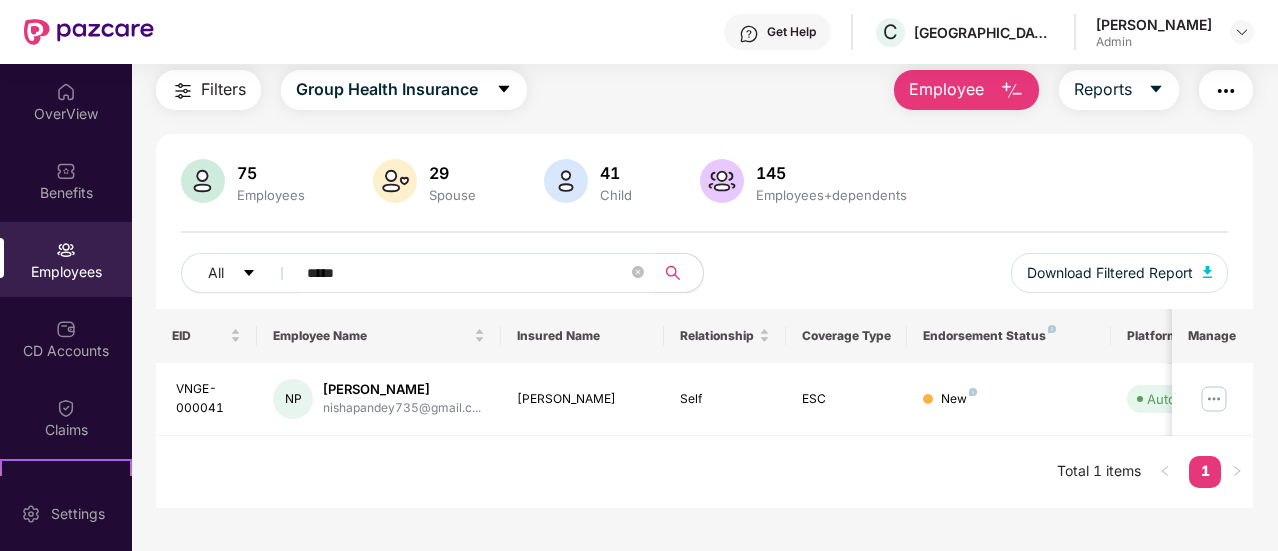click on "Employee" at bounding box center [946, 89] 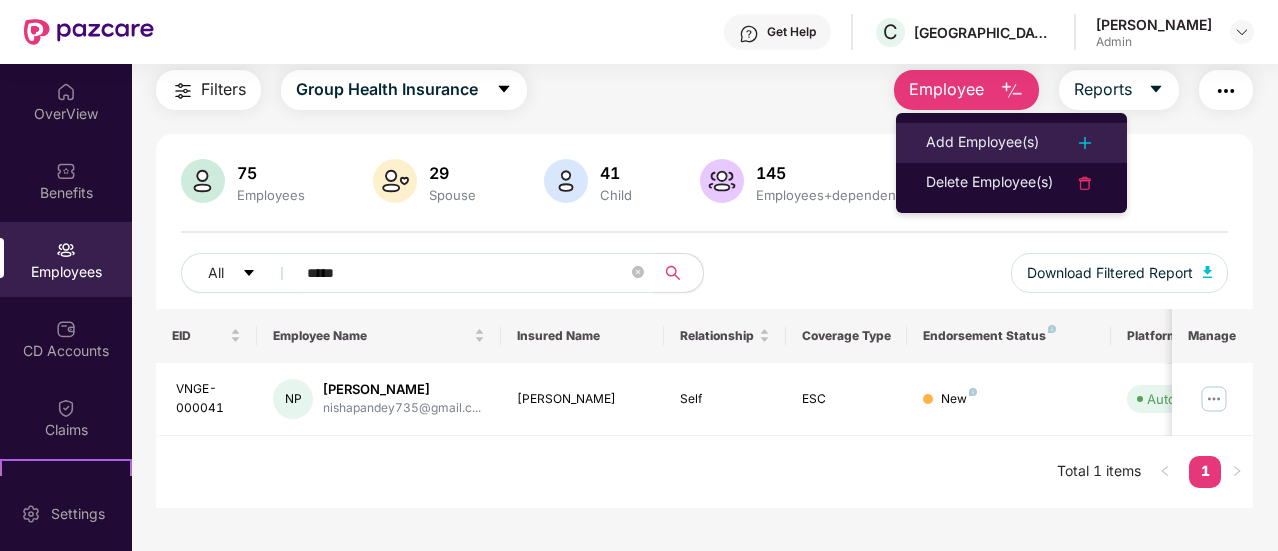 click on "Add Employee(s)" at bounding box center [982, 143] 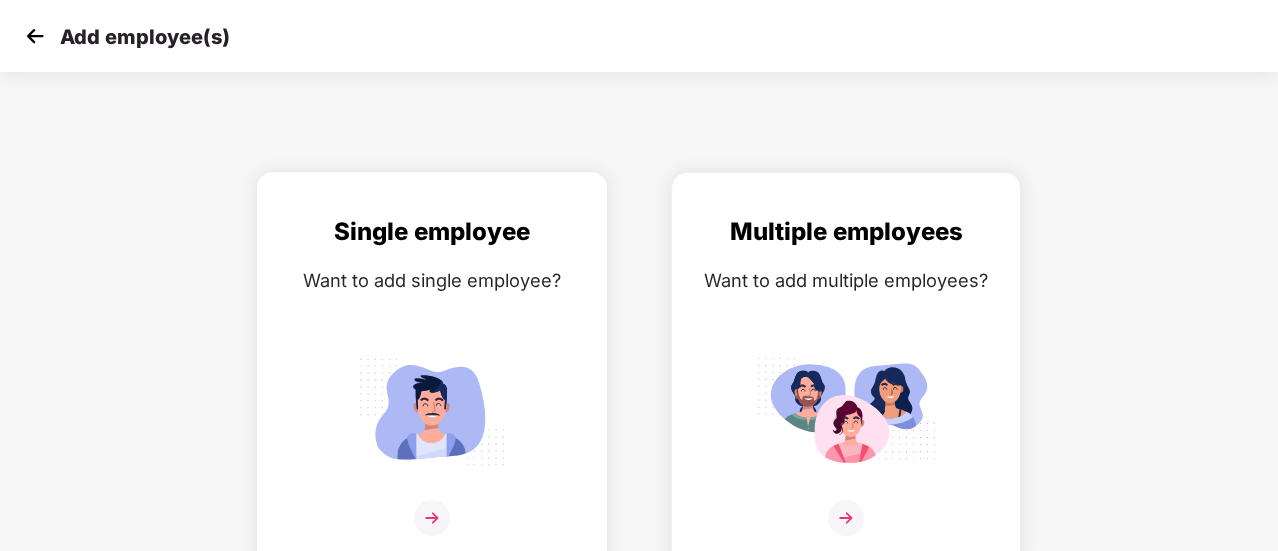 click on "Single employee Want to add single employee?" at bounding box center [432, 387] 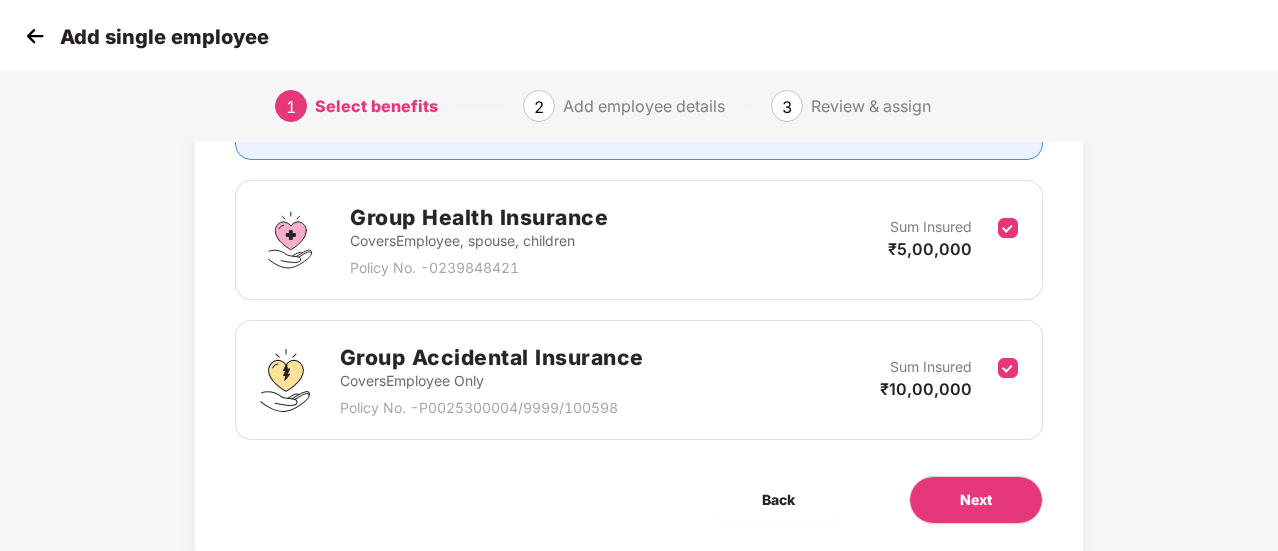 scroll, scrollTop: 266, scrollLeft: 0, axis: vertical 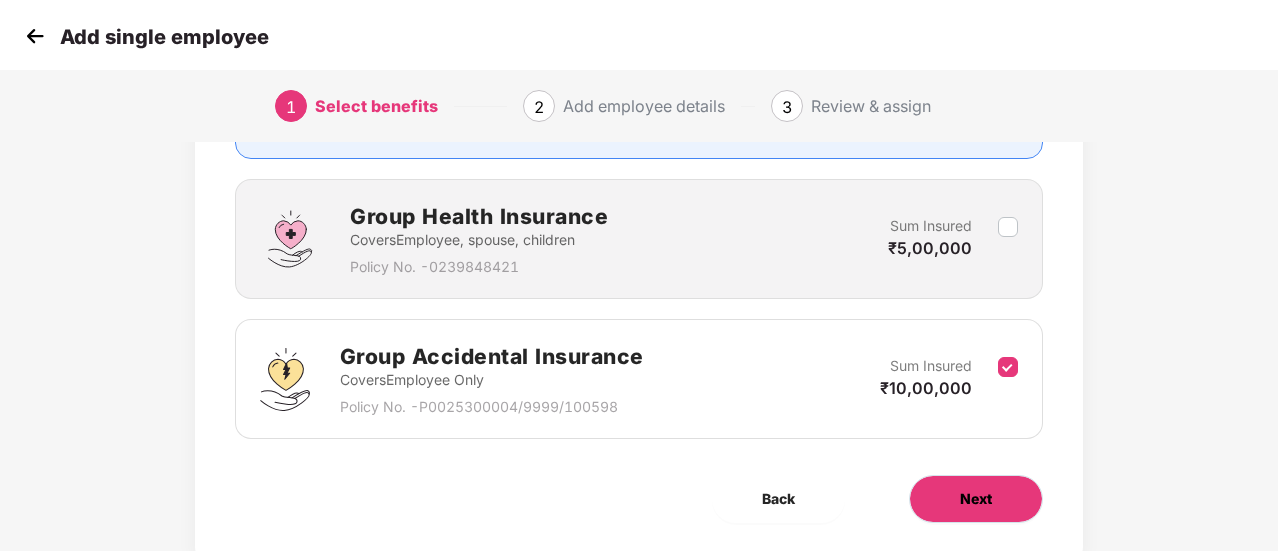 click on "Next" at bounding box center (976, 499) 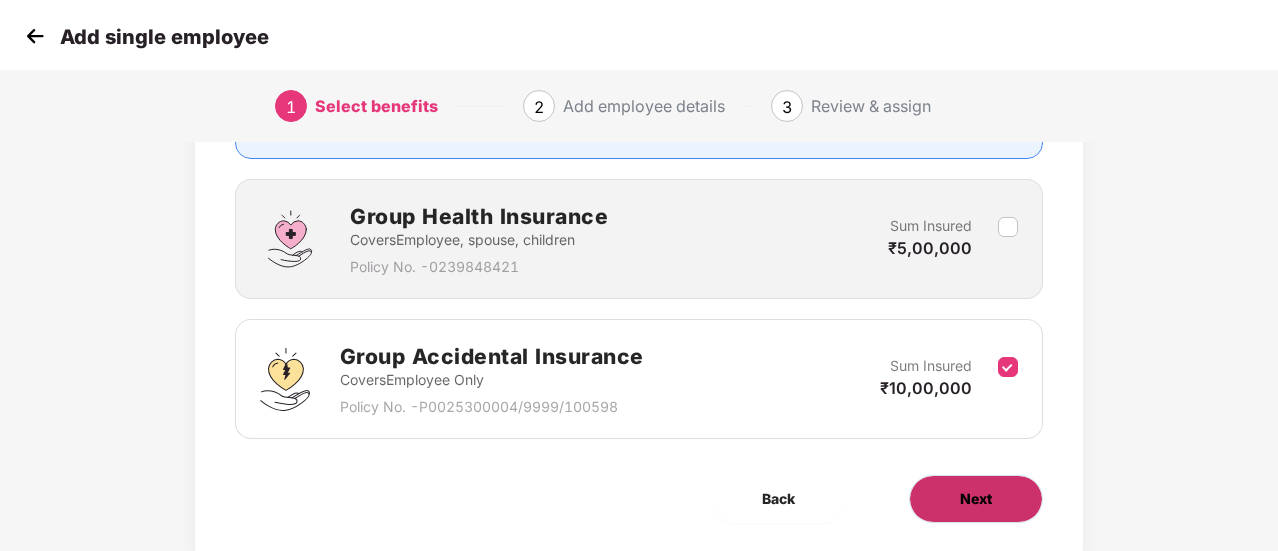 scroll, scrollTop: 0, scrollLeft: 0, axis: both 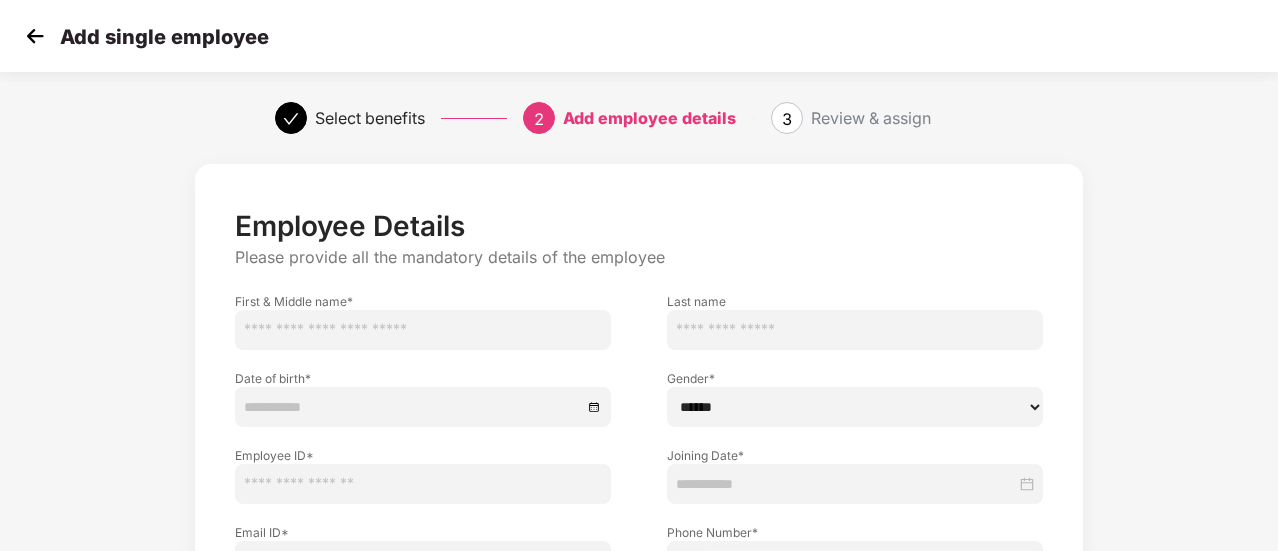 click on "Date of birth  *" at bounding box center (423, 388) 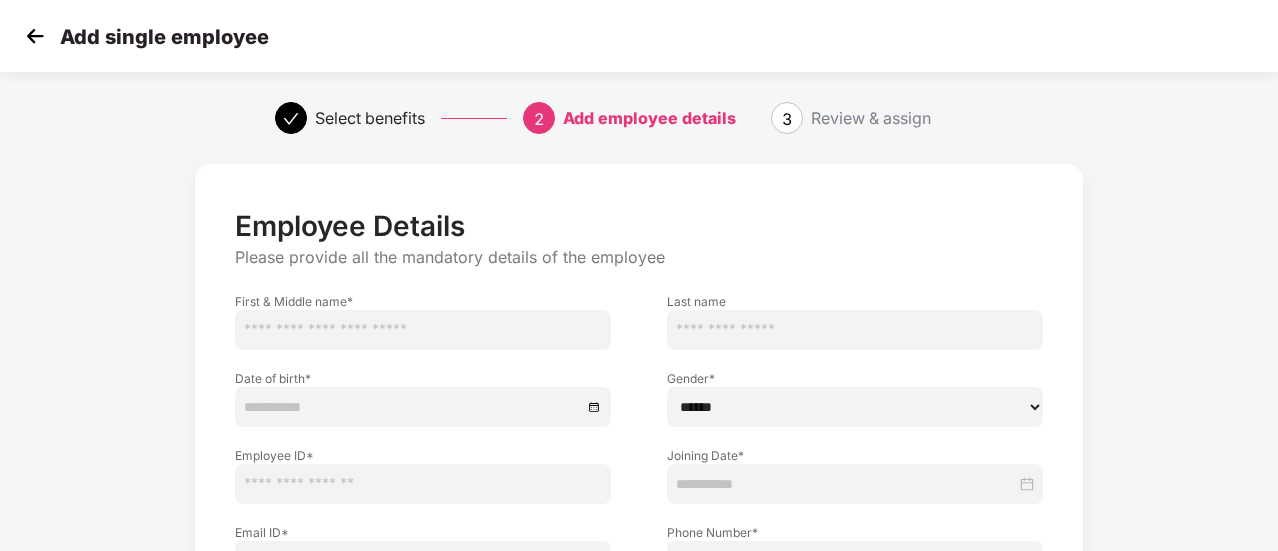 paste on "**********" 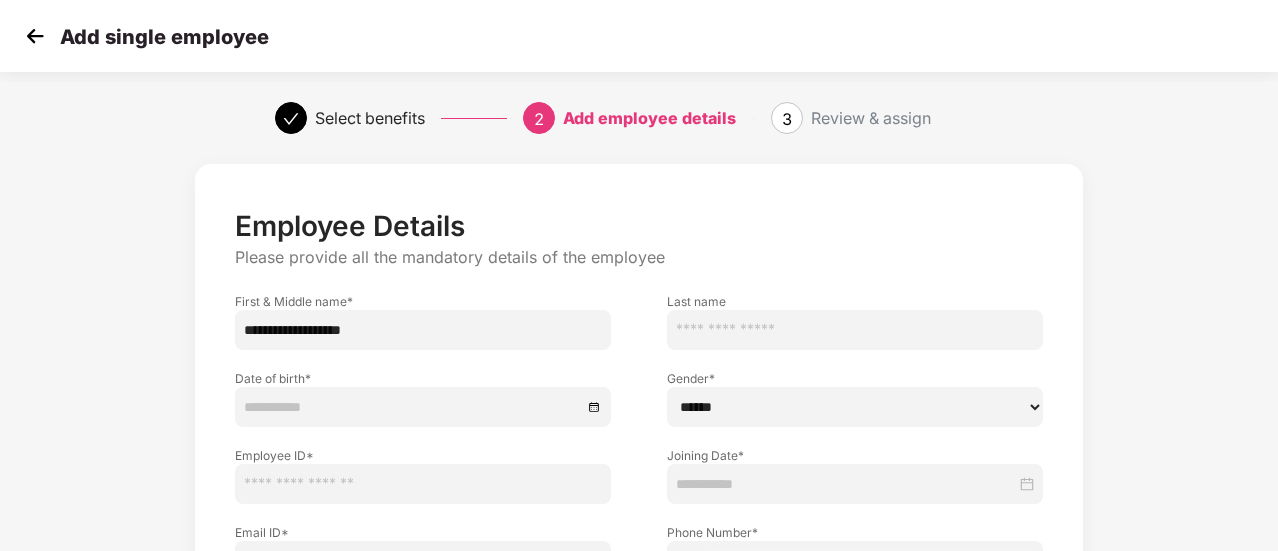 click on "**********" at bounding box center (423, 330) 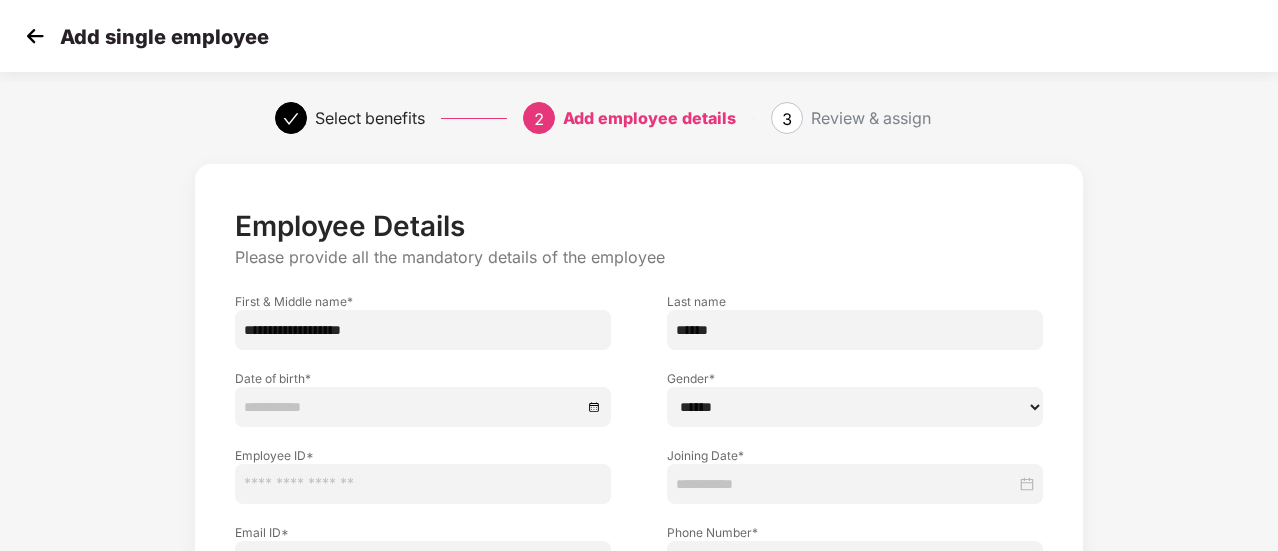 type on "*****" 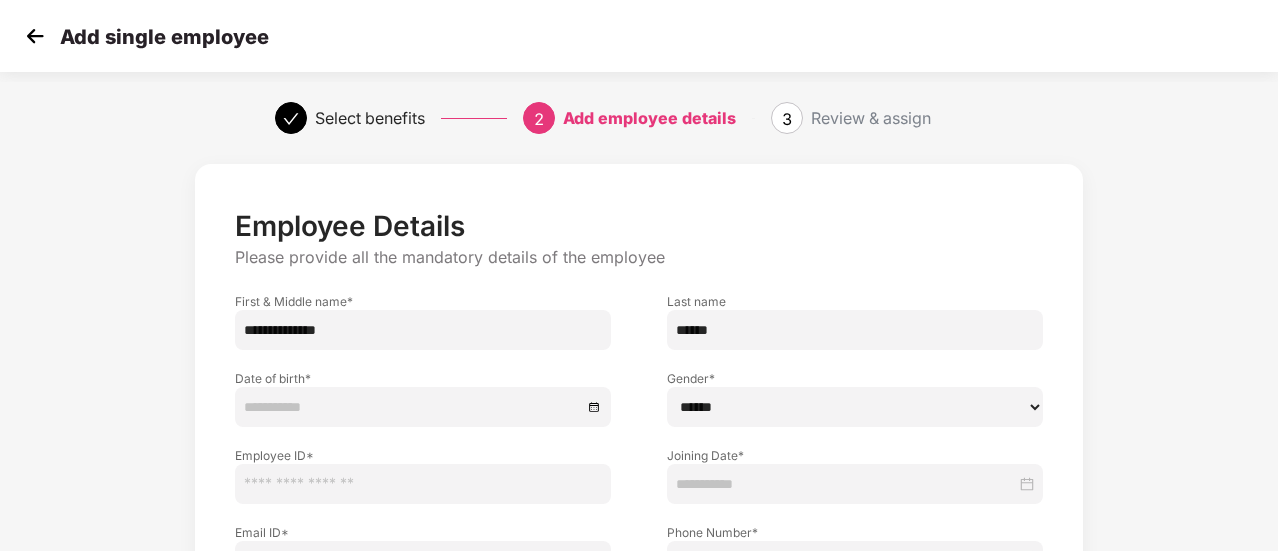 type on "**********" 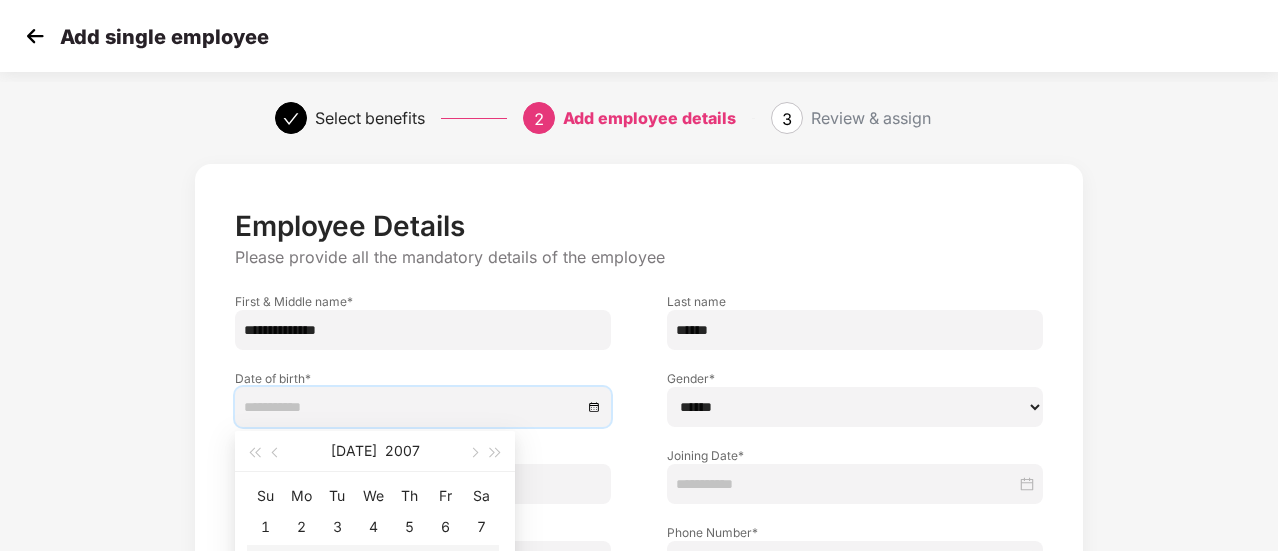 click at bounding box center (413, 407) 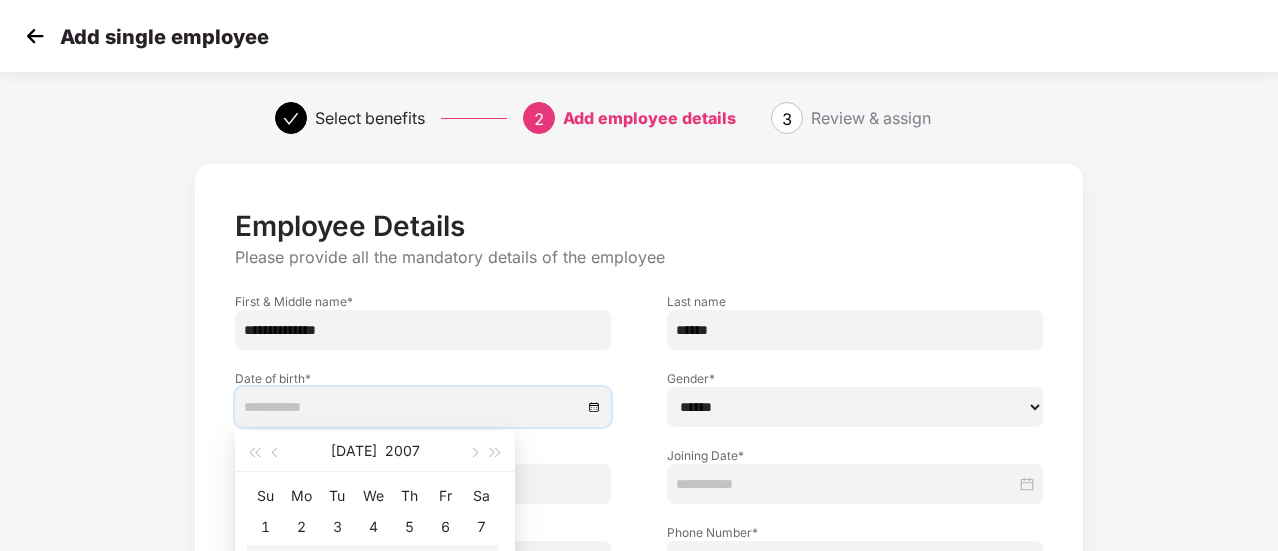 click at bounding box center (413, 407) 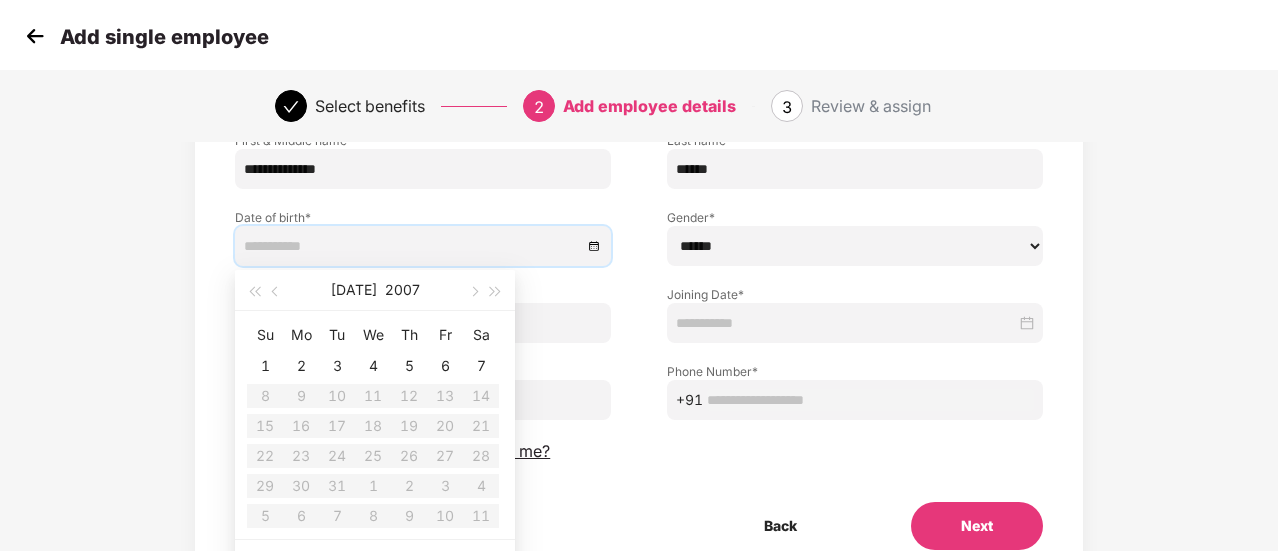 scroll, scrollTop: 162, scrollLeft: 0, axis: vertical 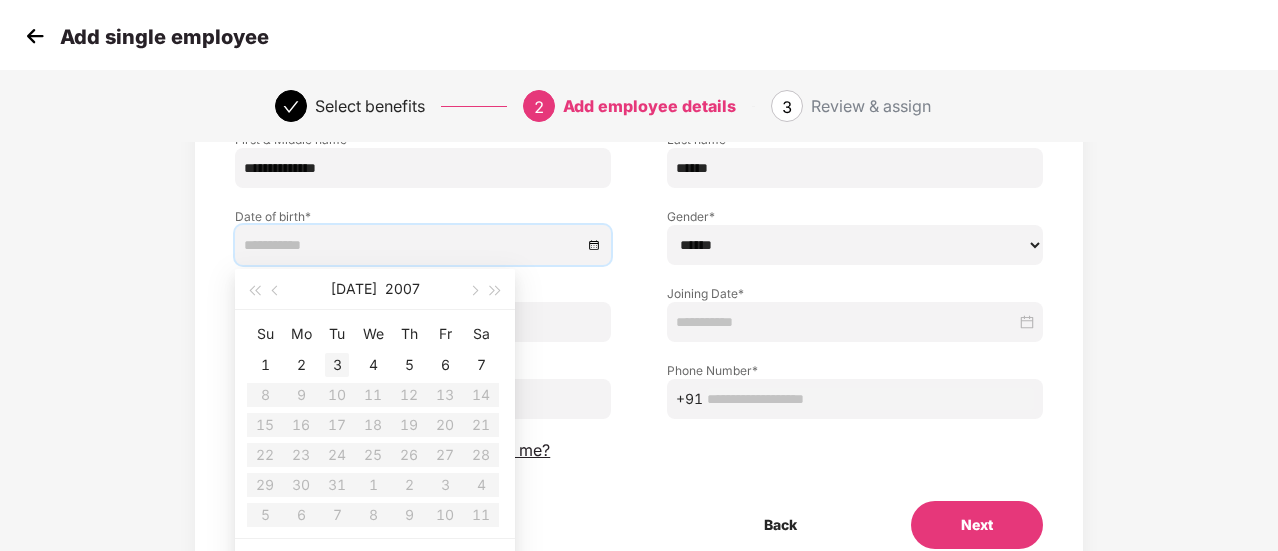 type on "**********" 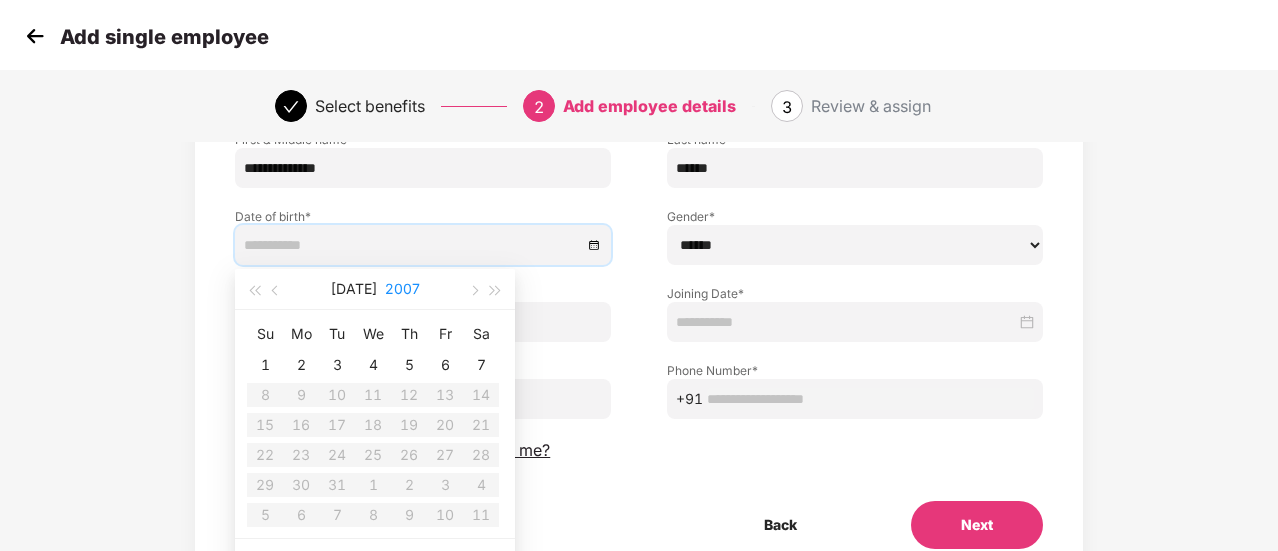 click on "2007" at bounding box center [402, 289] 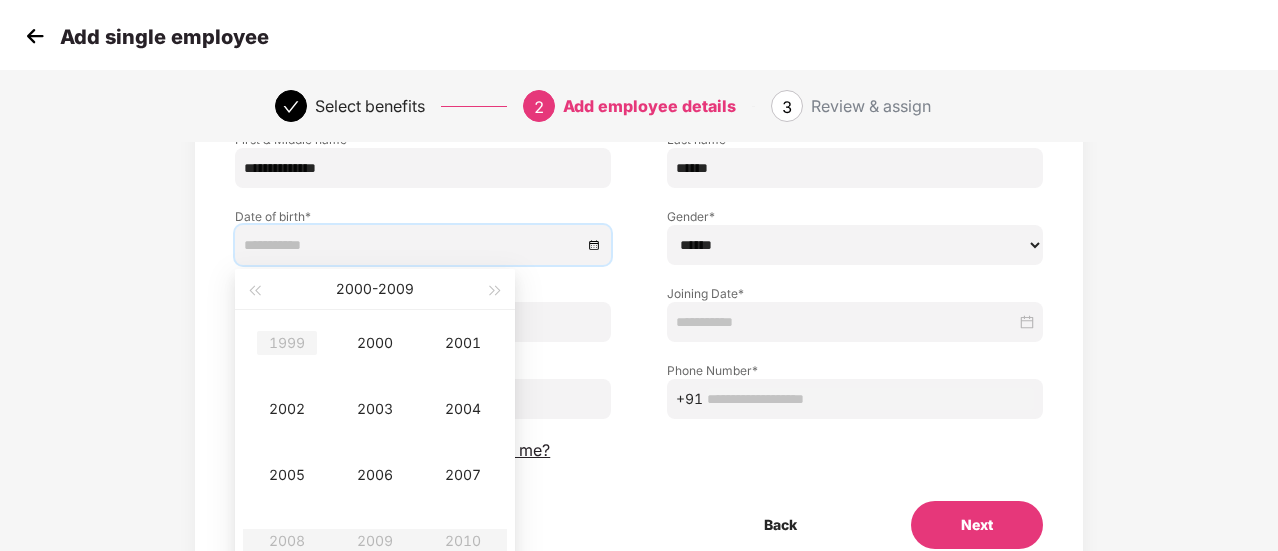 type on "**********" 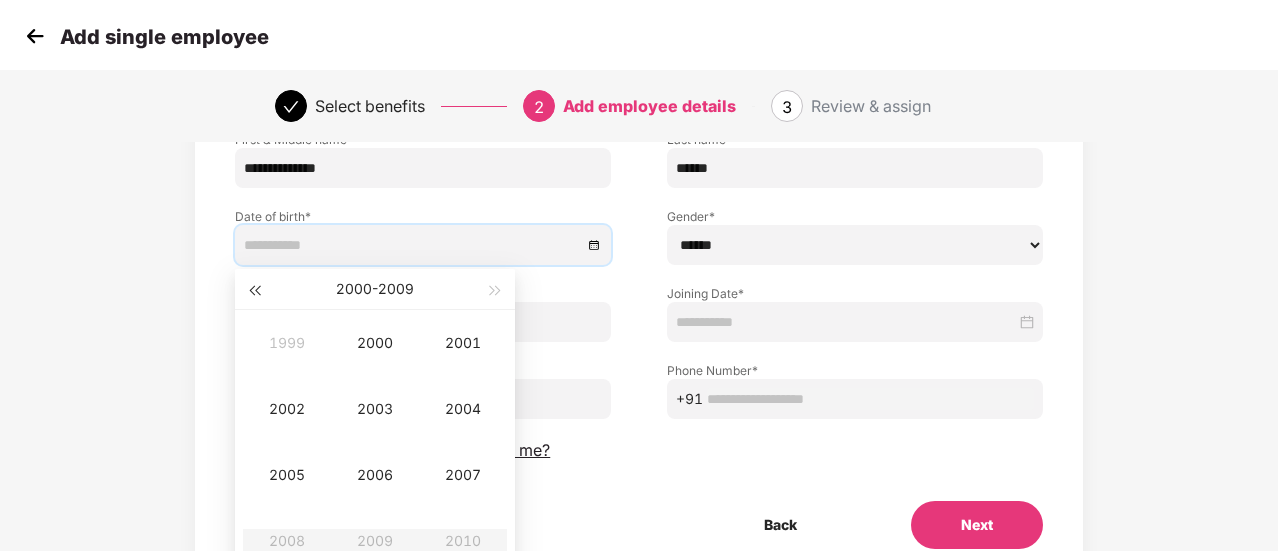 click at bounding box center [254, 291] 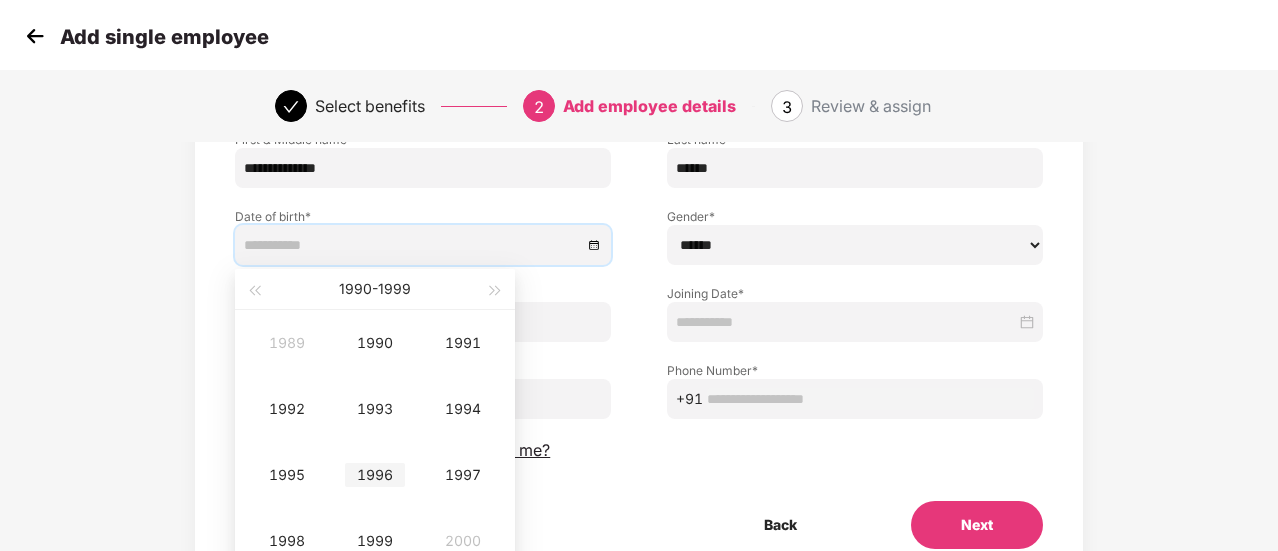 type on "**********" 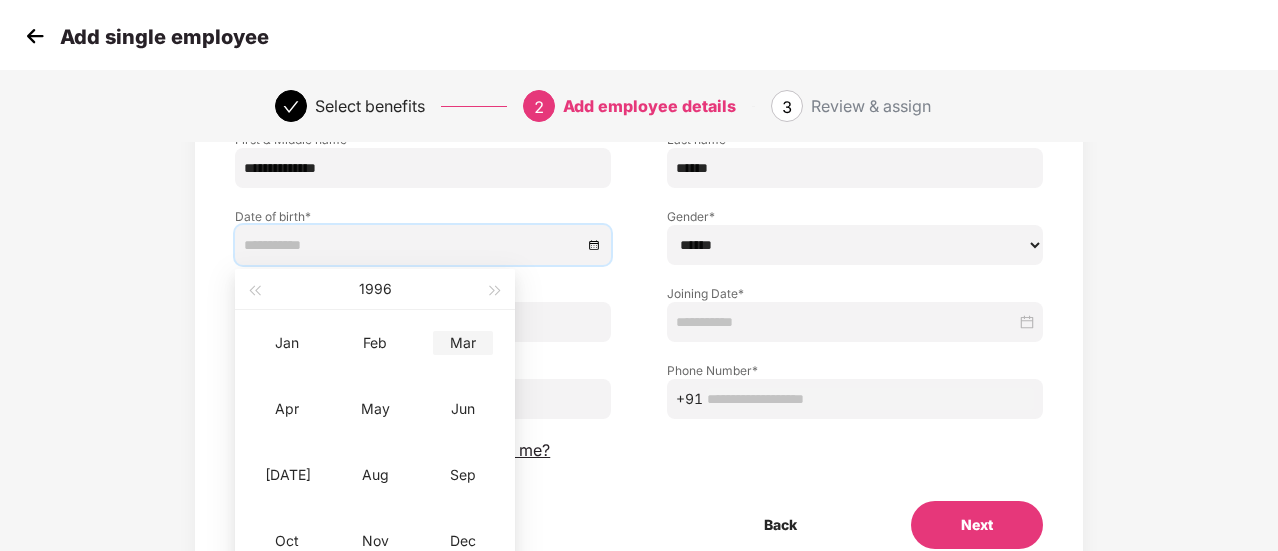 type on "**********" 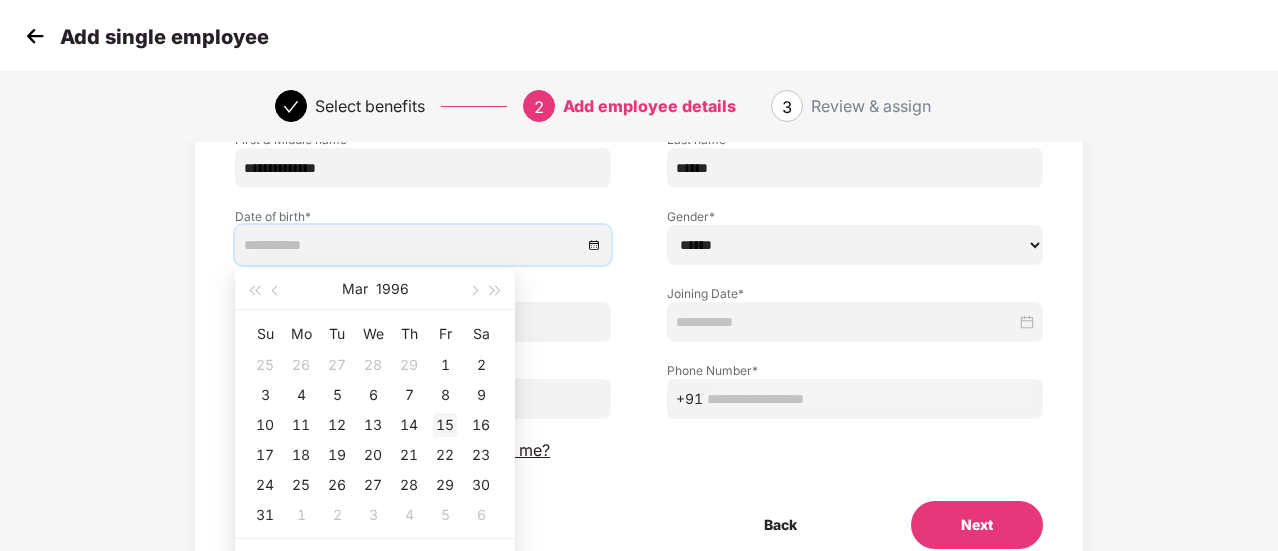 type on "**********" 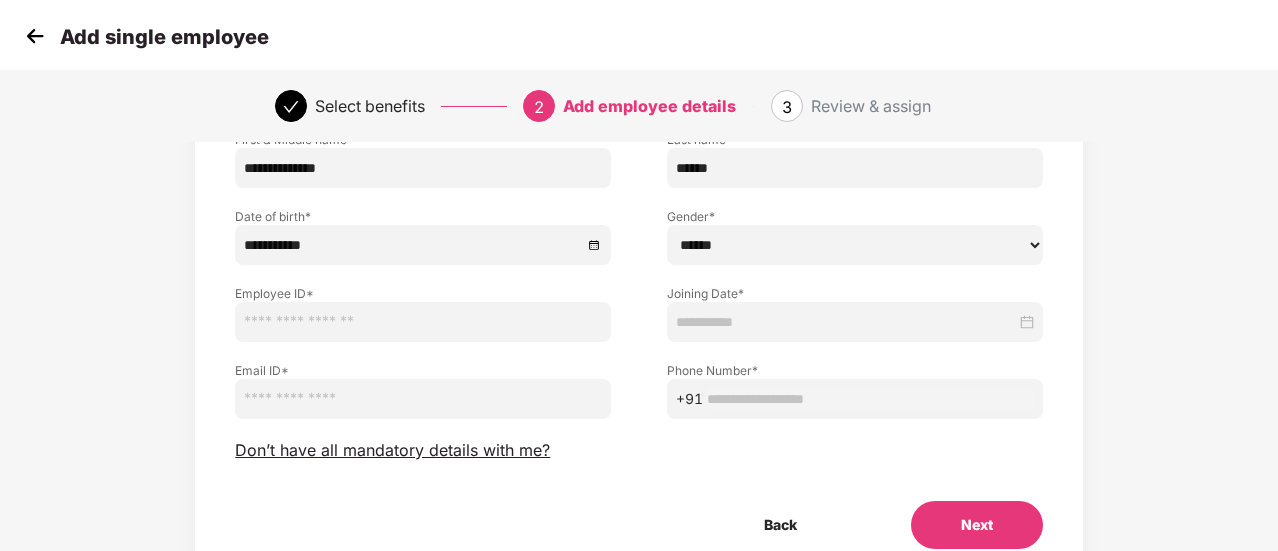 click on "****** **** ******" at bounding box center [855, 245] 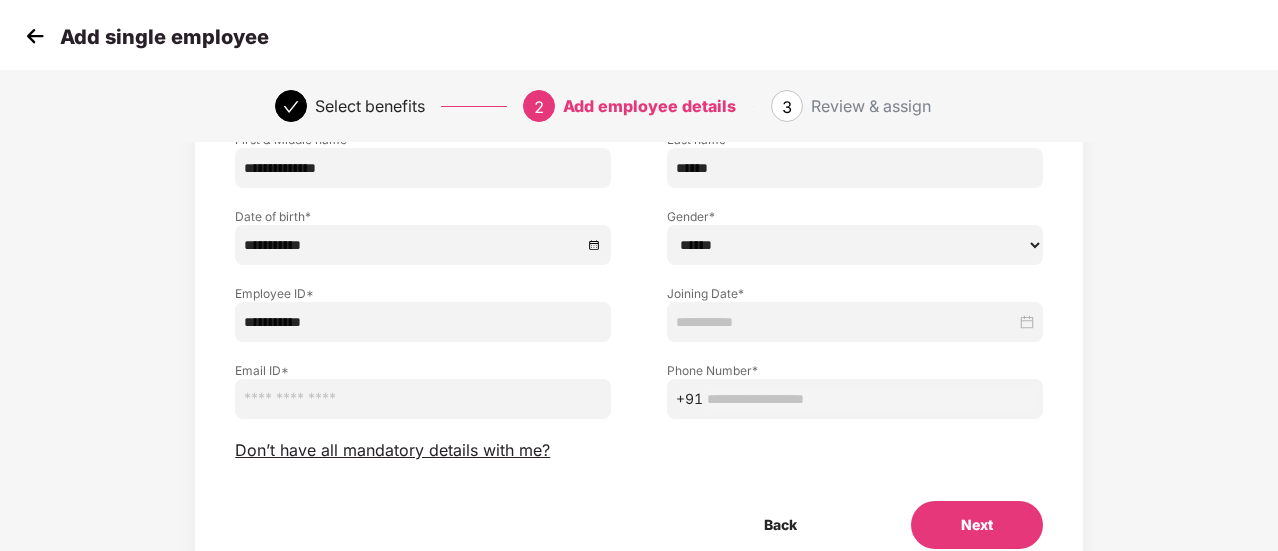 type on "**********" 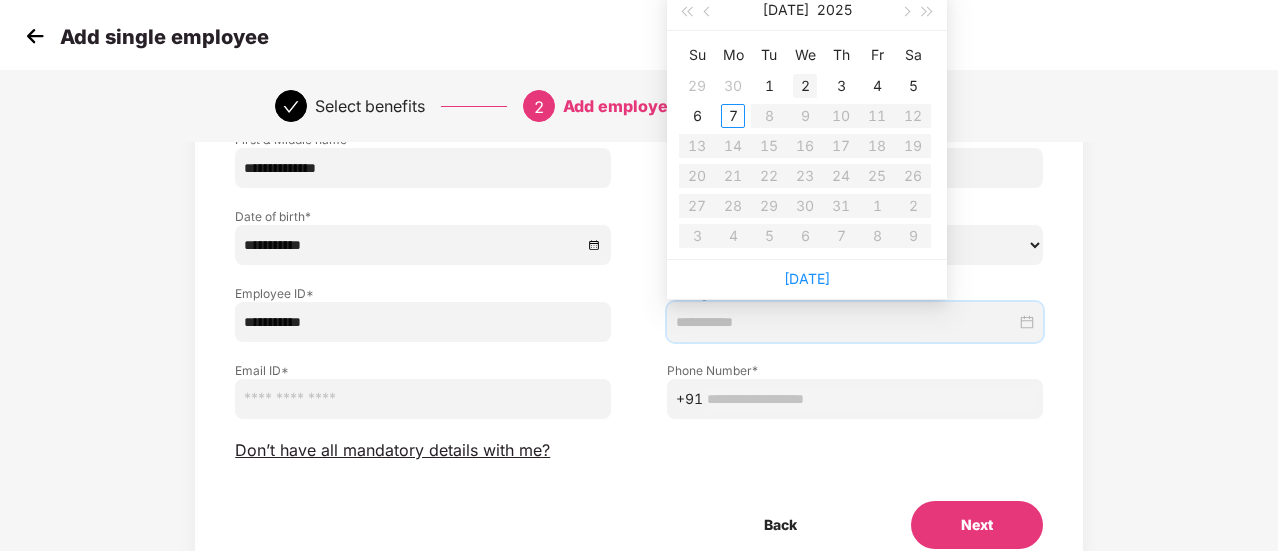 type on "**********" 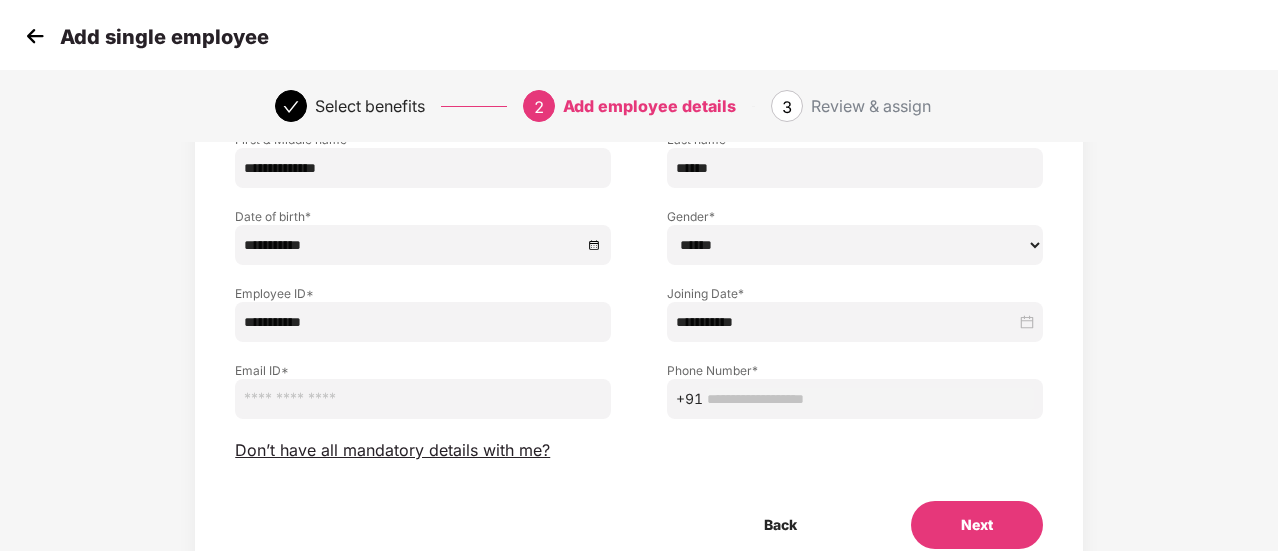 click at bounding box center (423, 399) 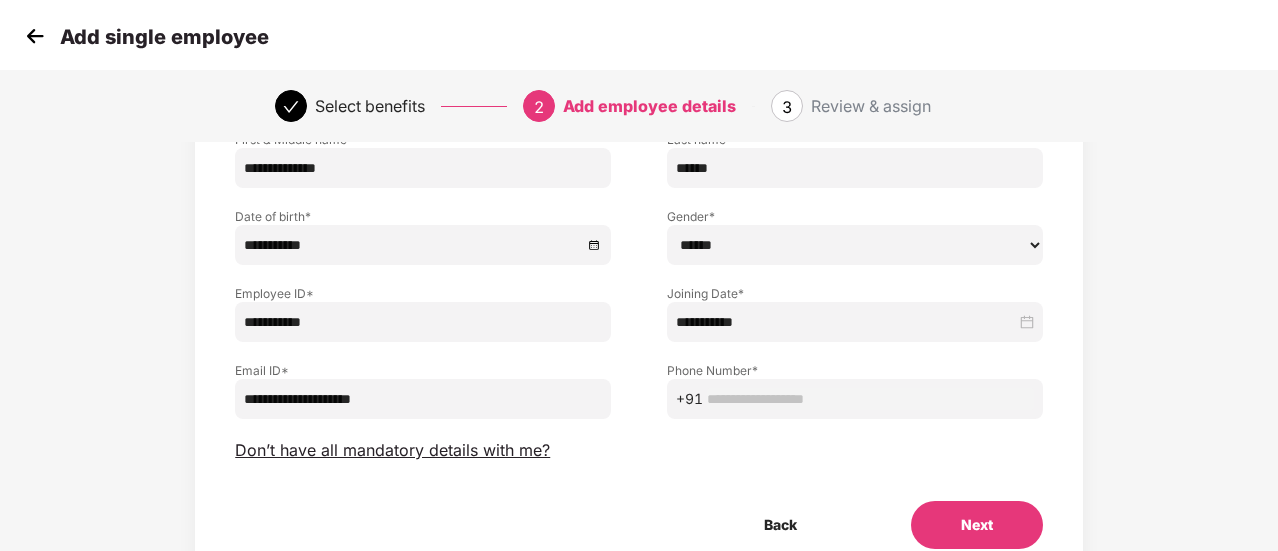 type on "**********" 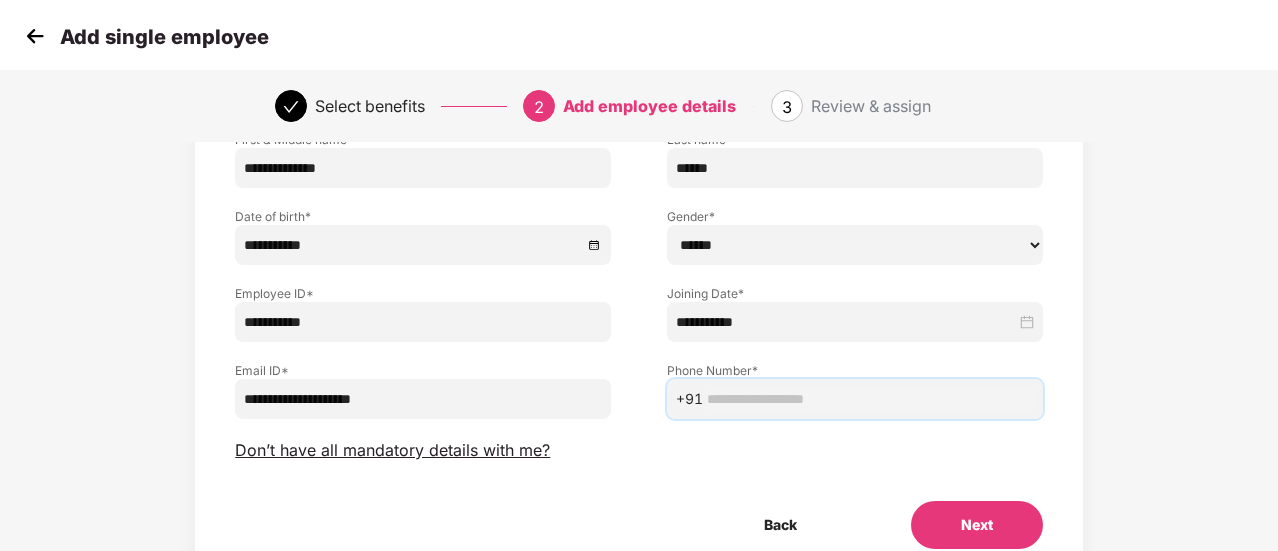 paste on "**********" 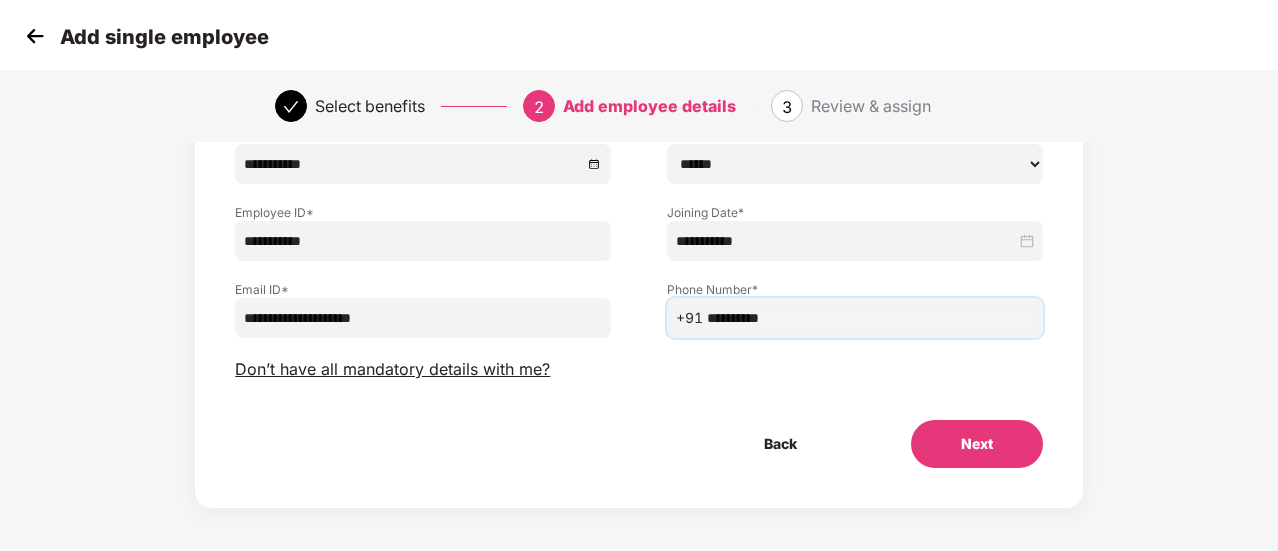 scroll, scrollTop: 245, scrollLeft: 0, axis: vertical 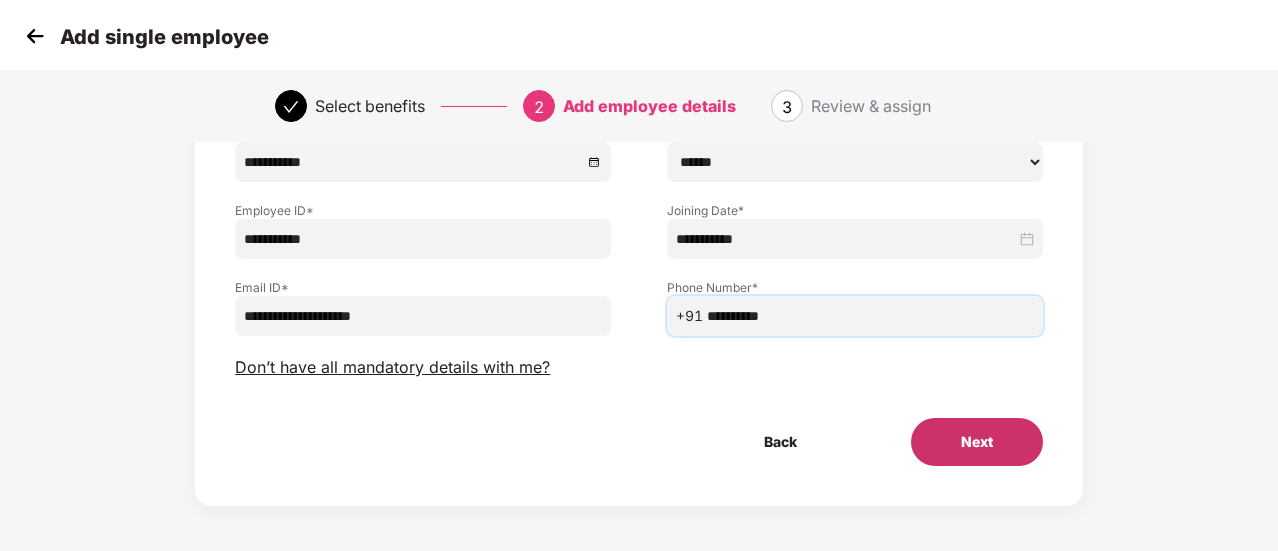type on "**********" 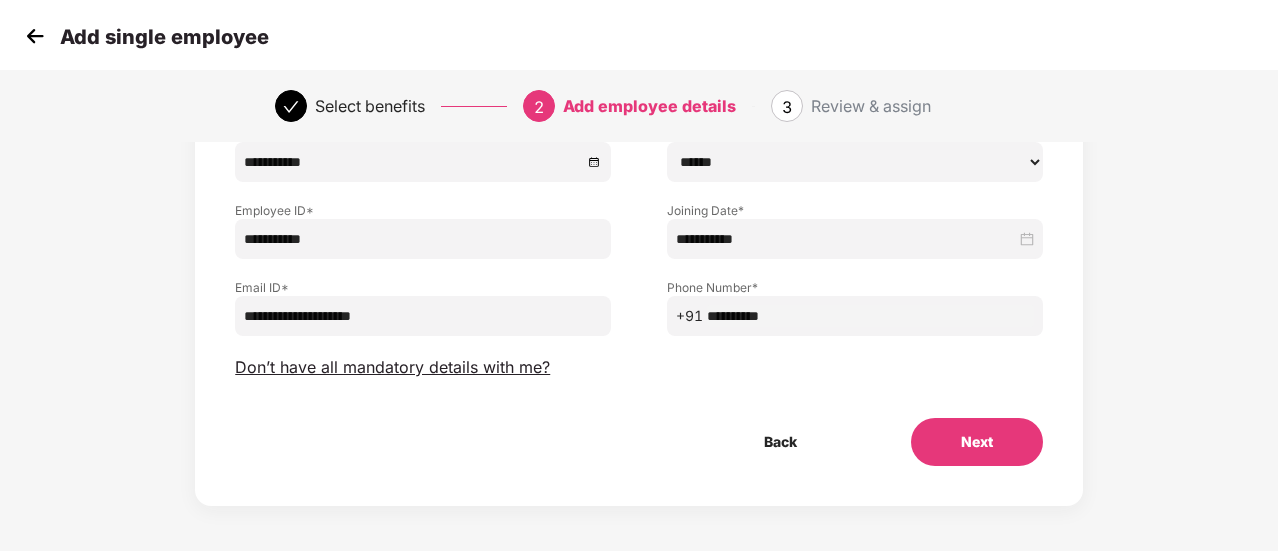 click on "Next" at bounding box center (977, 442) 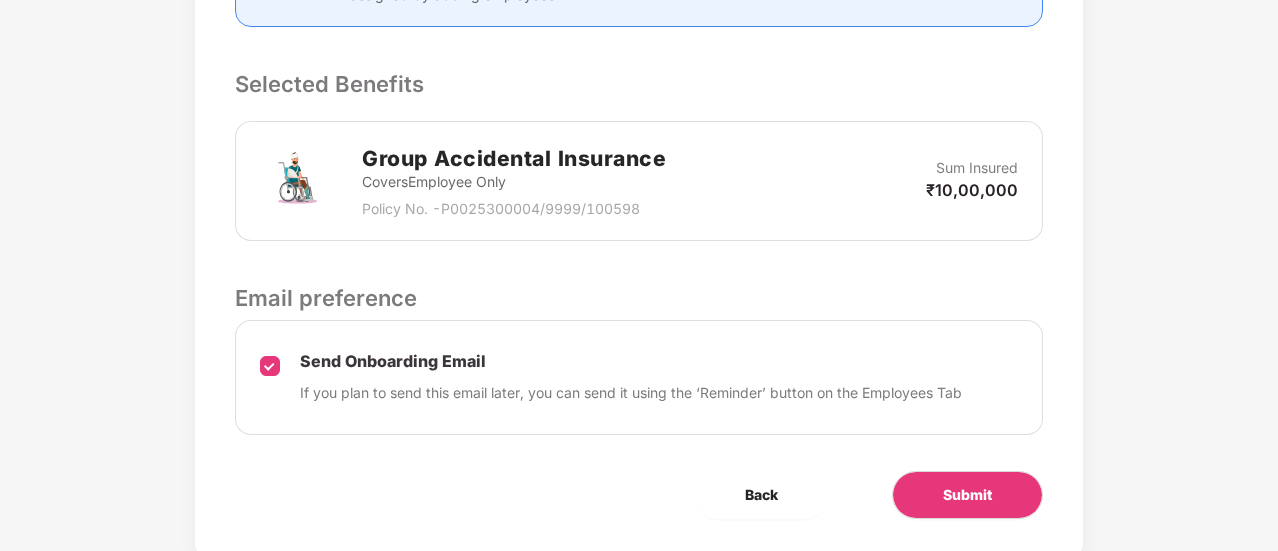 scroll, scrollTop: 663, scrollLeft: 0, axis: vertical 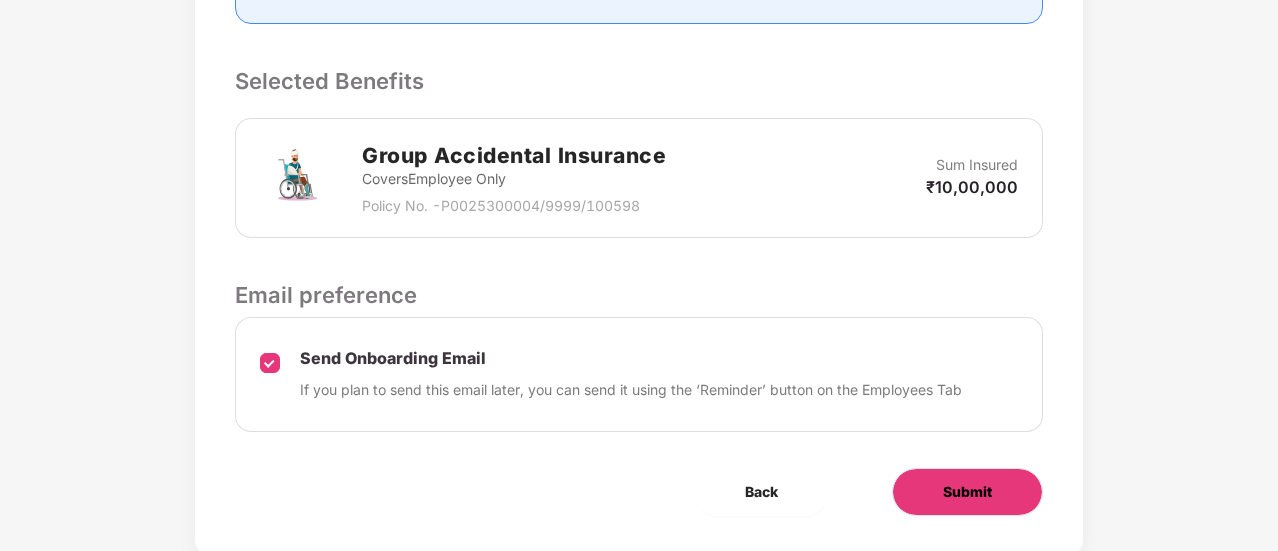 click on "Submit" at bounding box center (967, 492) 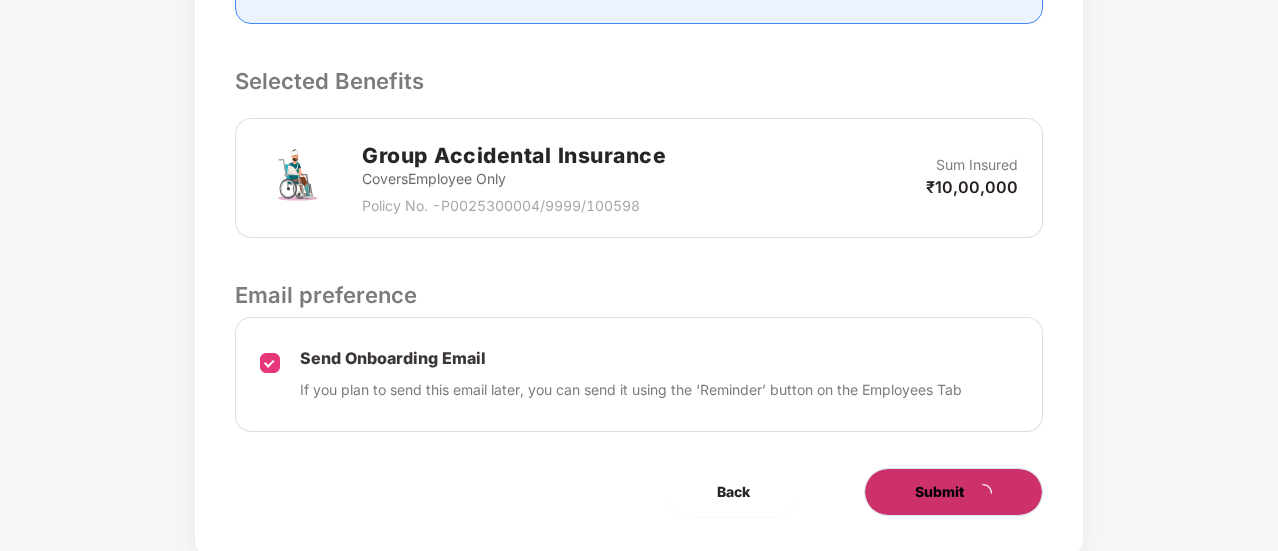 scroll, scrollTop: 0, scrollLeft: 0, axis: both 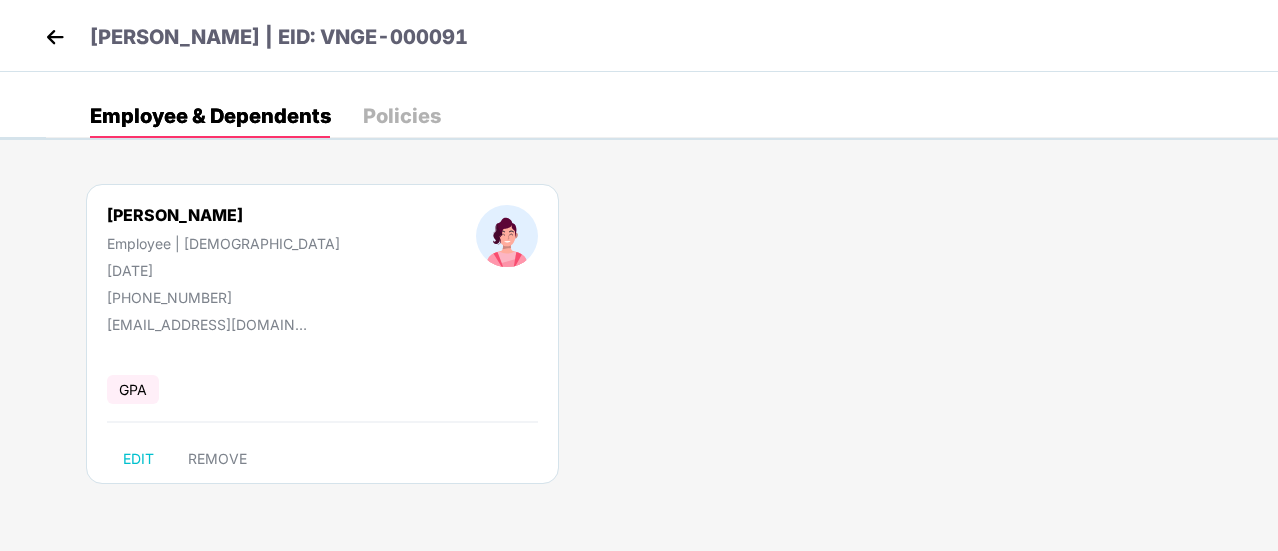 drag, startPoint x: 73, startPoint y: 31, endPoint x: 43, endPoint y: 30, distance: 30.016663 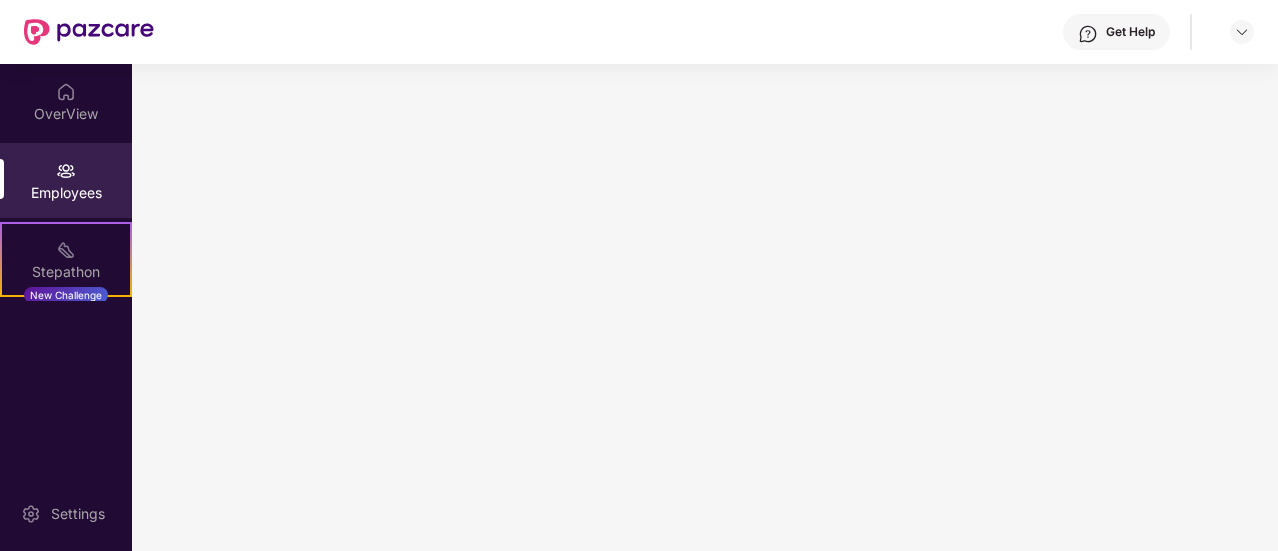 click at bounding box center [89, 32] 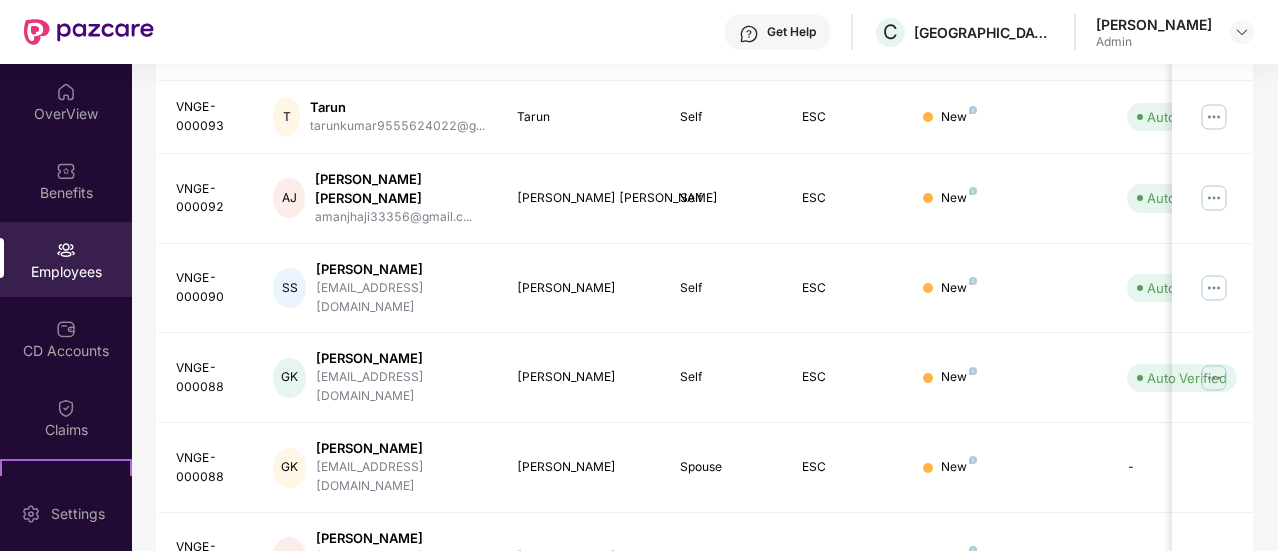 scroll, scrollTop: 421, scrollLeft: 0, axis: vertical 